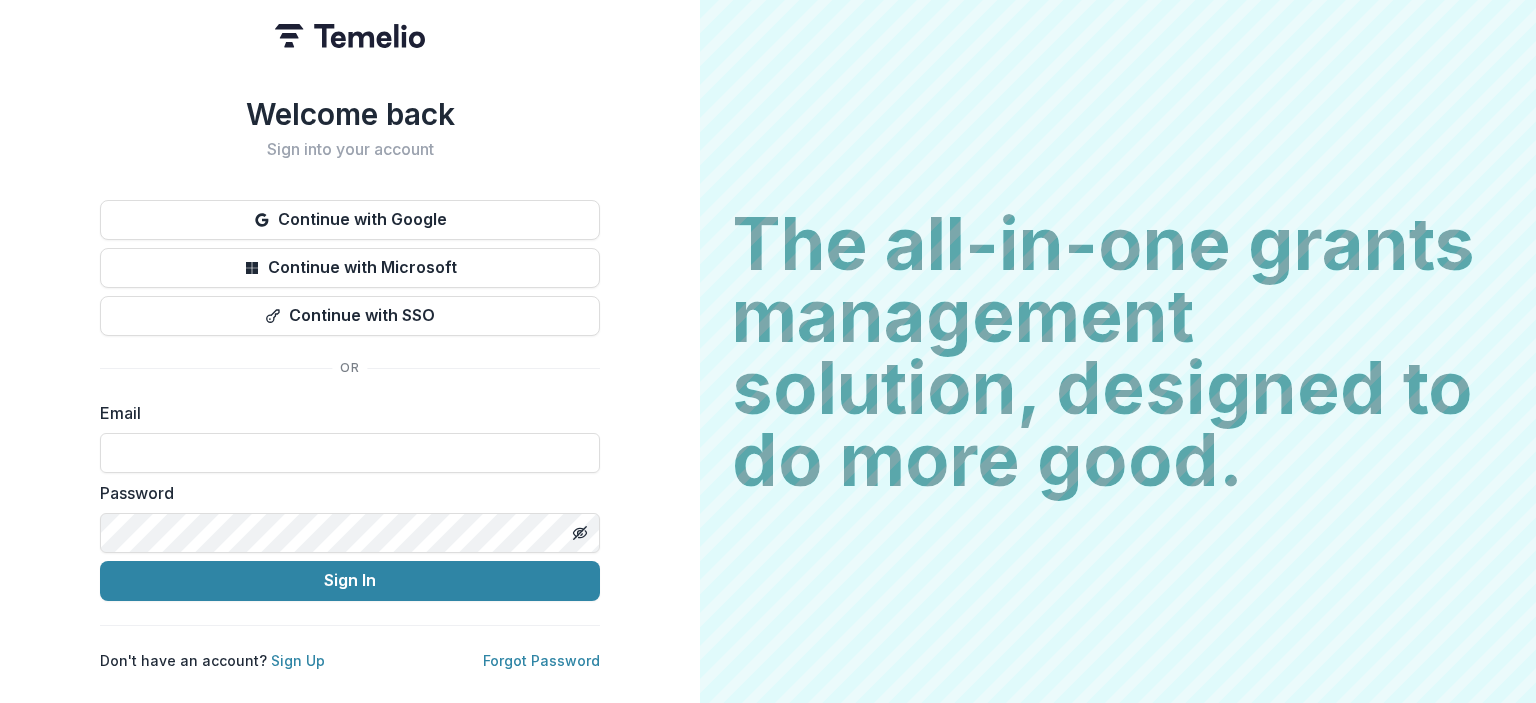 scroll, scrollTop: 0, scrollLeft: 0, axis: both 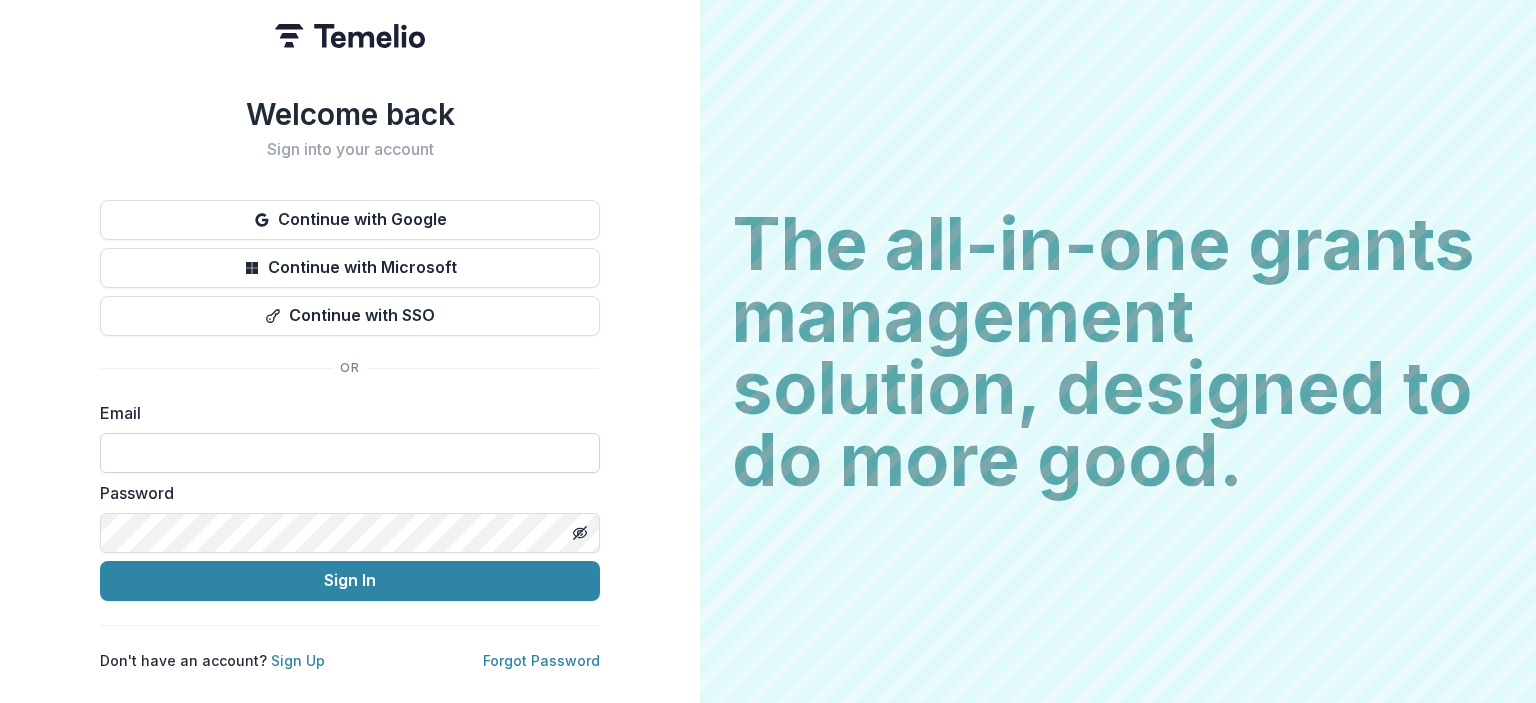 click at bounding box center [350, 453] 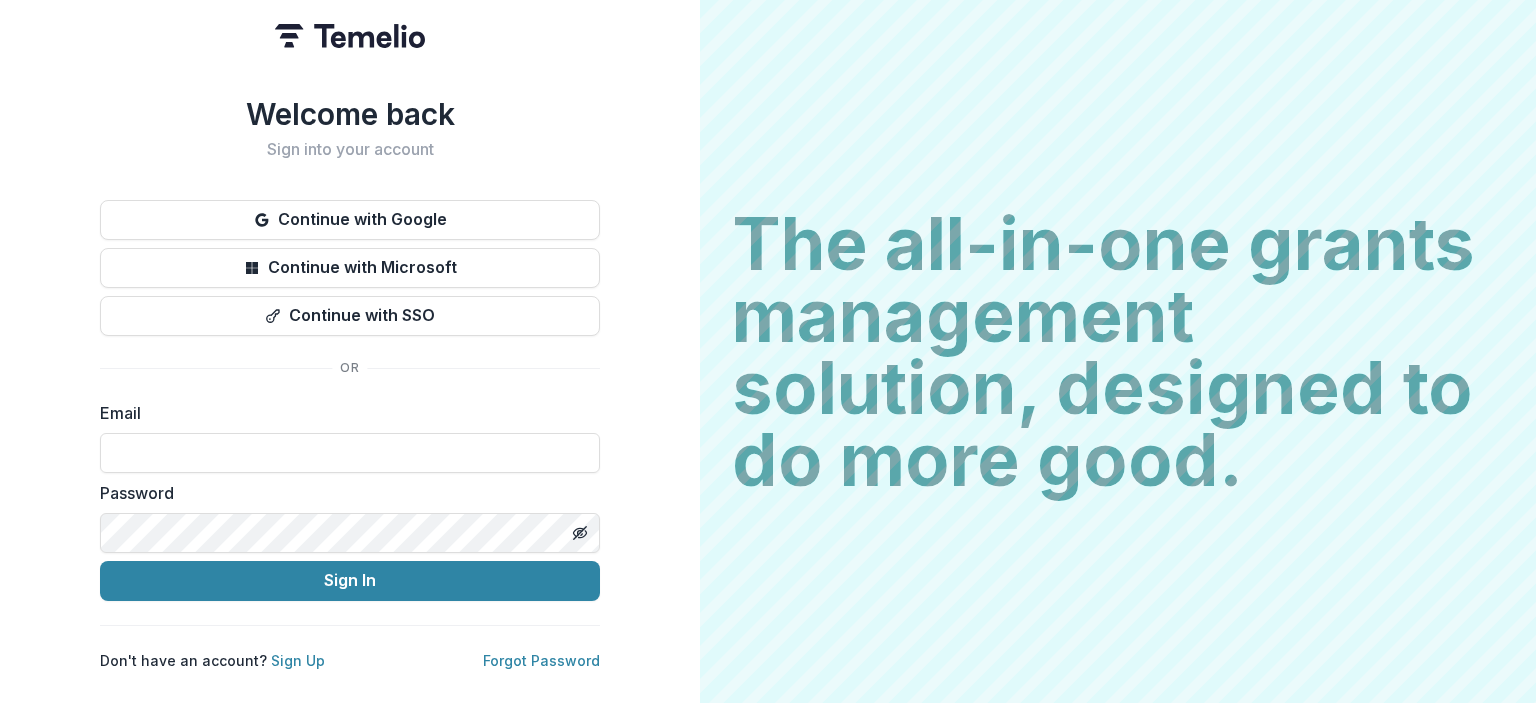 type on "**********" 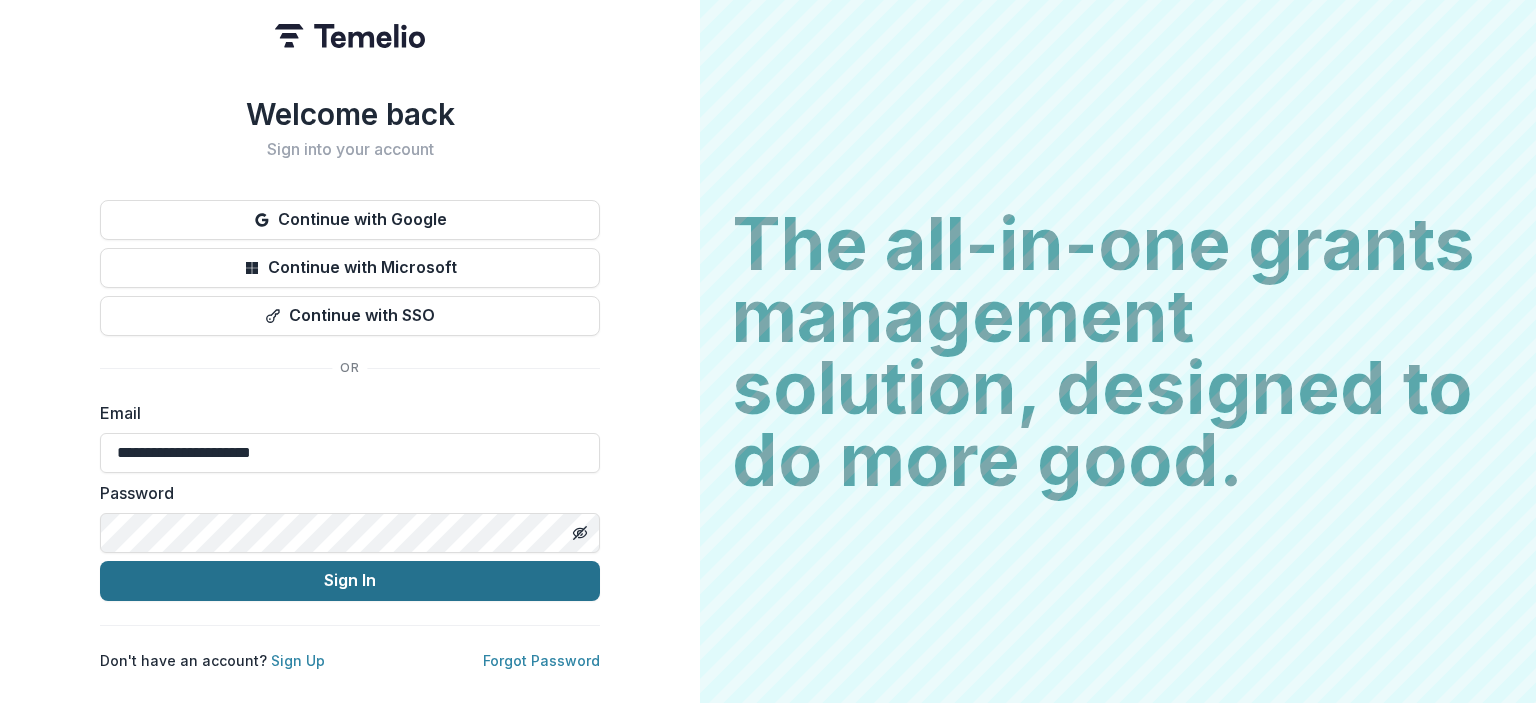 click on "Sign In" at bounding box center (350, 581) 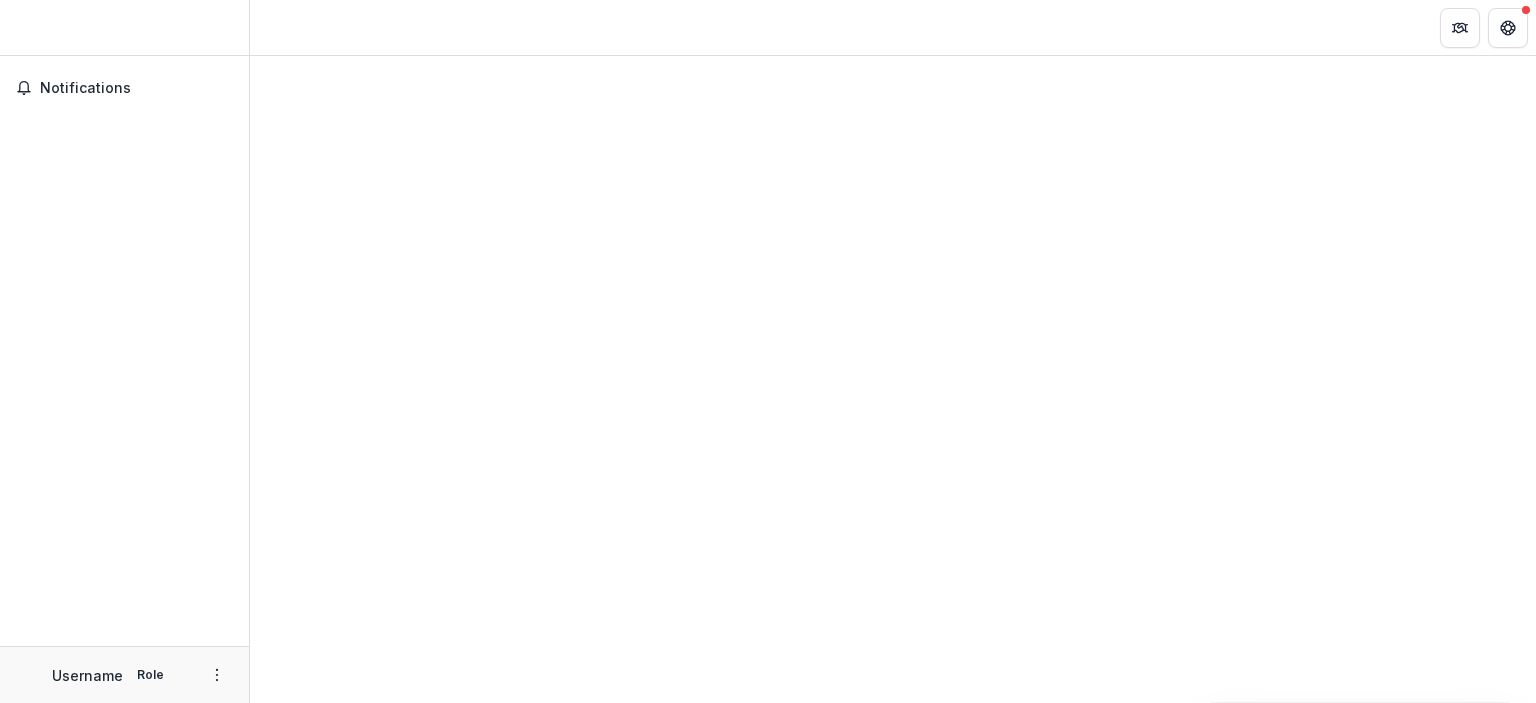 scroll, scrollTop: 0, scrollLeft: 0, axis: both 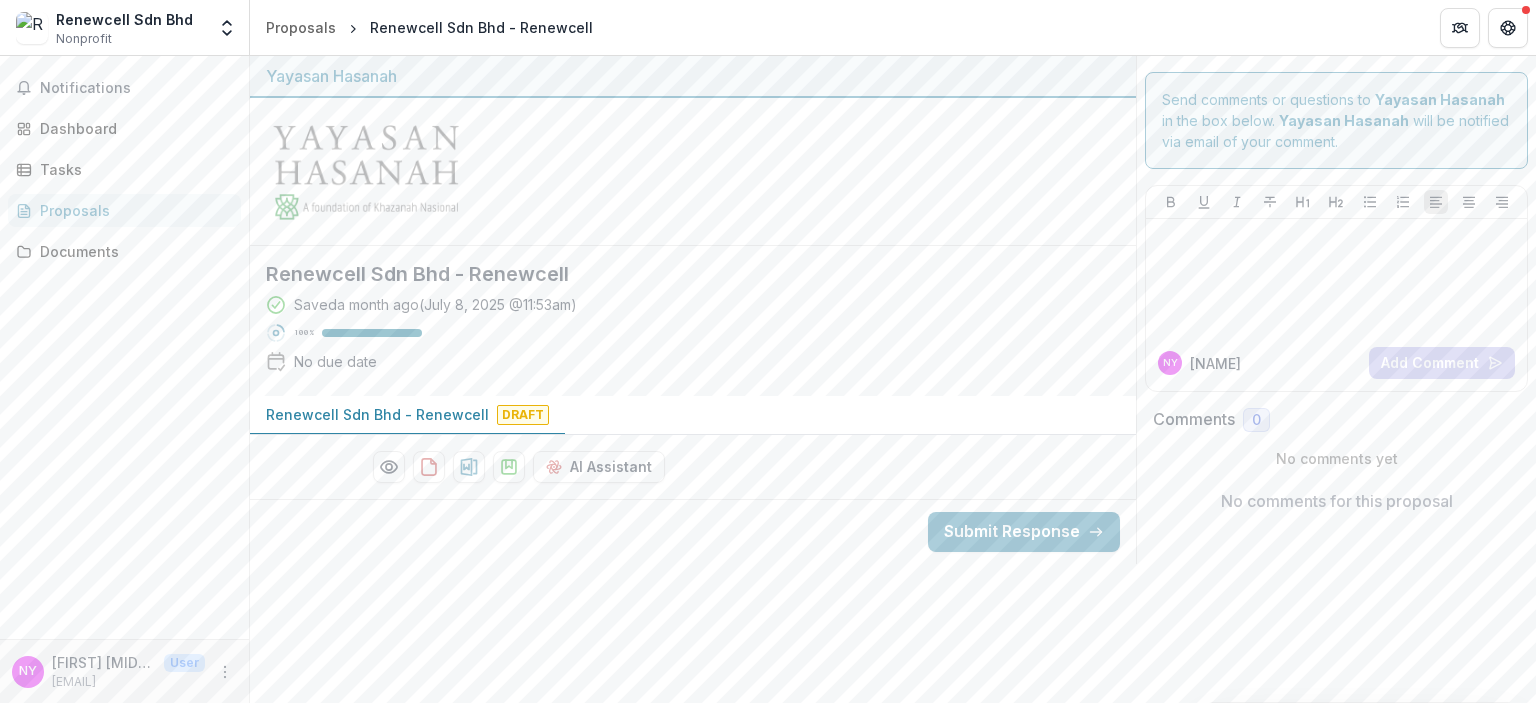 drag, startPoint x: 365, startPoint y: 547, endPoint x: 363, endPoint y: 536, distance: 11.18034 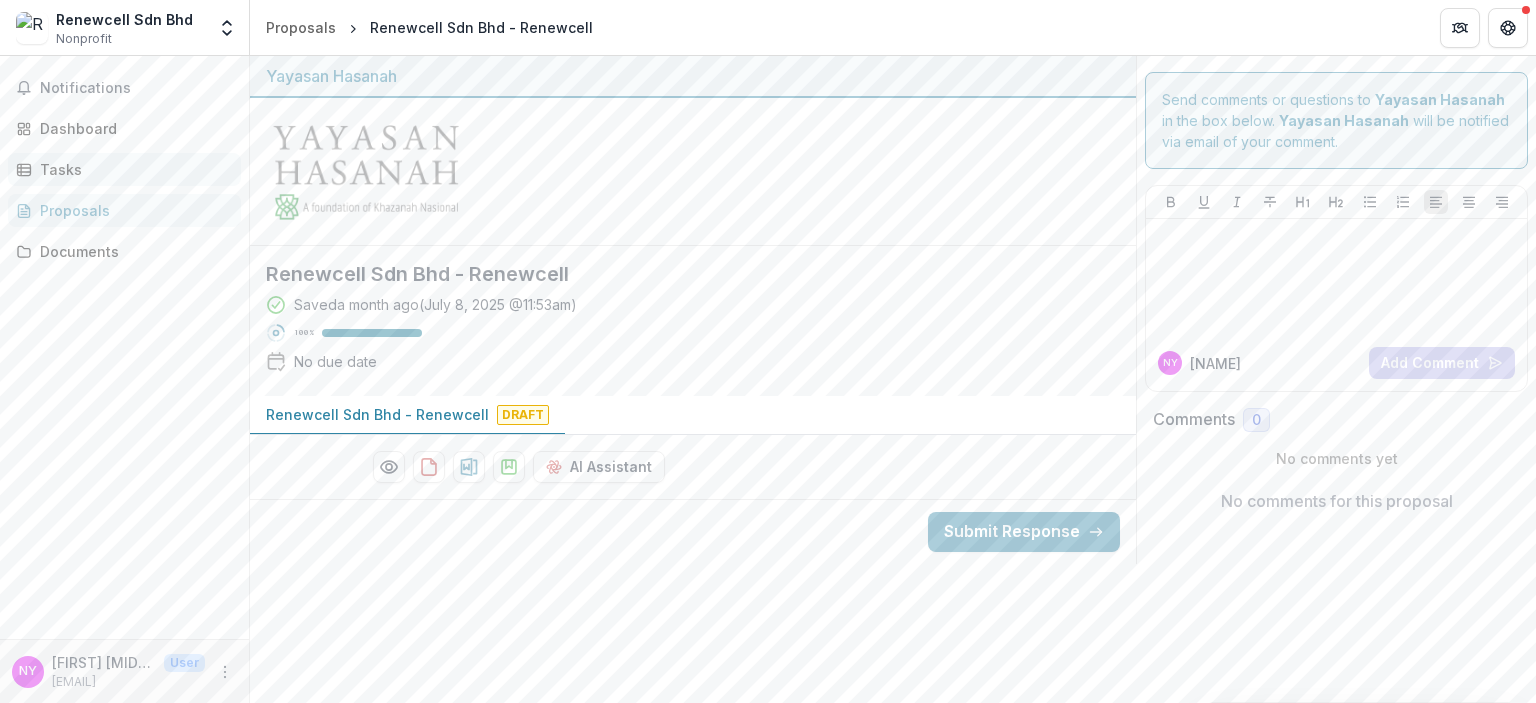 click on "Tasks" at bounding box center [132, 169] 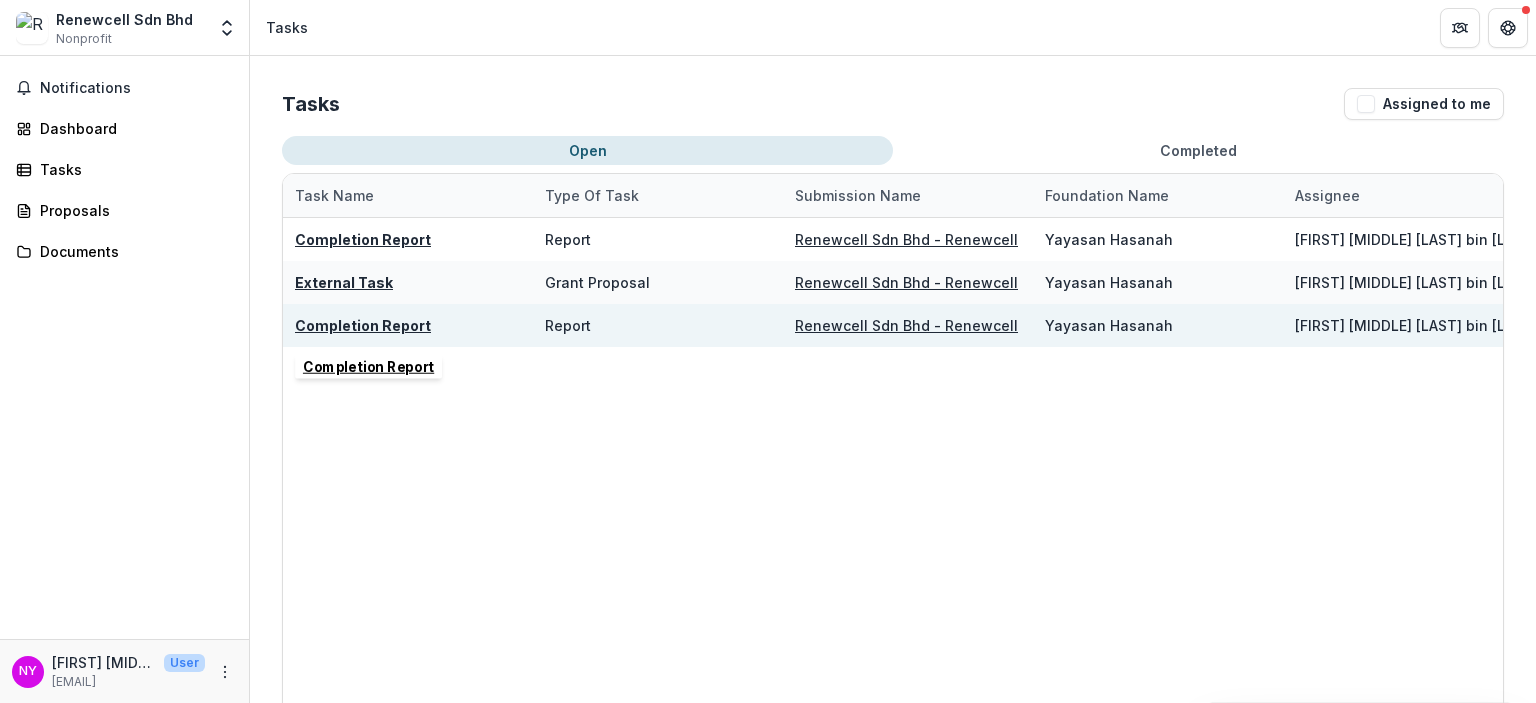 click on "Completion Report" at bounding box center (408, 325) 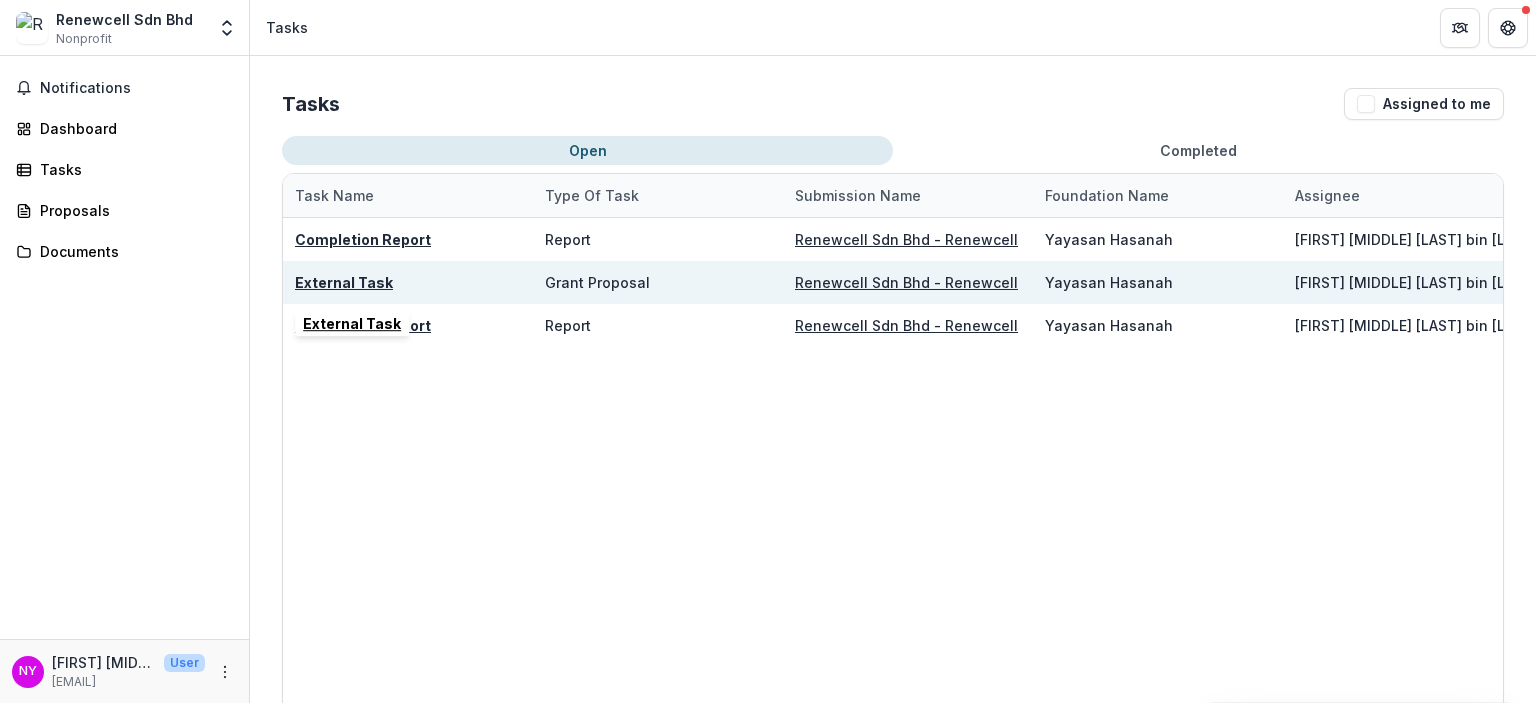 scroll, scrollTop: 101, scrollLeft: 0, axis: vertical 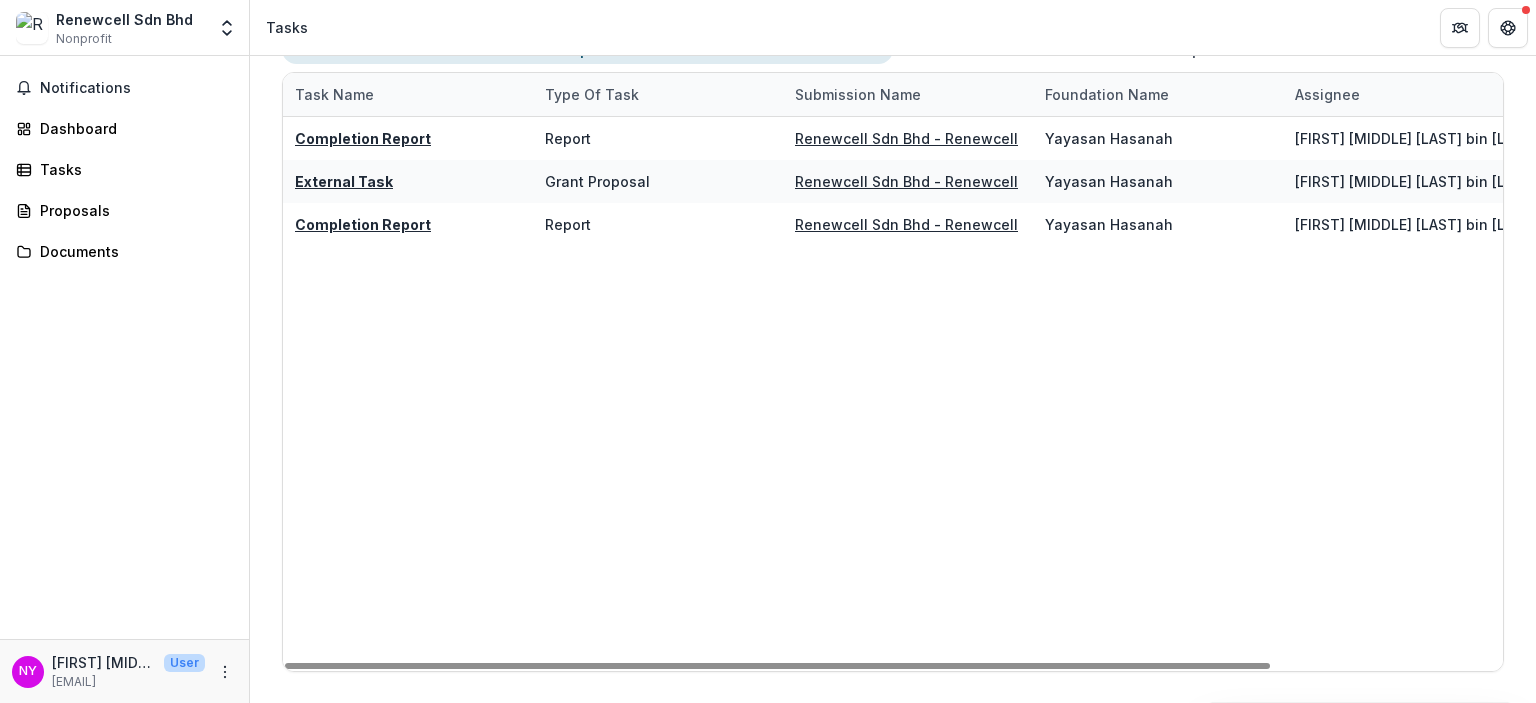 drag, startPoint x: 408, startPoint y: 299, endPoint x: 378, endPoint y: 287, distance: 32.31099 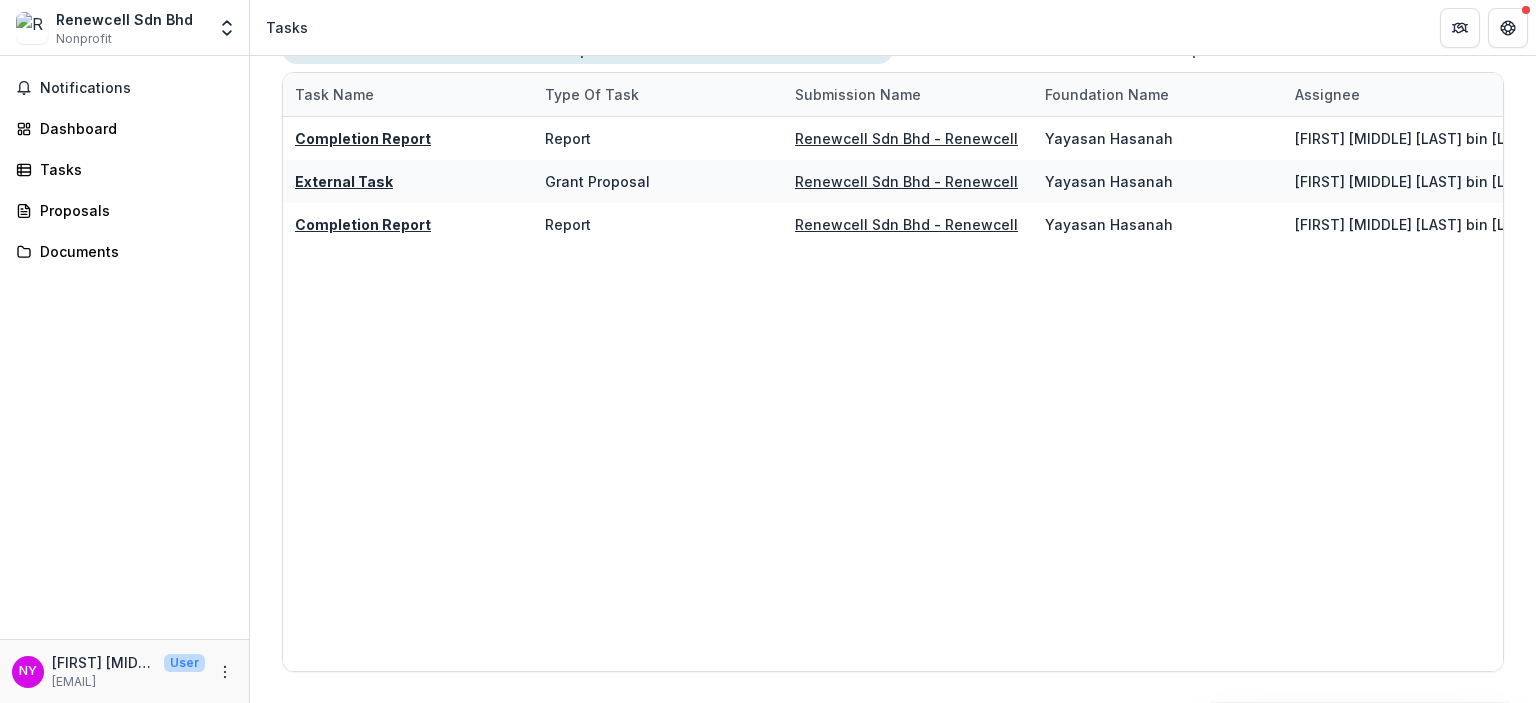 drag, startPoint x: 64, startPoint y: 523, endPoint x: 480, endPoint y: 330, distance: 458.59024 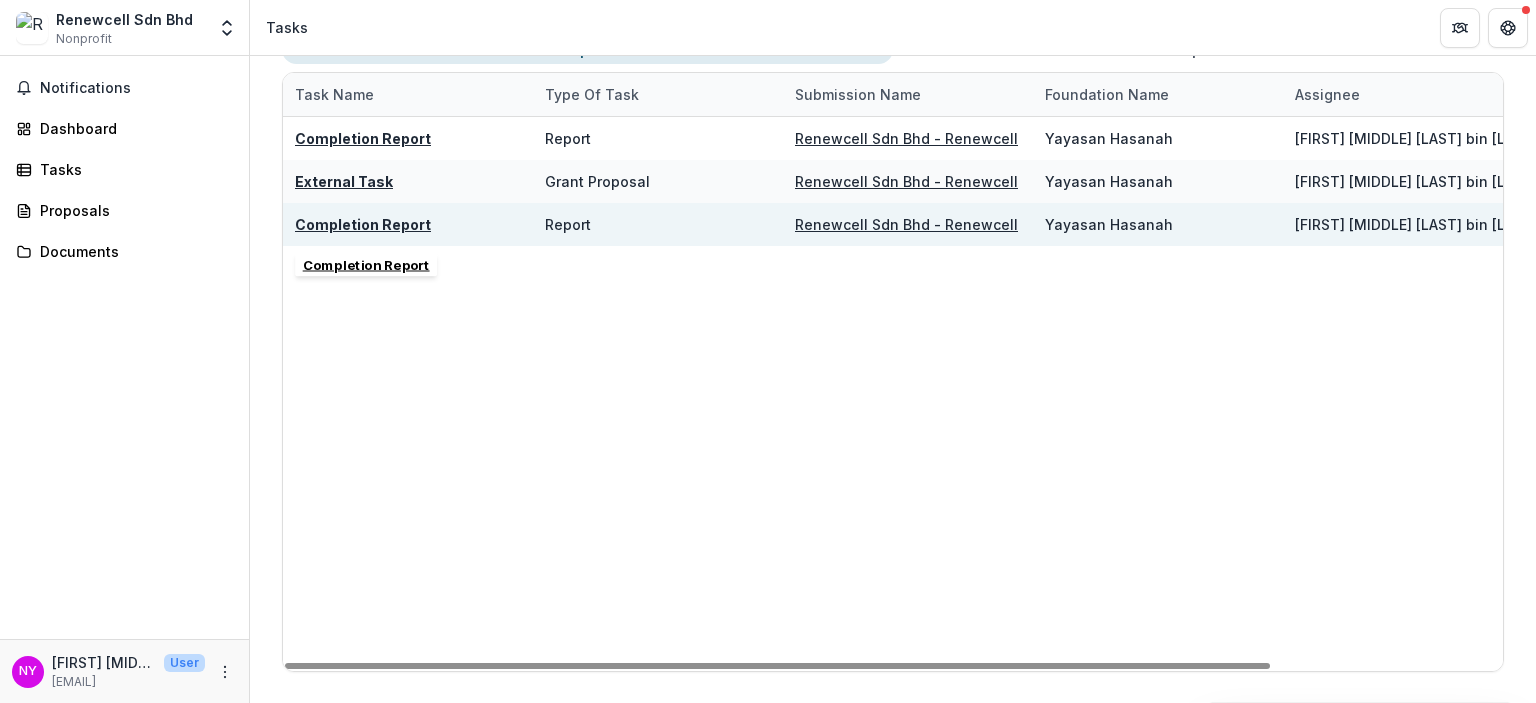 click on "Completion Report" at bounding box center (363, 224) 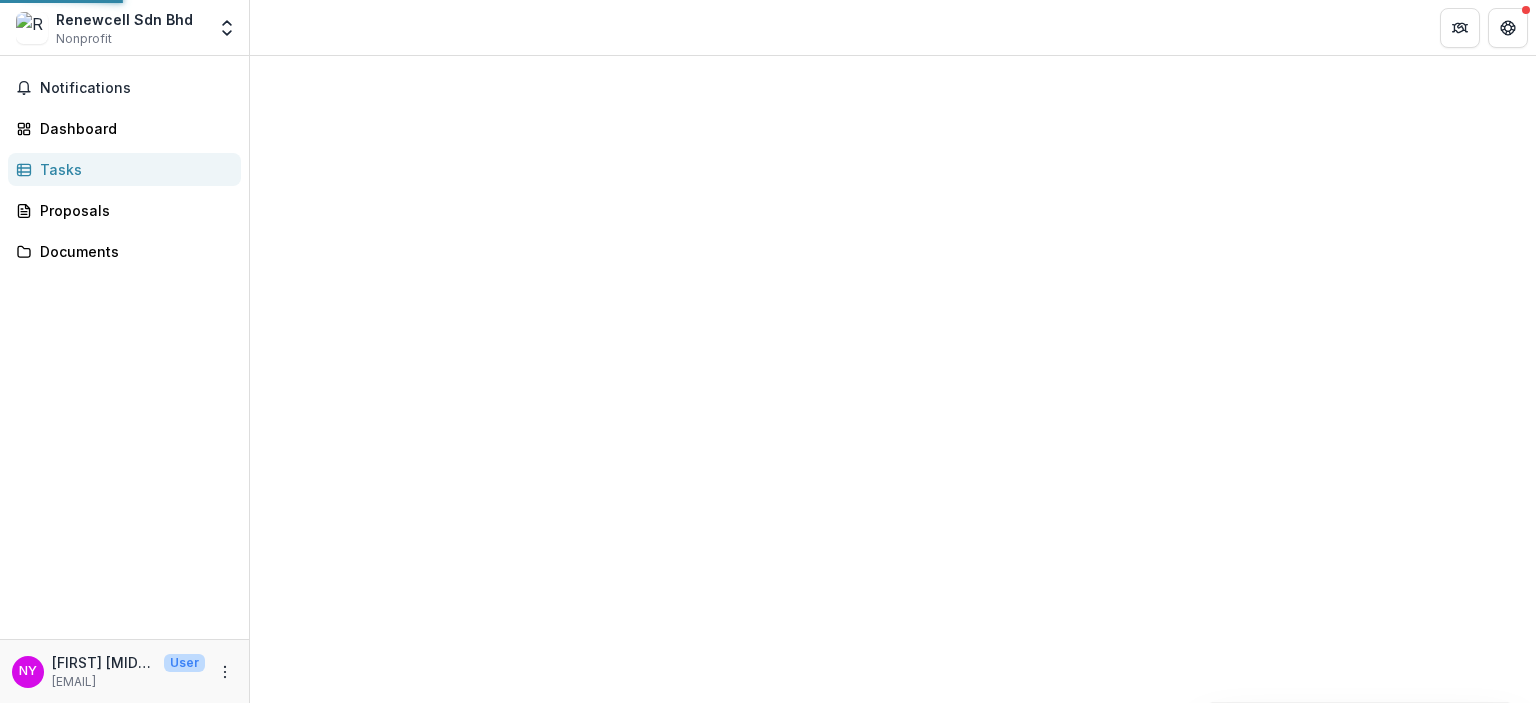 scroll, scrollTop: 0, scrollLeft: 0, axis: both 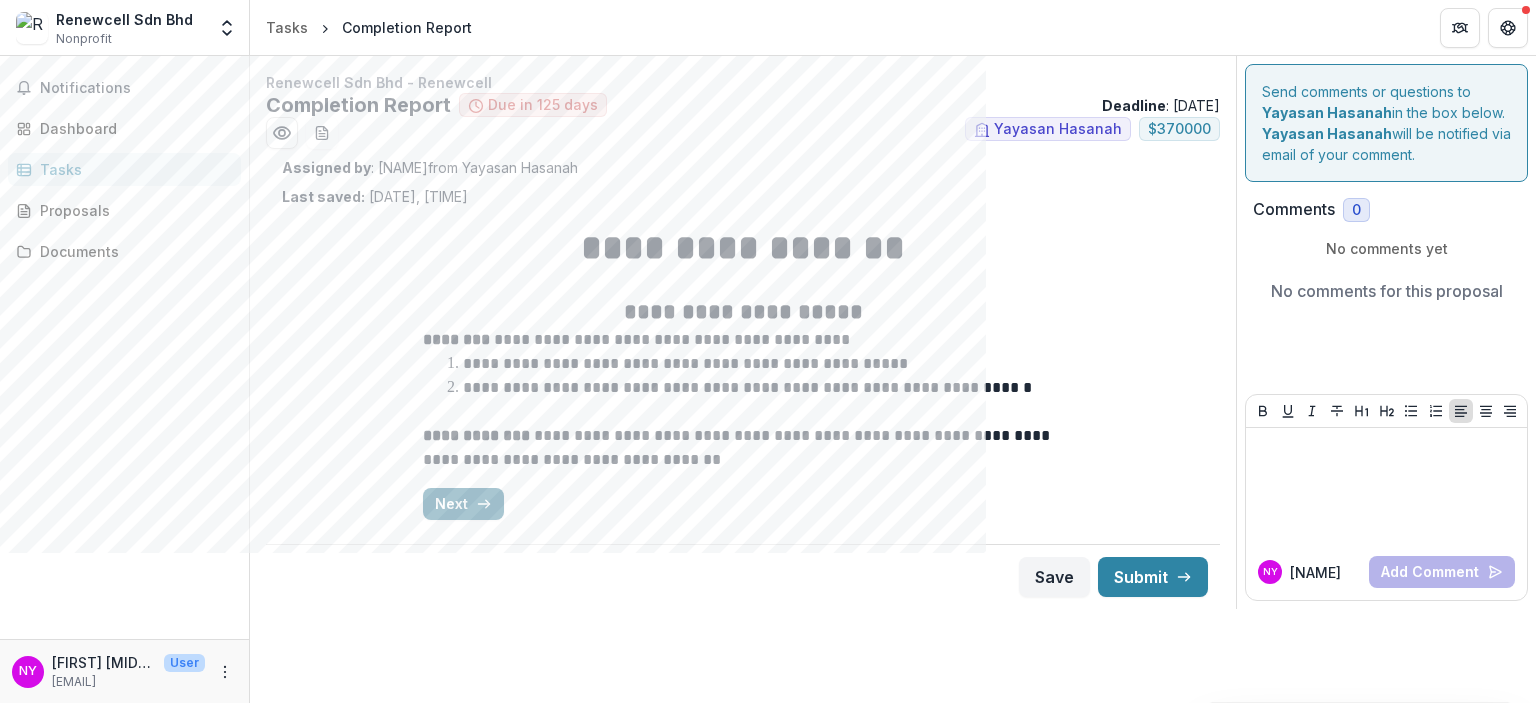 click on "Next" at bounding box center (463, 504) 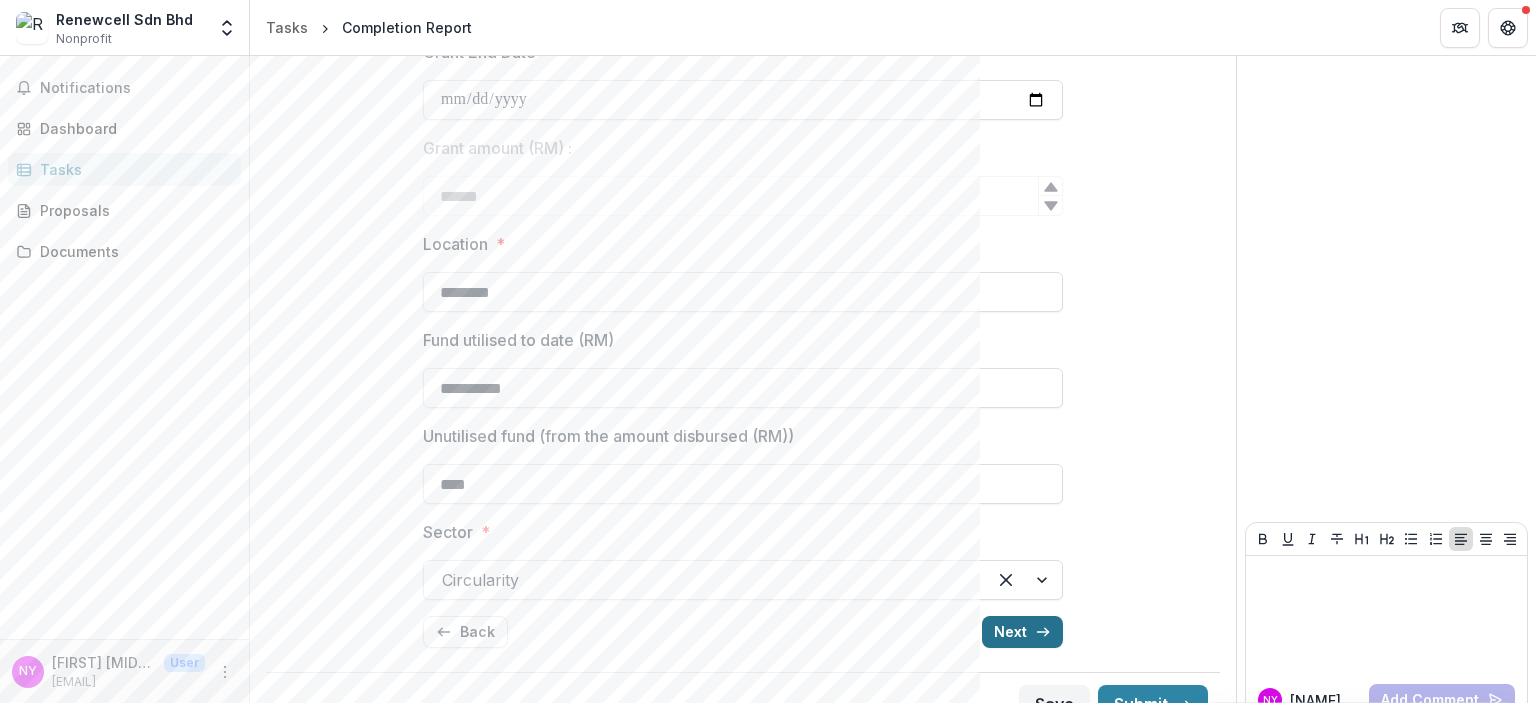 scroll, scrollTop: 504, scrollLeft: 0, axis: vertical 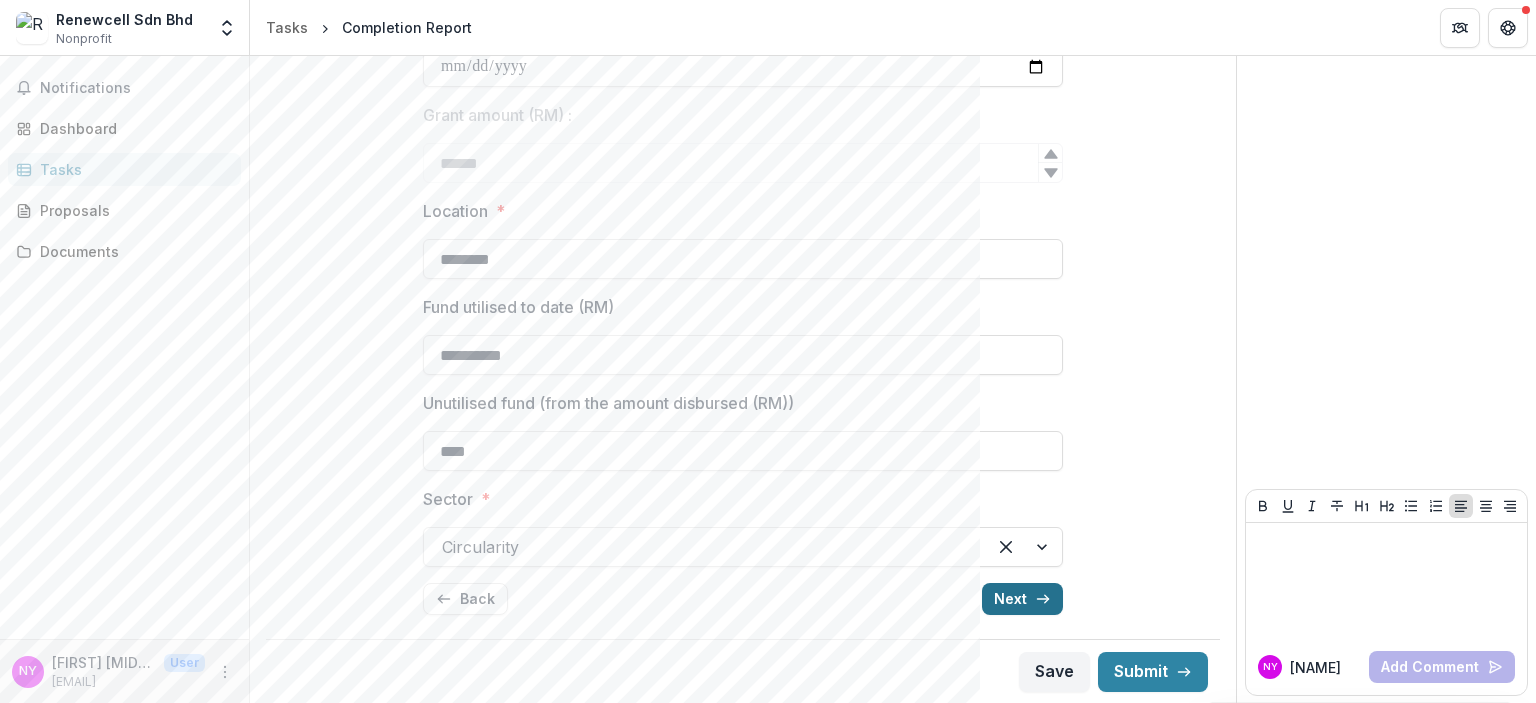 click on "Next" at bounding box center [1022, 599] 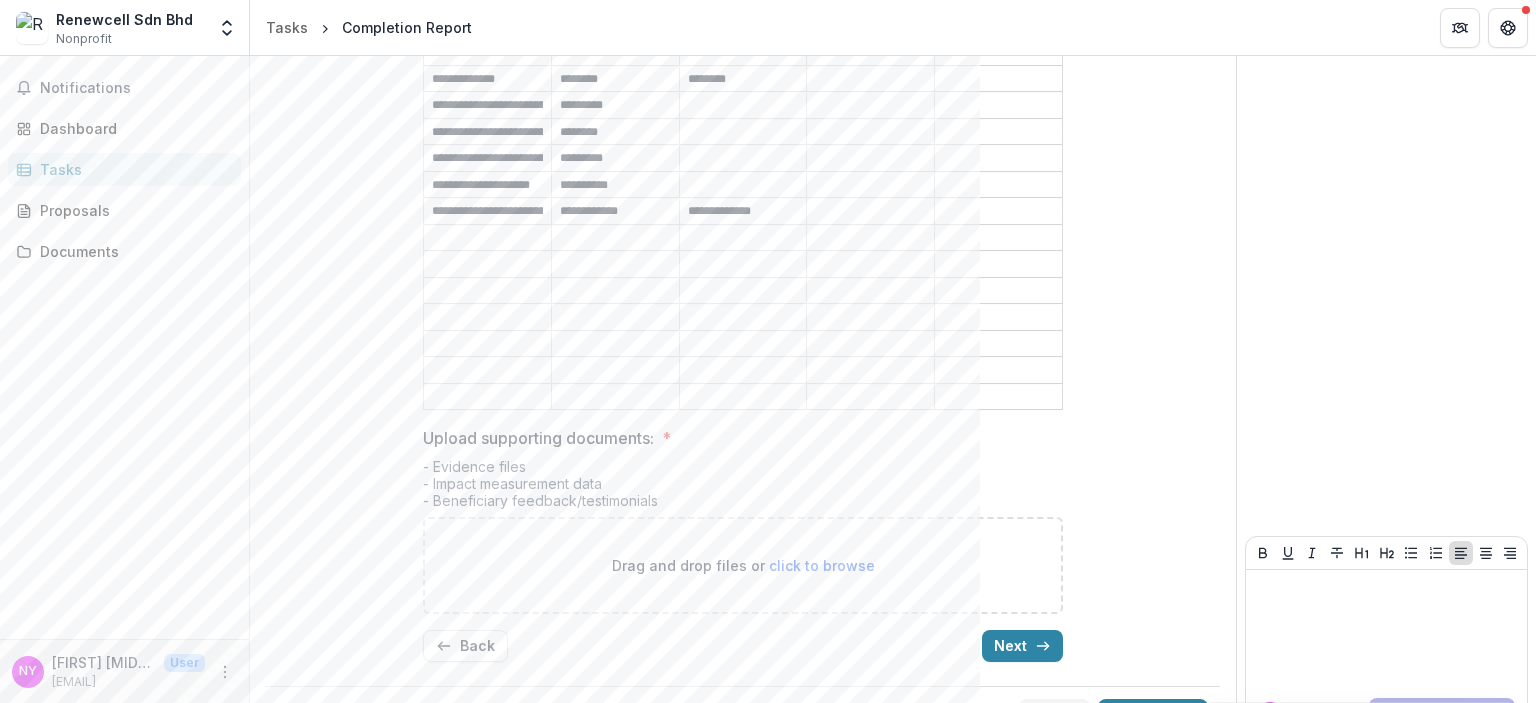 scroll, scrollTop: 981, scrollLeft: 0, axis: vertical 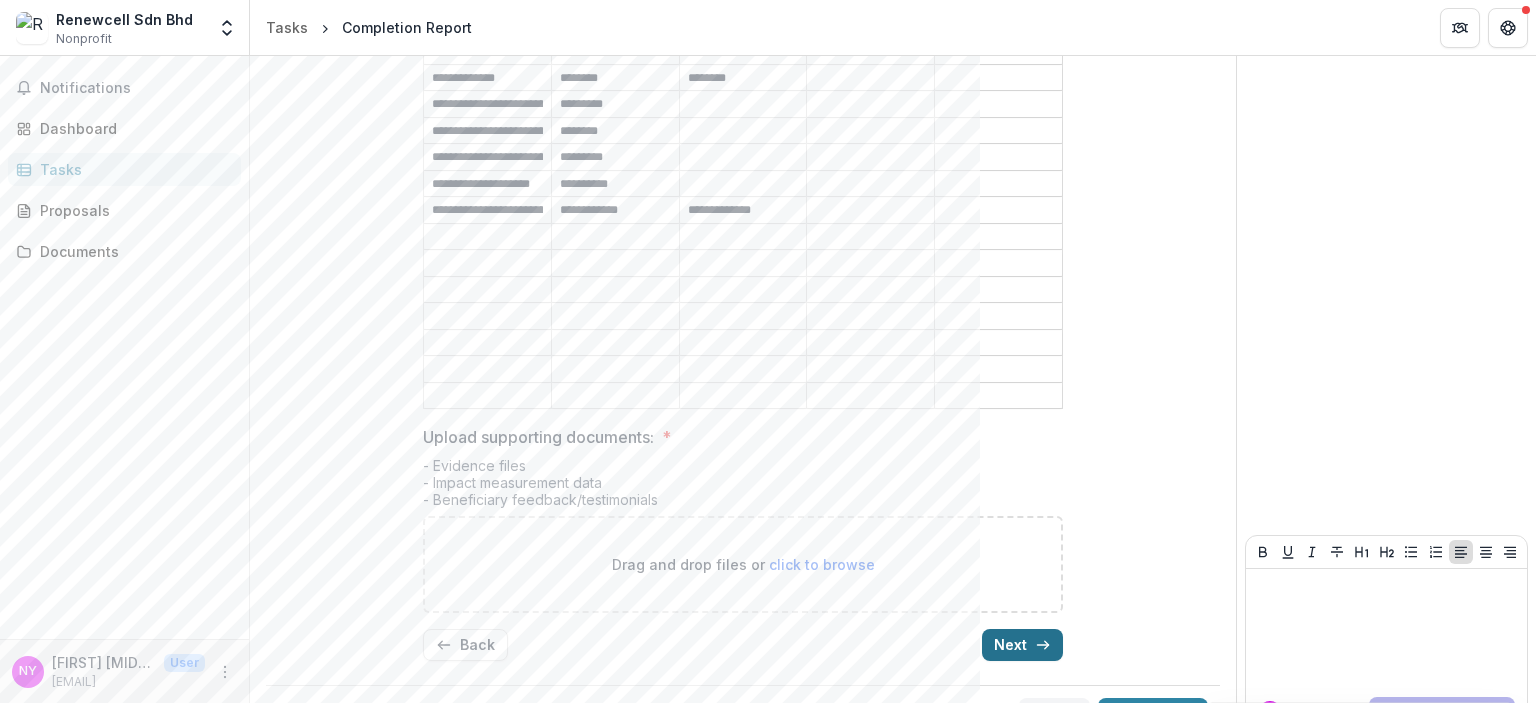 click on "Next" at bounding box center [1022, 645] 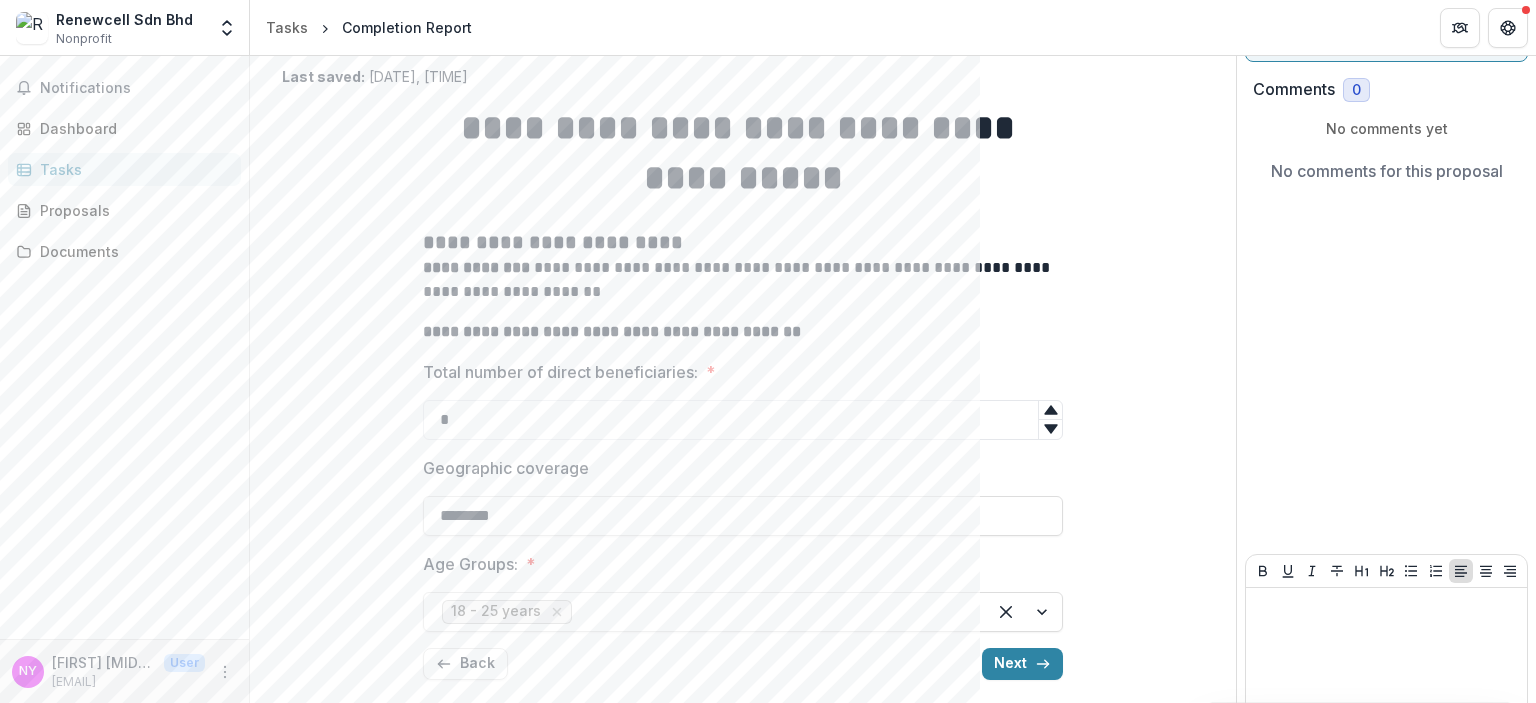 scroll, scrollTop: 85, scrollLeft: 0, axis: vertical 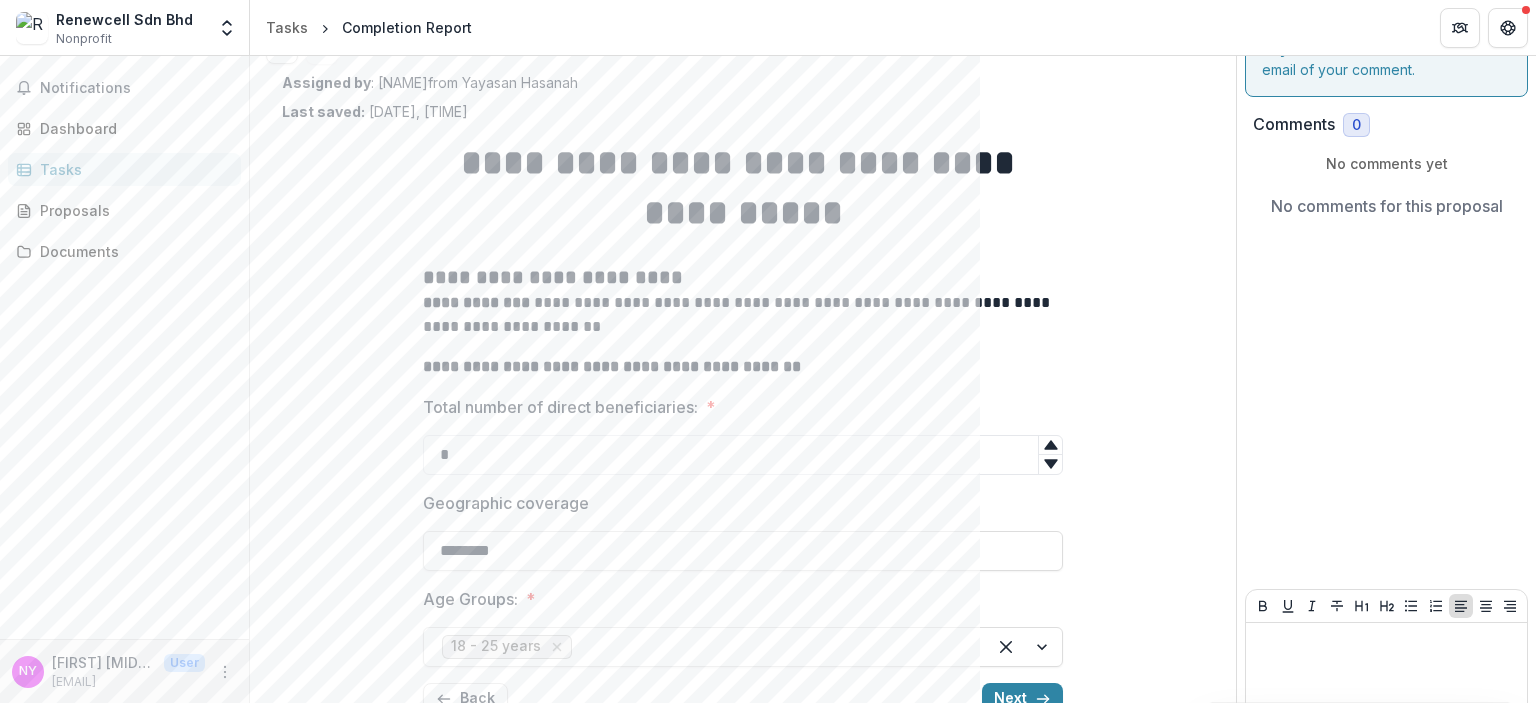 click at bounding box center [743, 431] 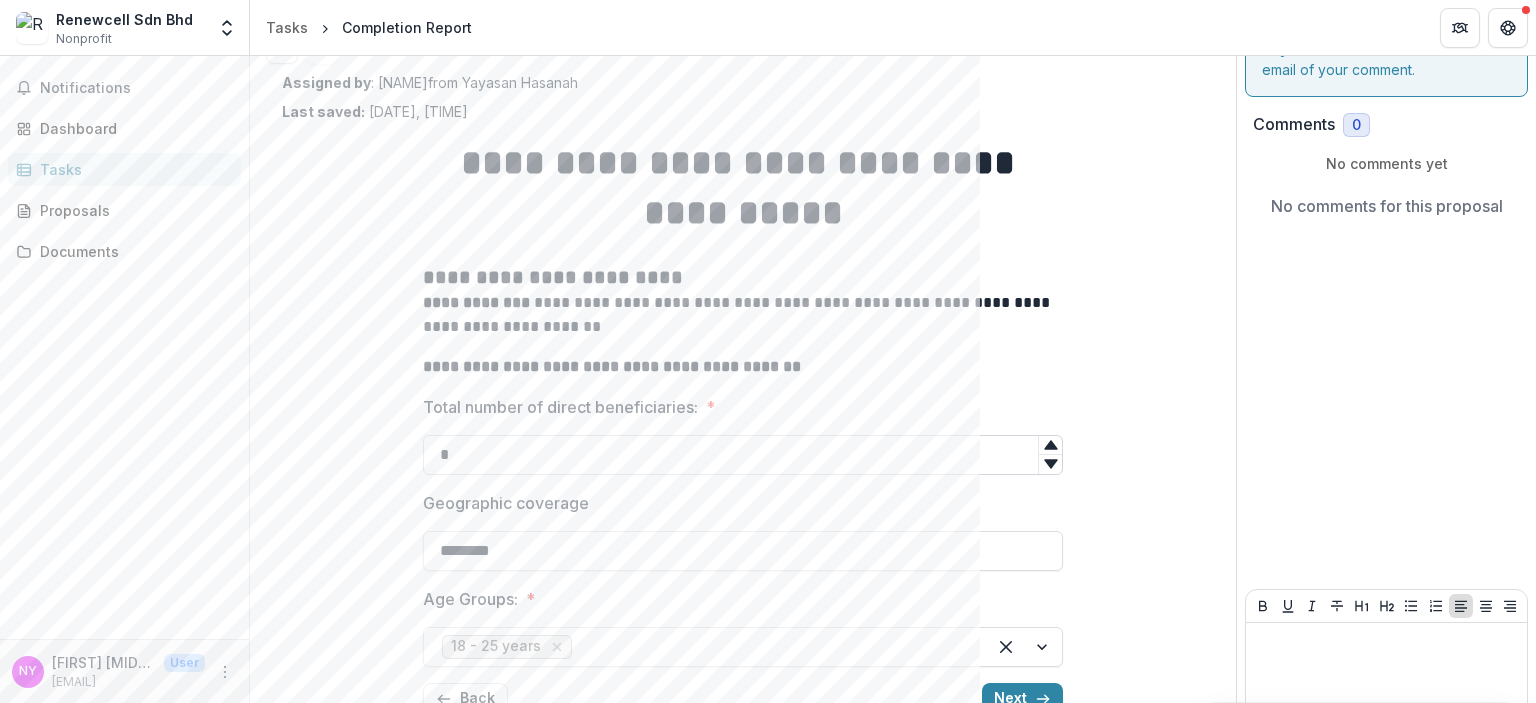 click on "*" at bounding box center [743, 455] 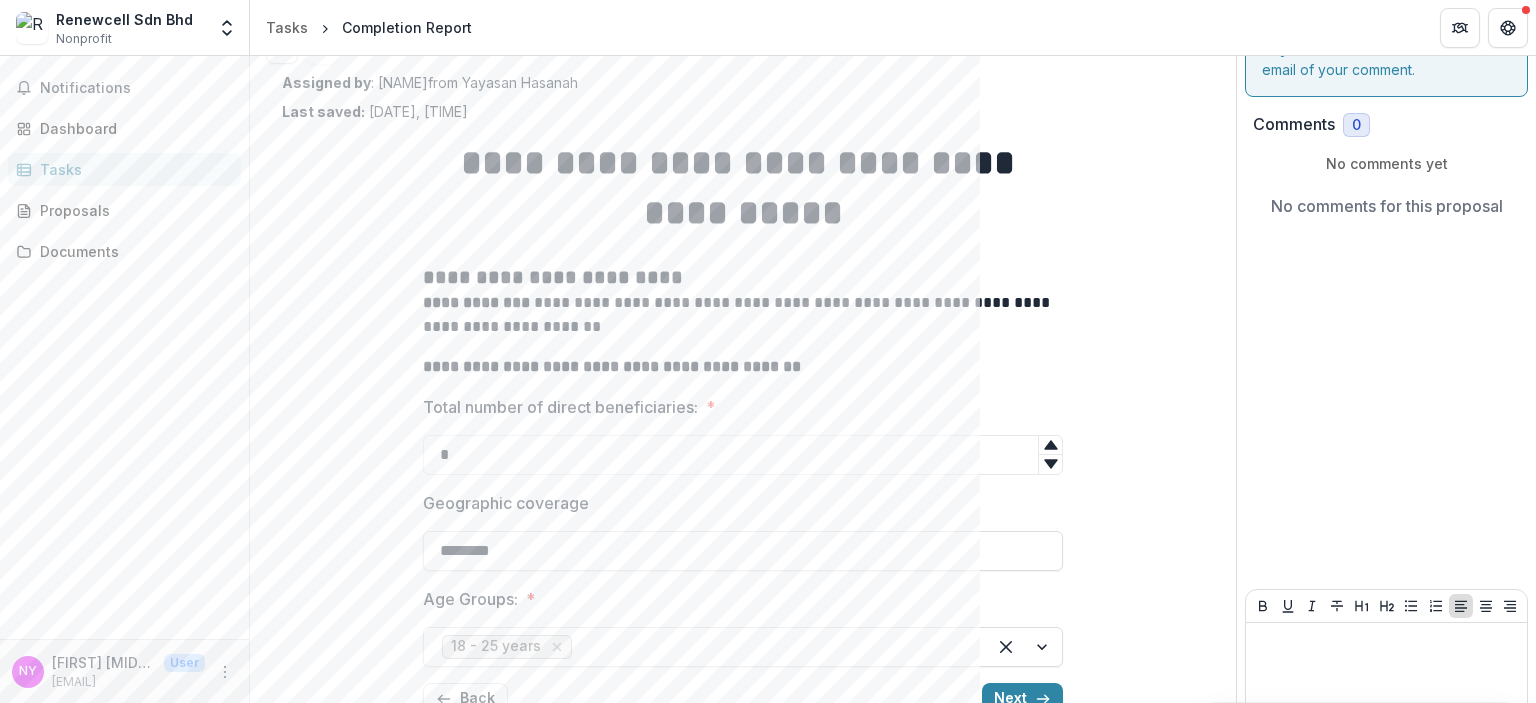 click on "Total number of direct beneficiaries:  *" at bounding box center [737, 407] 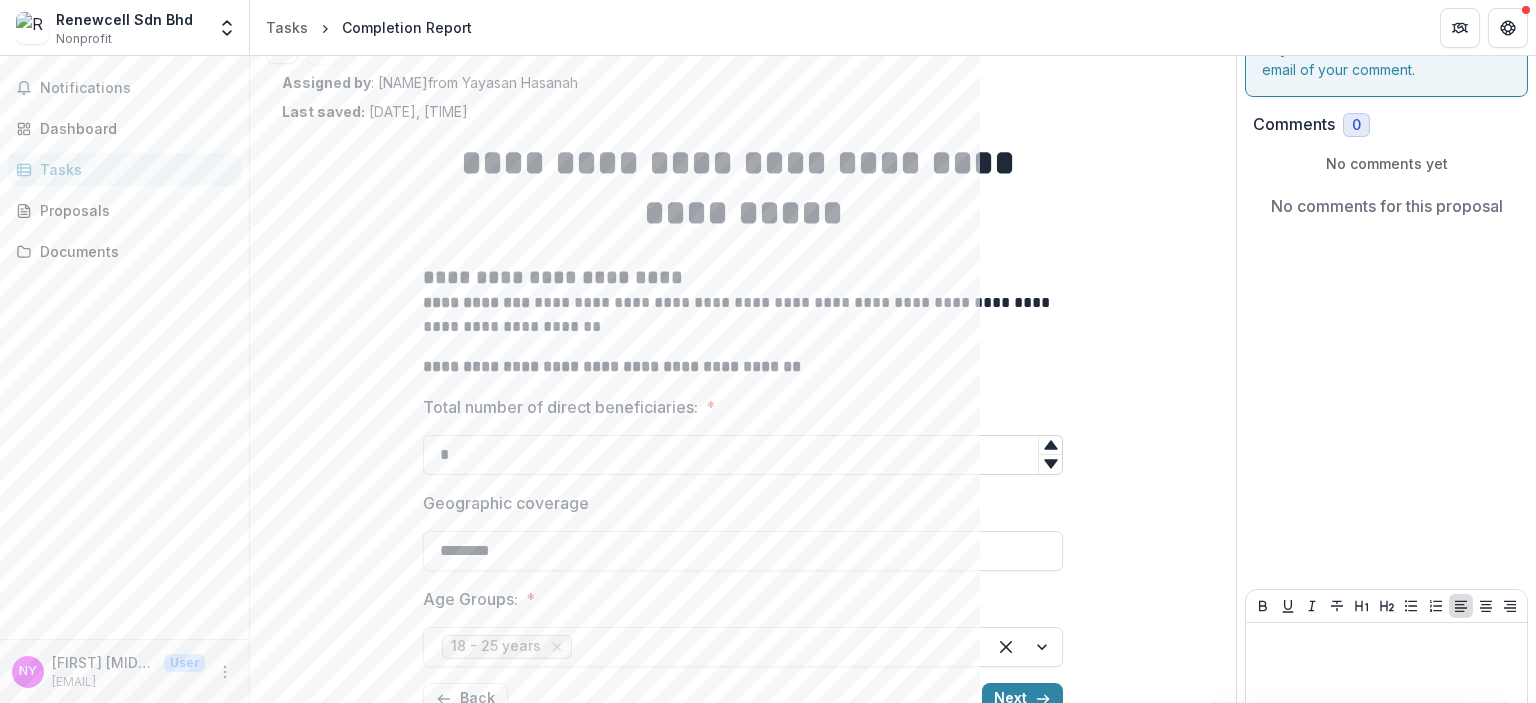 click on "*" at bounding box center (743, 455) 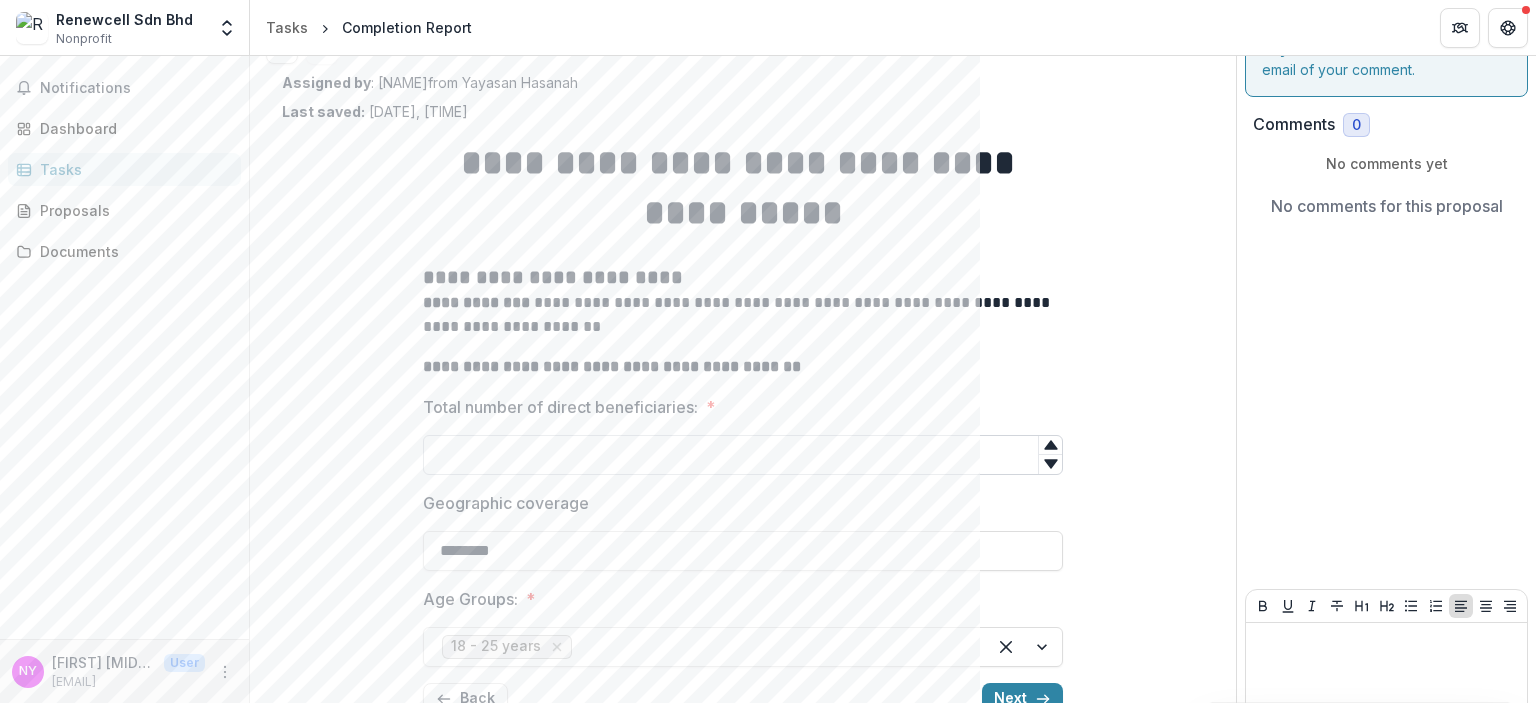 scroll, scrollTop: 185, scrollLeft: 0, axis: vertical 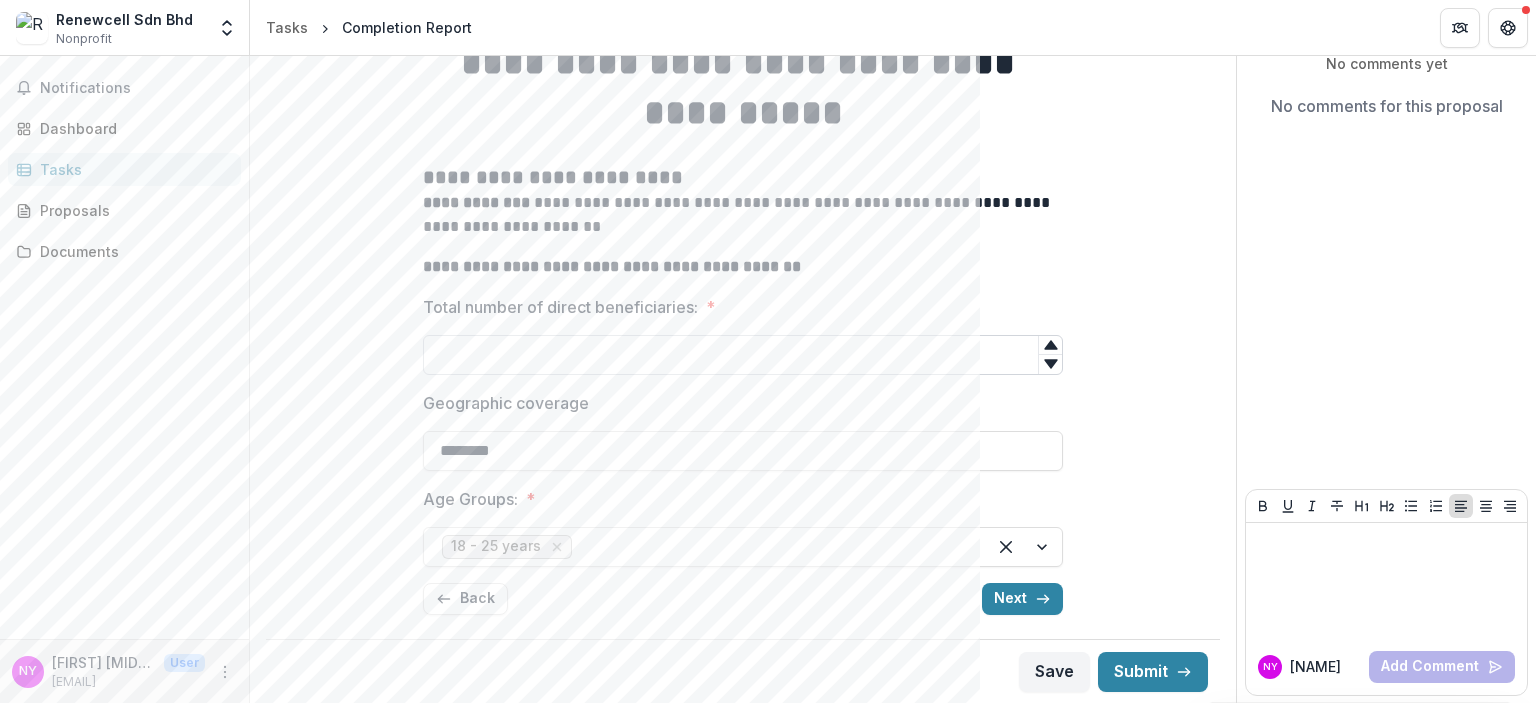click on "********" at bounding box center [743, 451] 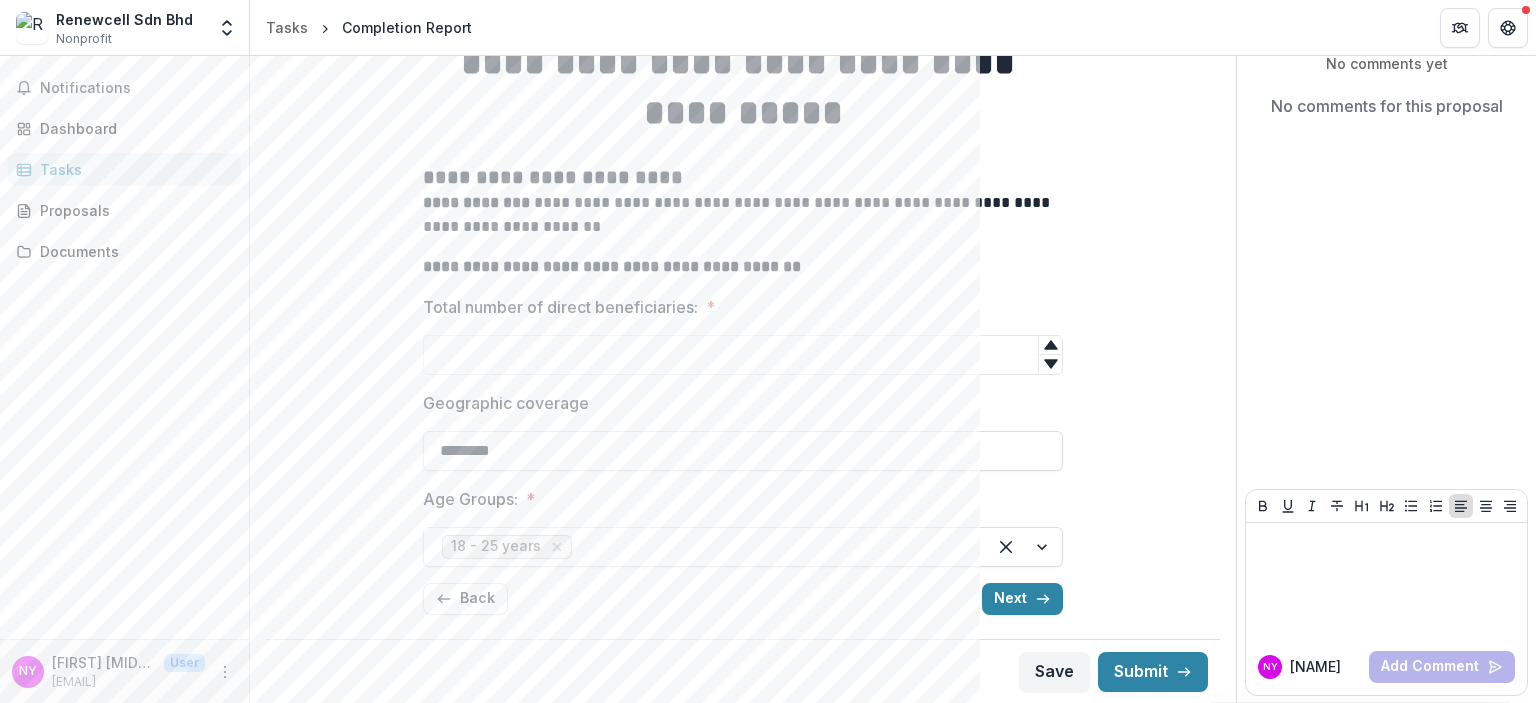click on "**********" at bounding box center (743, 326) 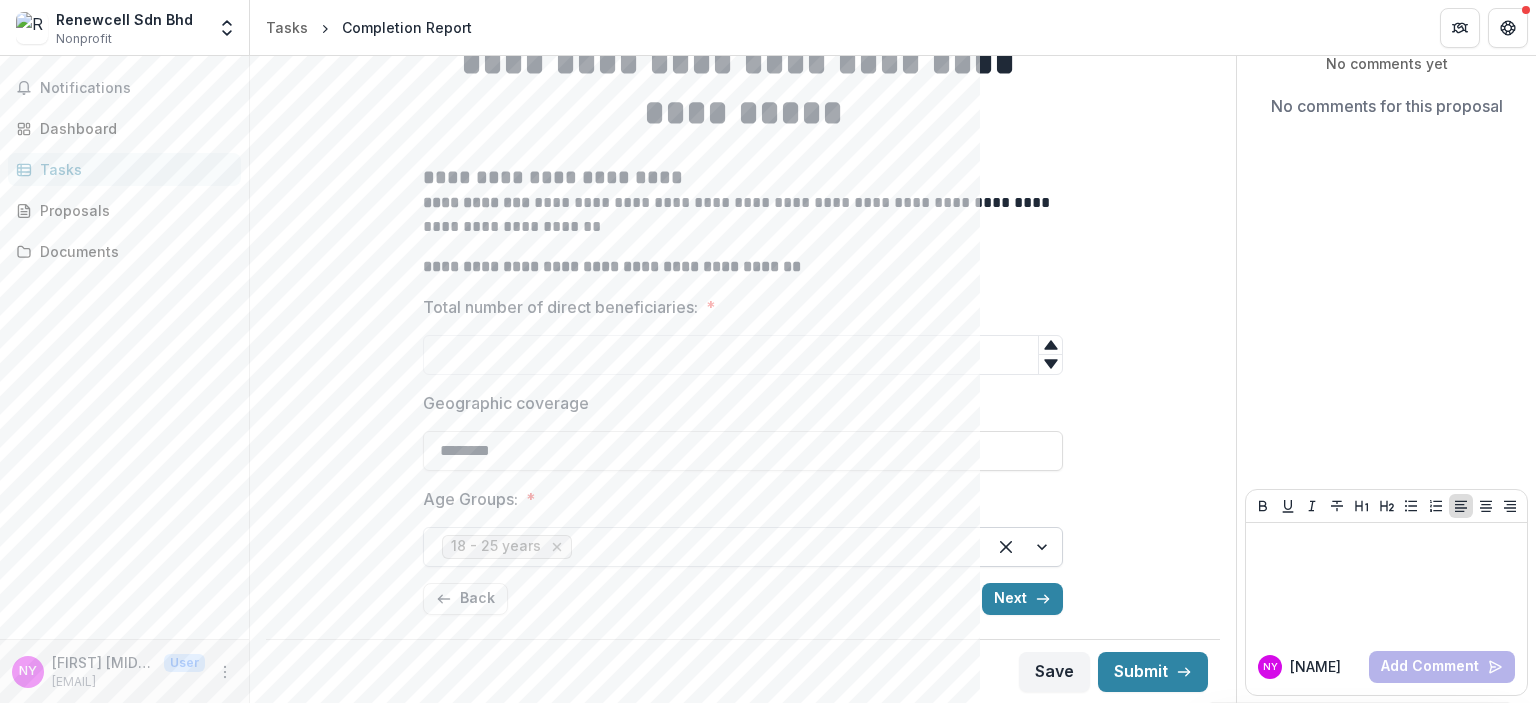click 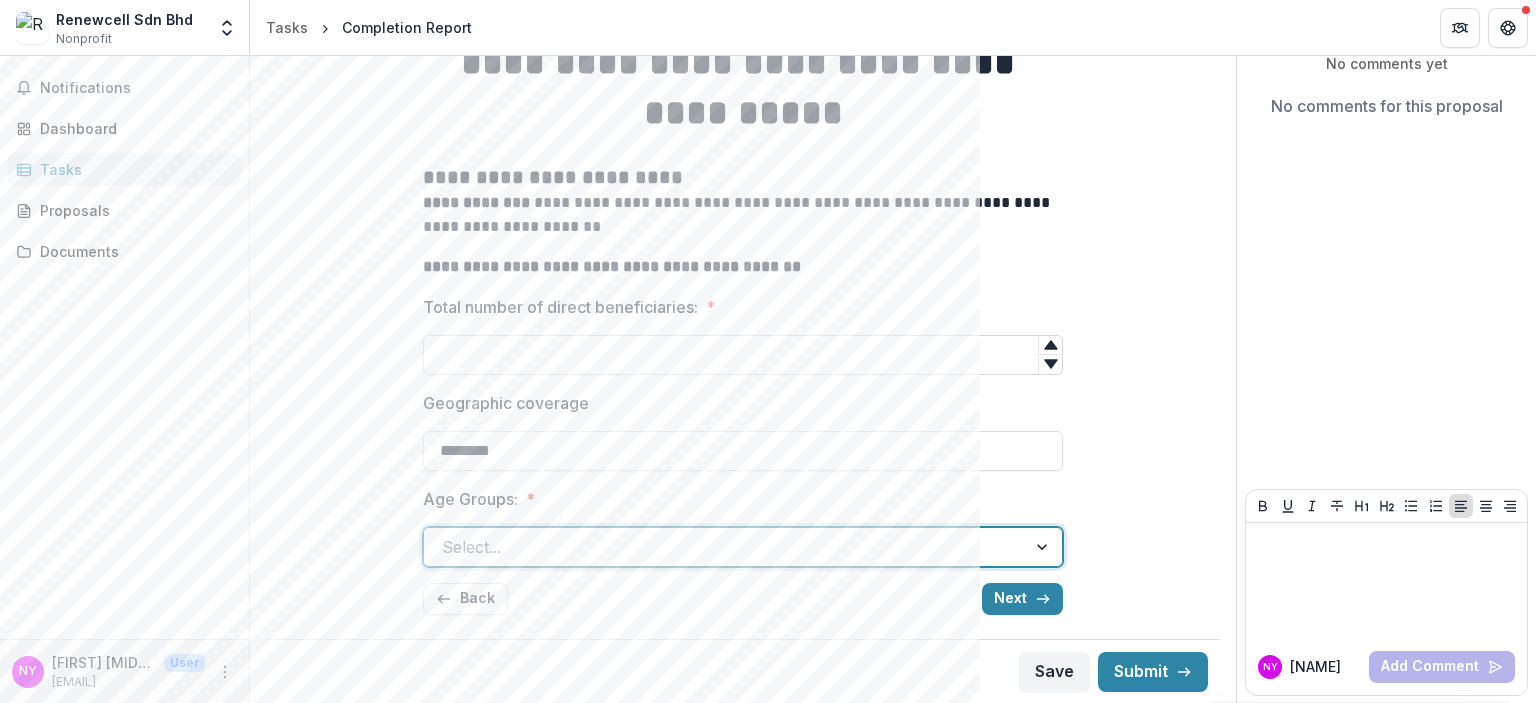 click on "Total number of direct beneficiaries:  *" at bounding box center (743, 355) 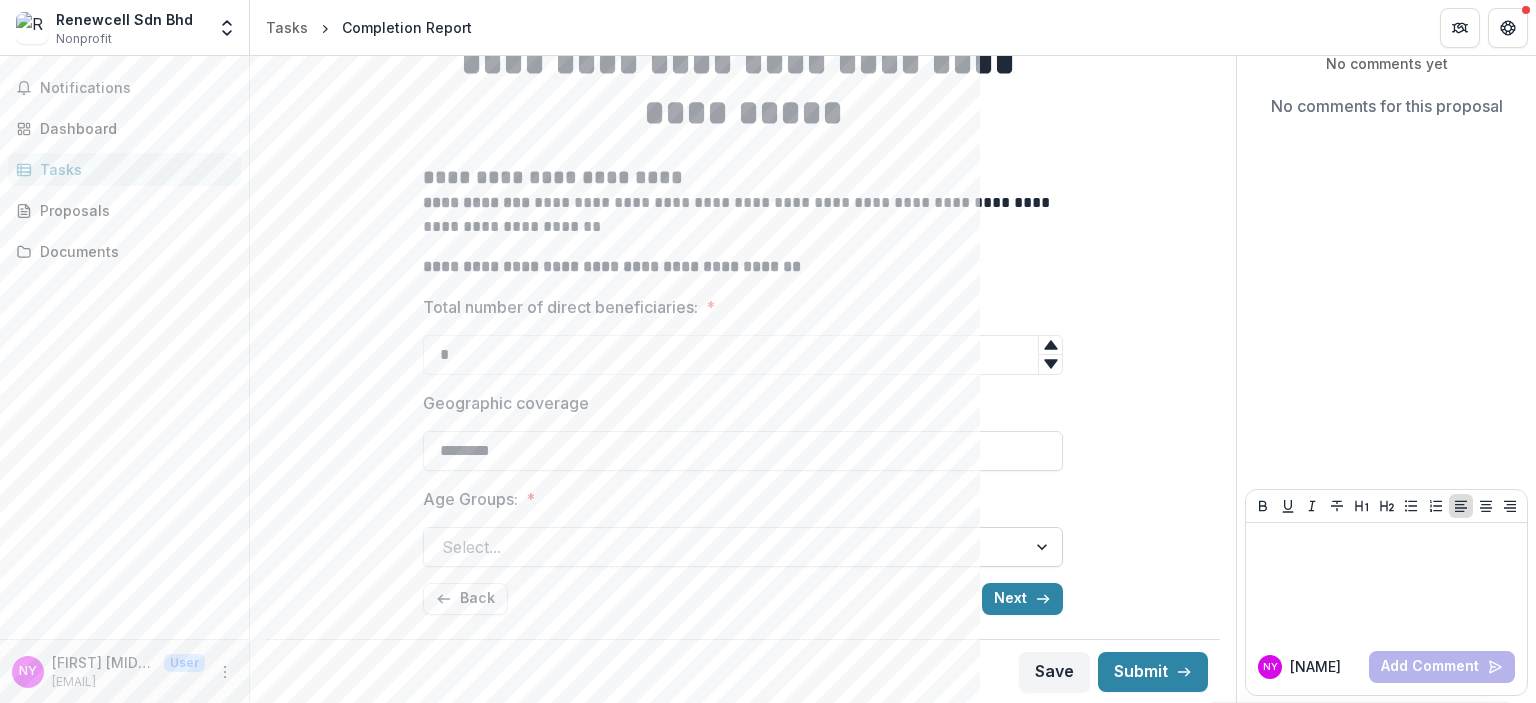 type on "*" 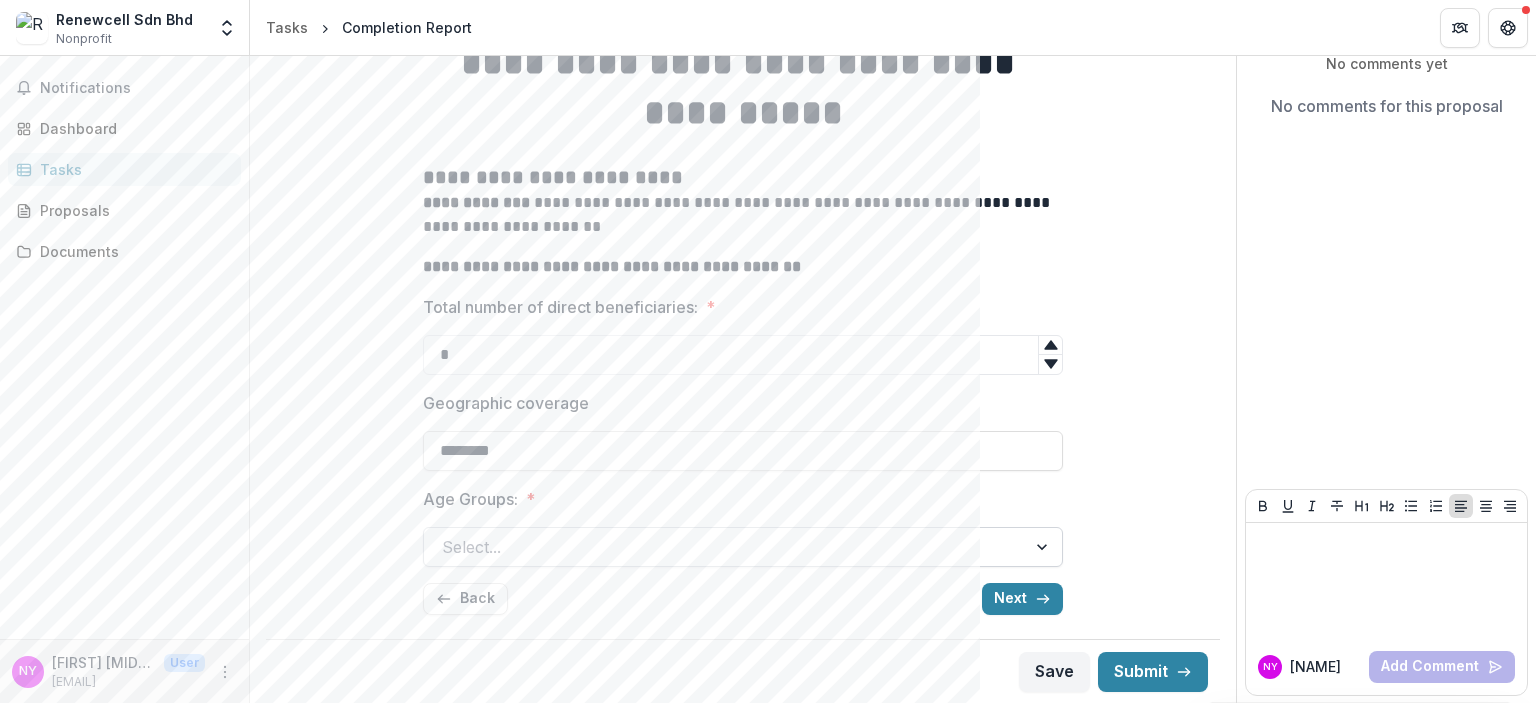 click on "**********" at bounding box center (743, 326) 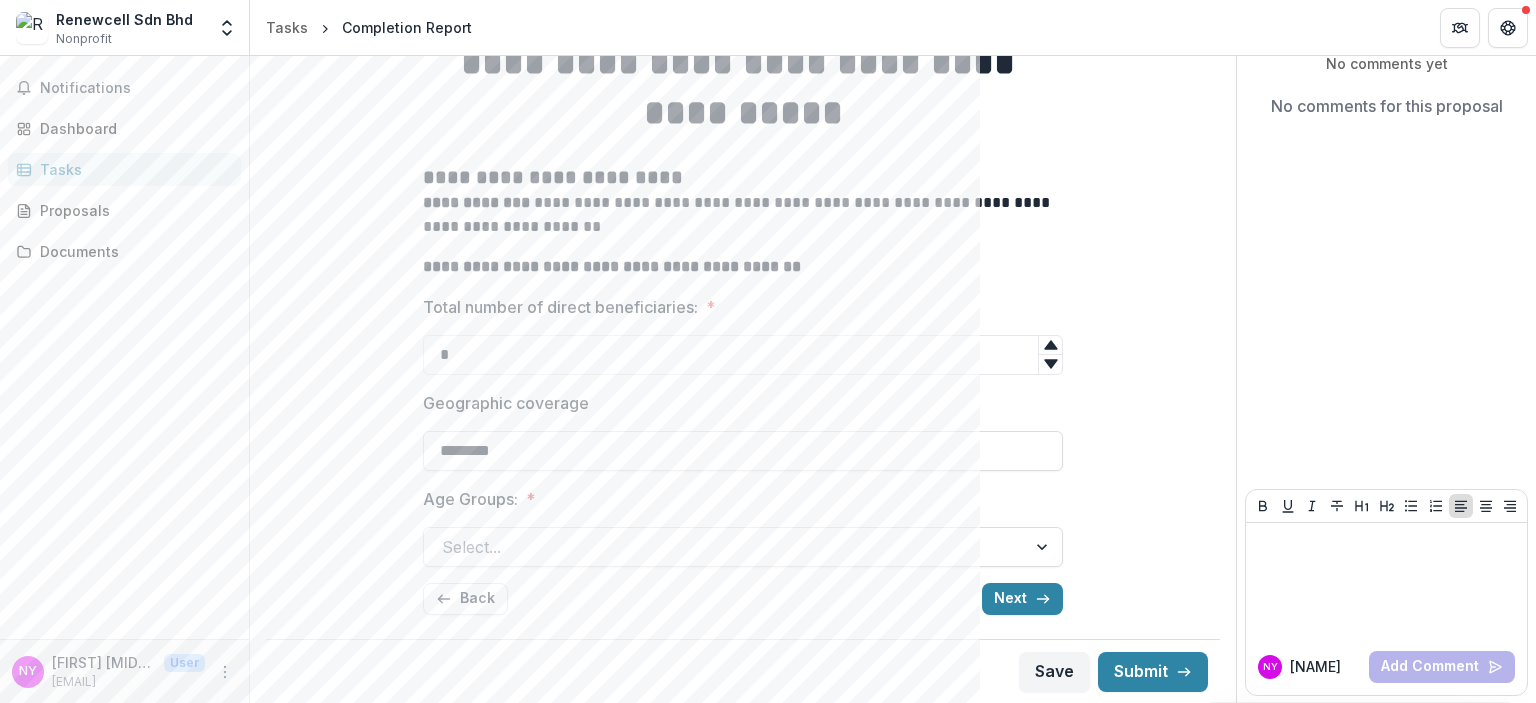 click on "**********" at bounding box center (743, 326) 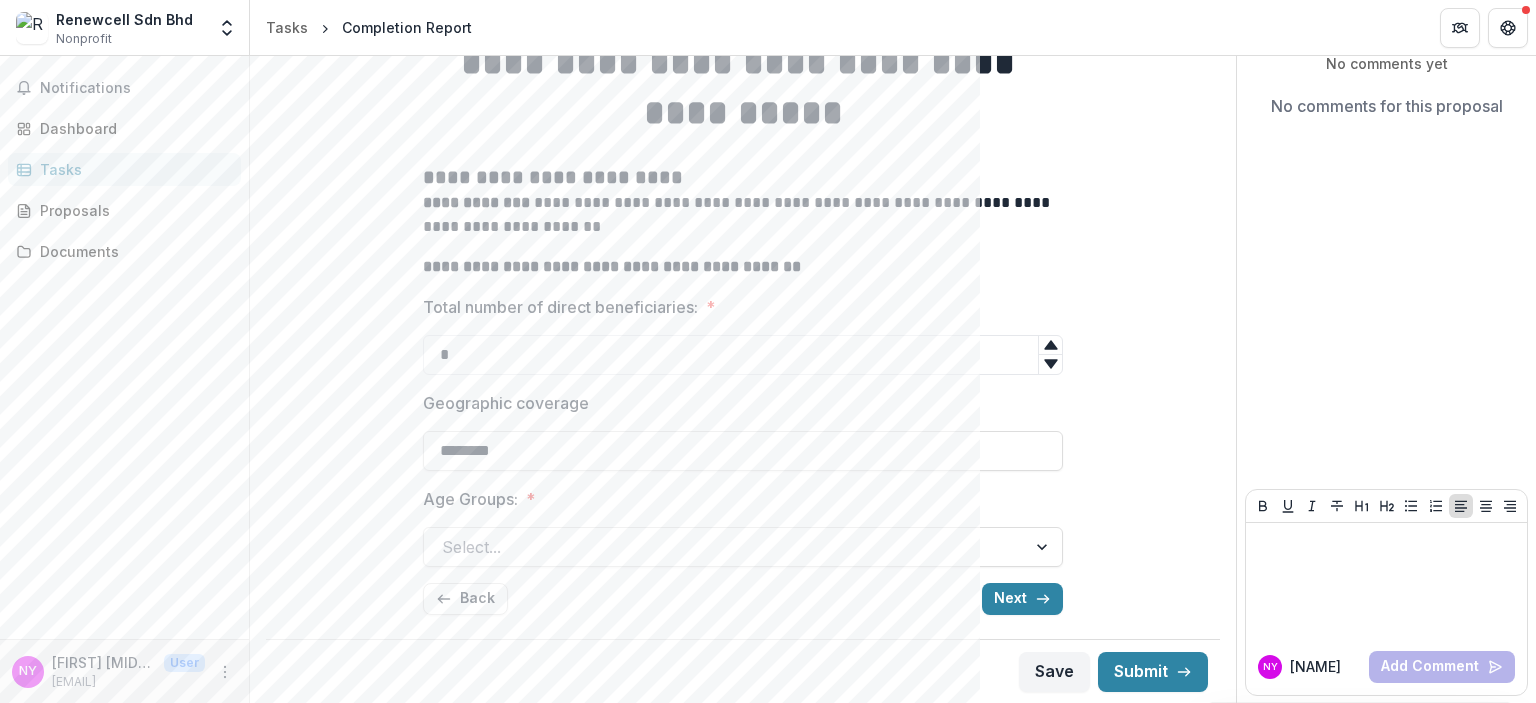 click on "**********" at bounding box center (743, 295) 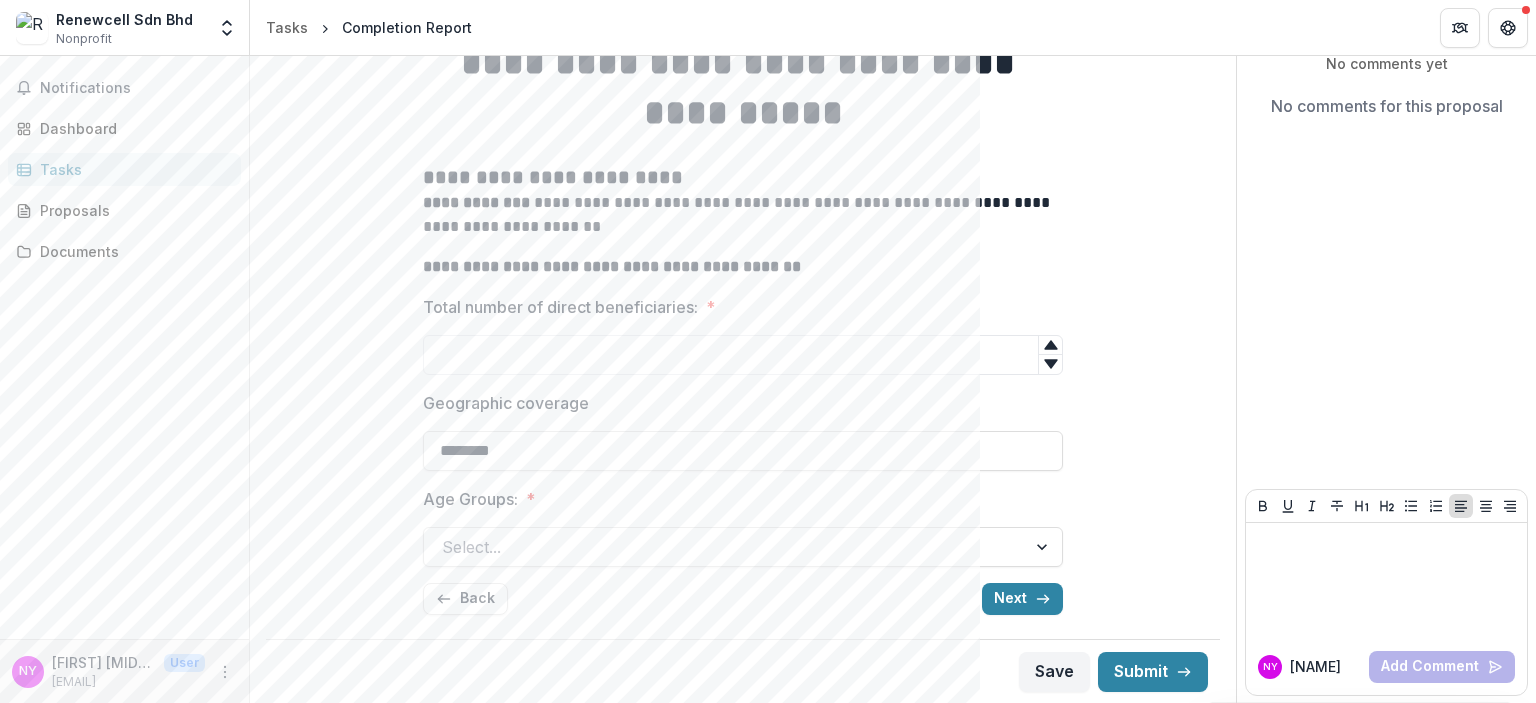 type 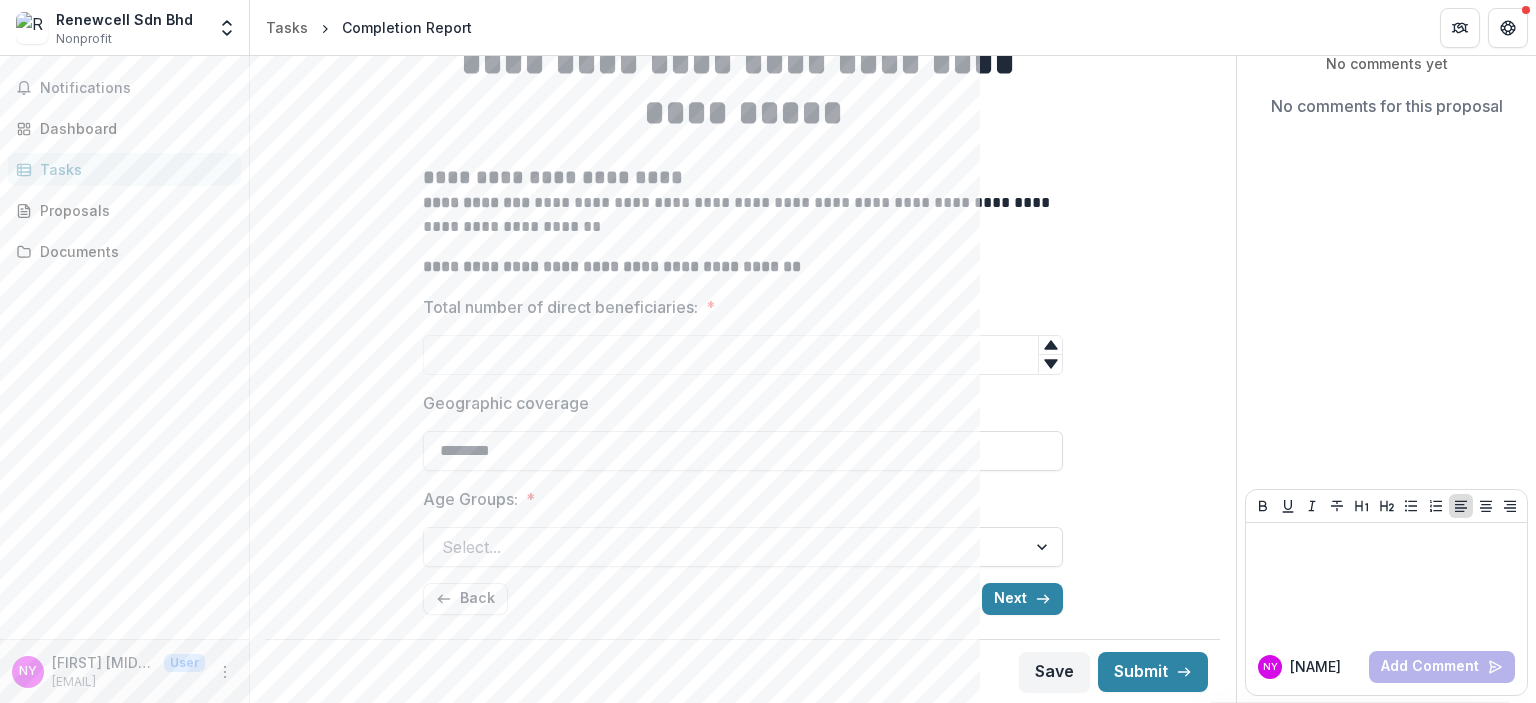 drag, startPoint x: 232, startPoint y: 395, endPoint x: 440, endPoint y: 415, distance: 208.95932 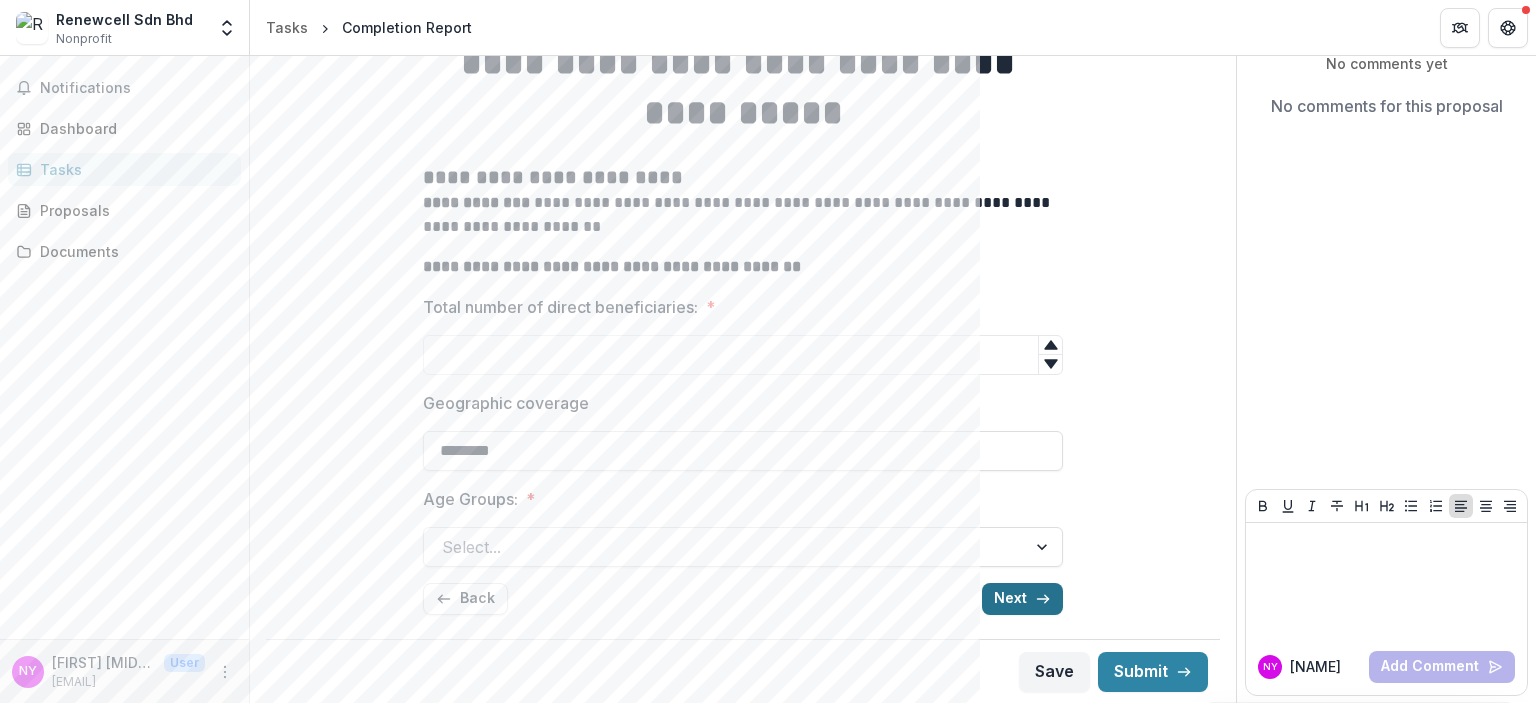 click on "Next" at bounding box center (1022, 599) 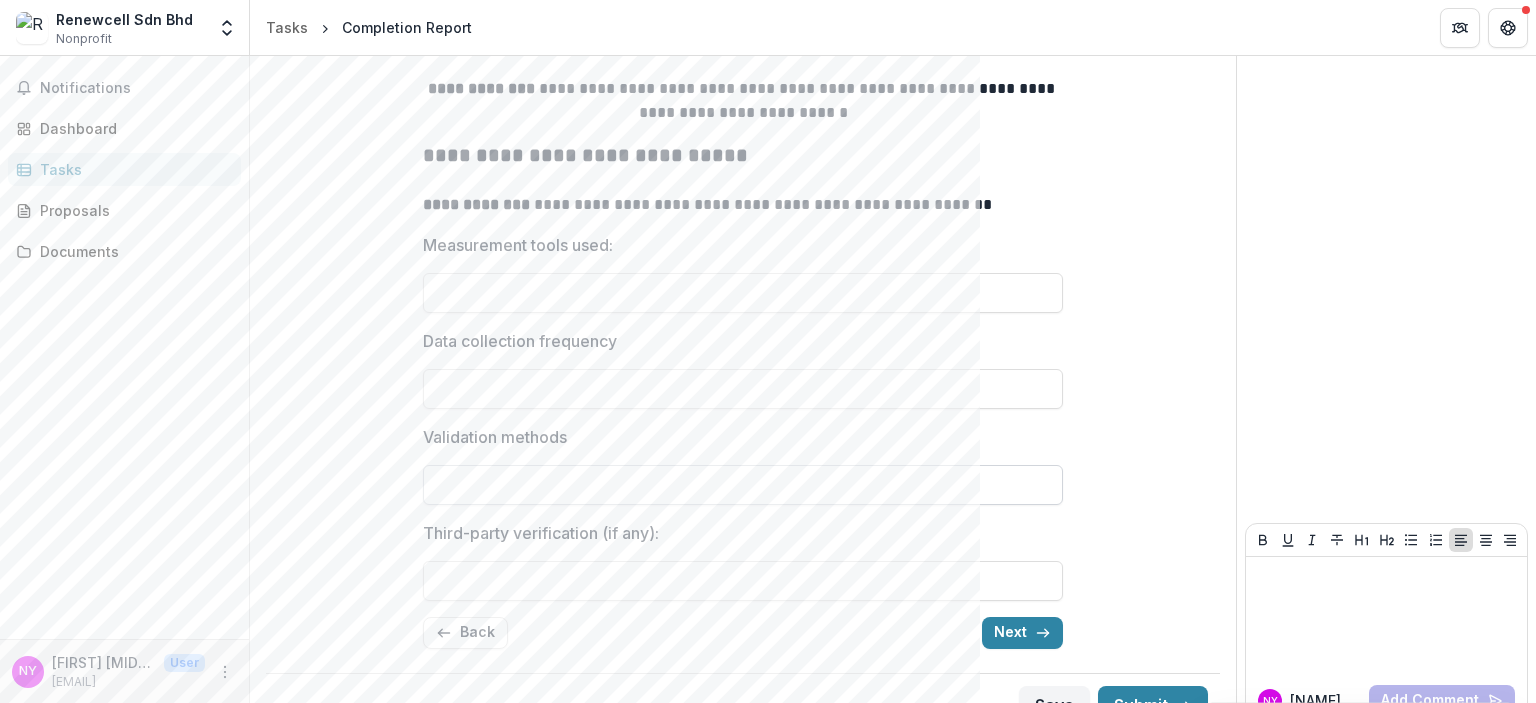 scroll, scrollTop: 305, scrollLeft: 0, axis: vertical 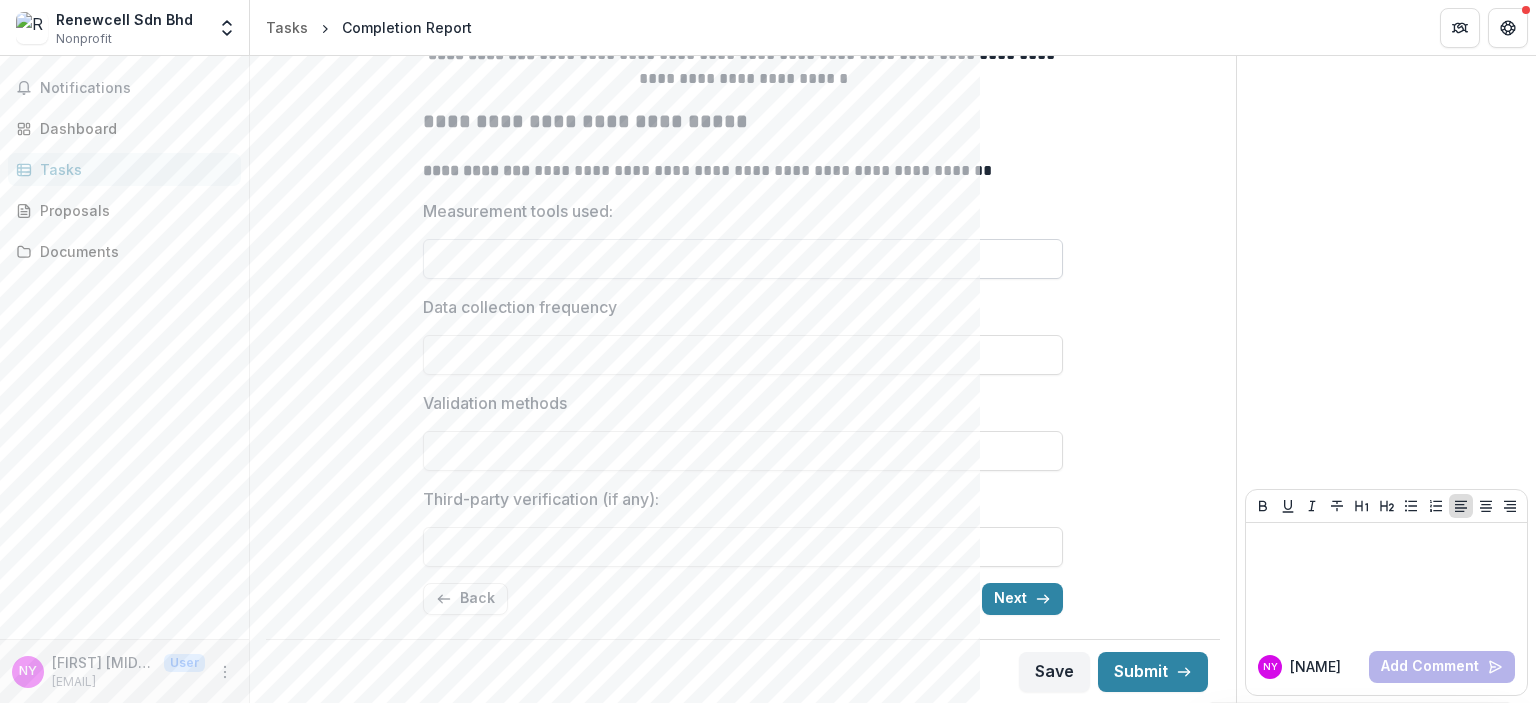click on "Measurement tools used:" at bounding box center [743, 259] 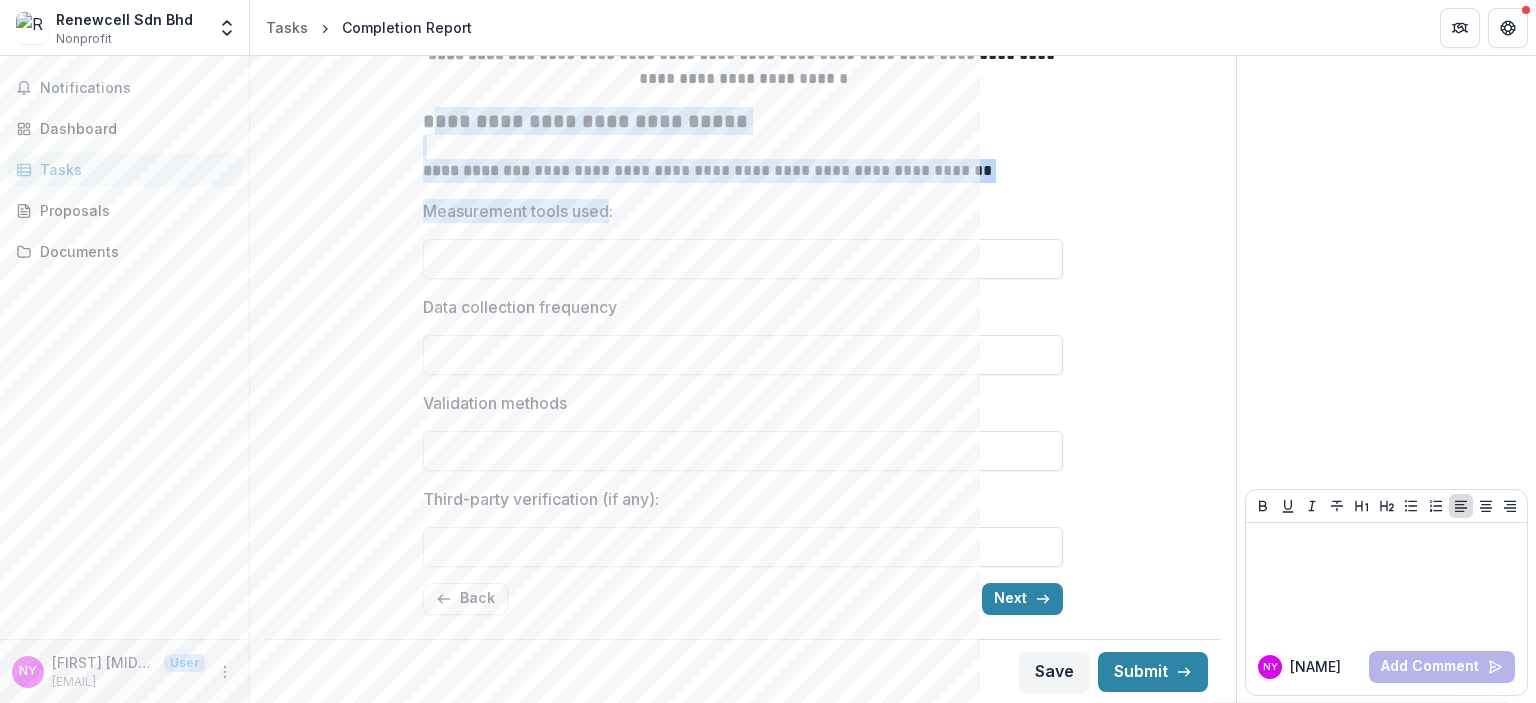 drag, startPoint x: 606, startPoint y: 201, endPoint x: 423, endPoint y: 128, distance: 197.02284 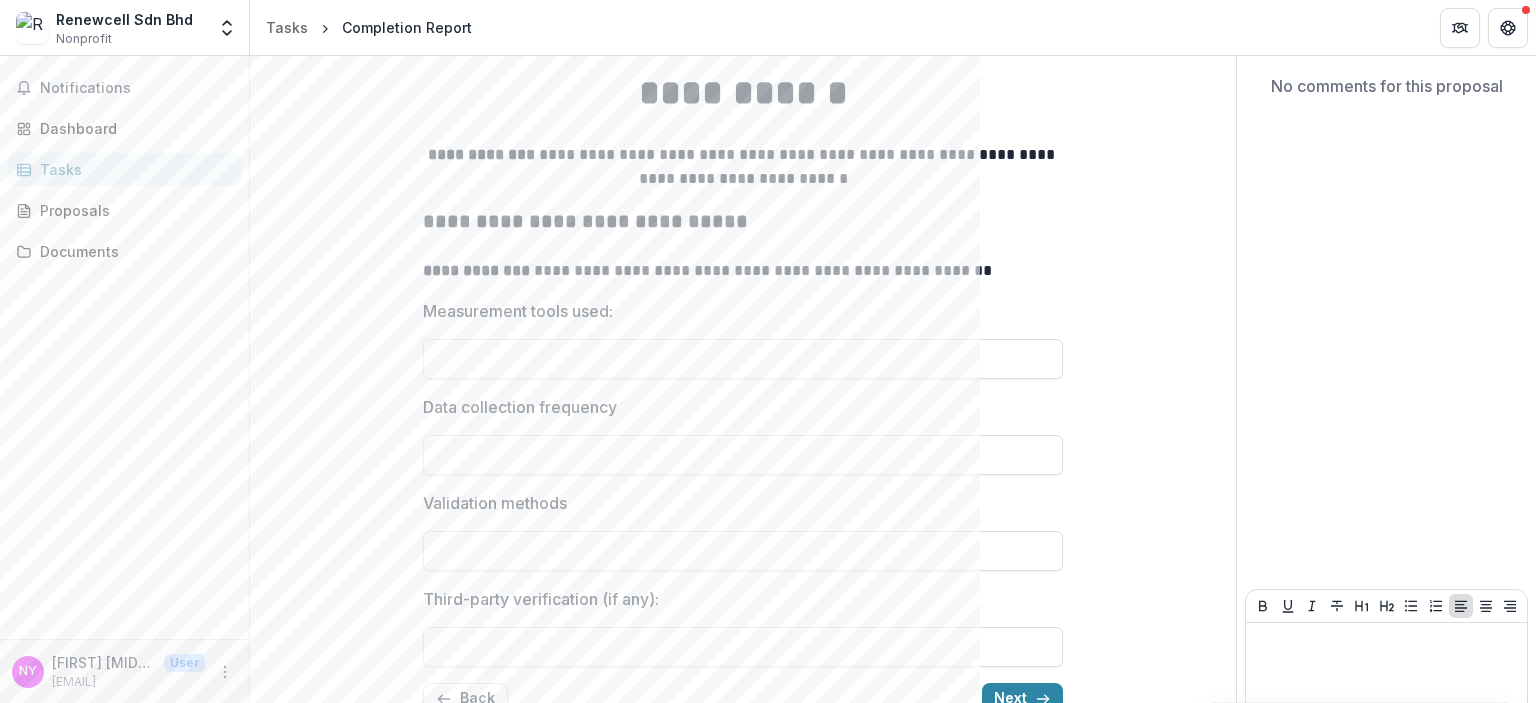 click on "**********" at bounding box center [743, 366] 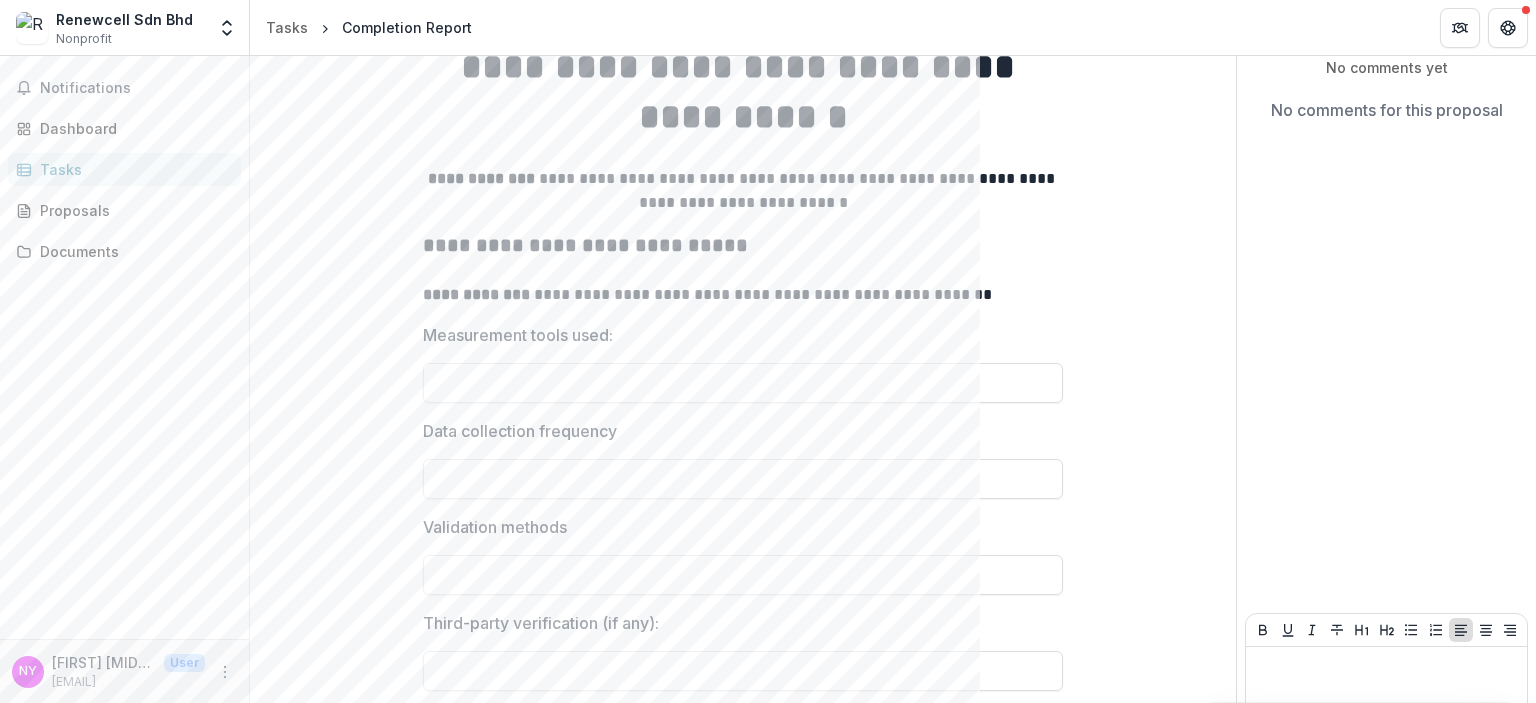 scroll, scrollTop: 205, scrollLeft: 0, axis: vertical 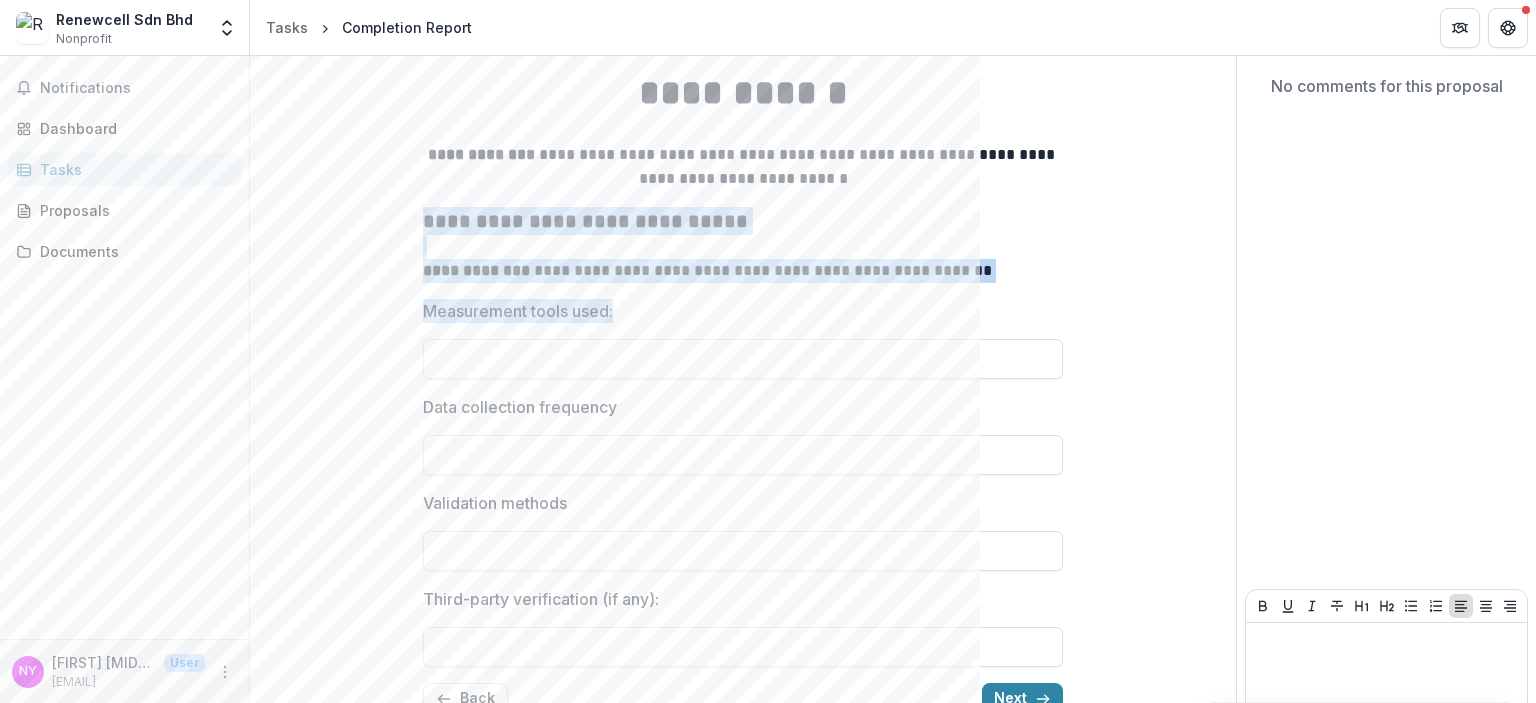 drag, startPoint x: 420, startPoint y: 219, endPoint x: 637, endPoint y: 304, distance: 233.05363 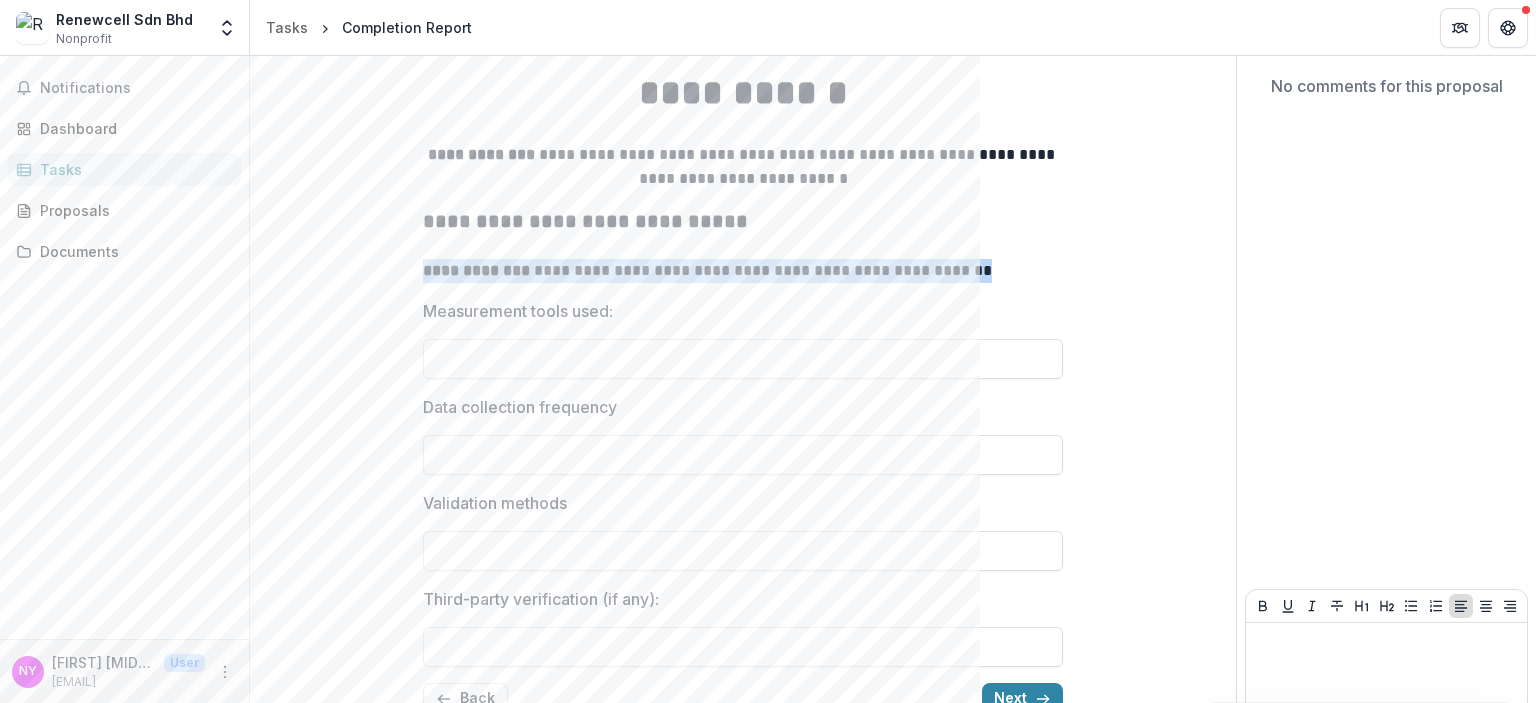 drag, startPoint x: 417, startPoint y: 265, endPoint x: 991, endPoint y: 270, distance: 574.0218 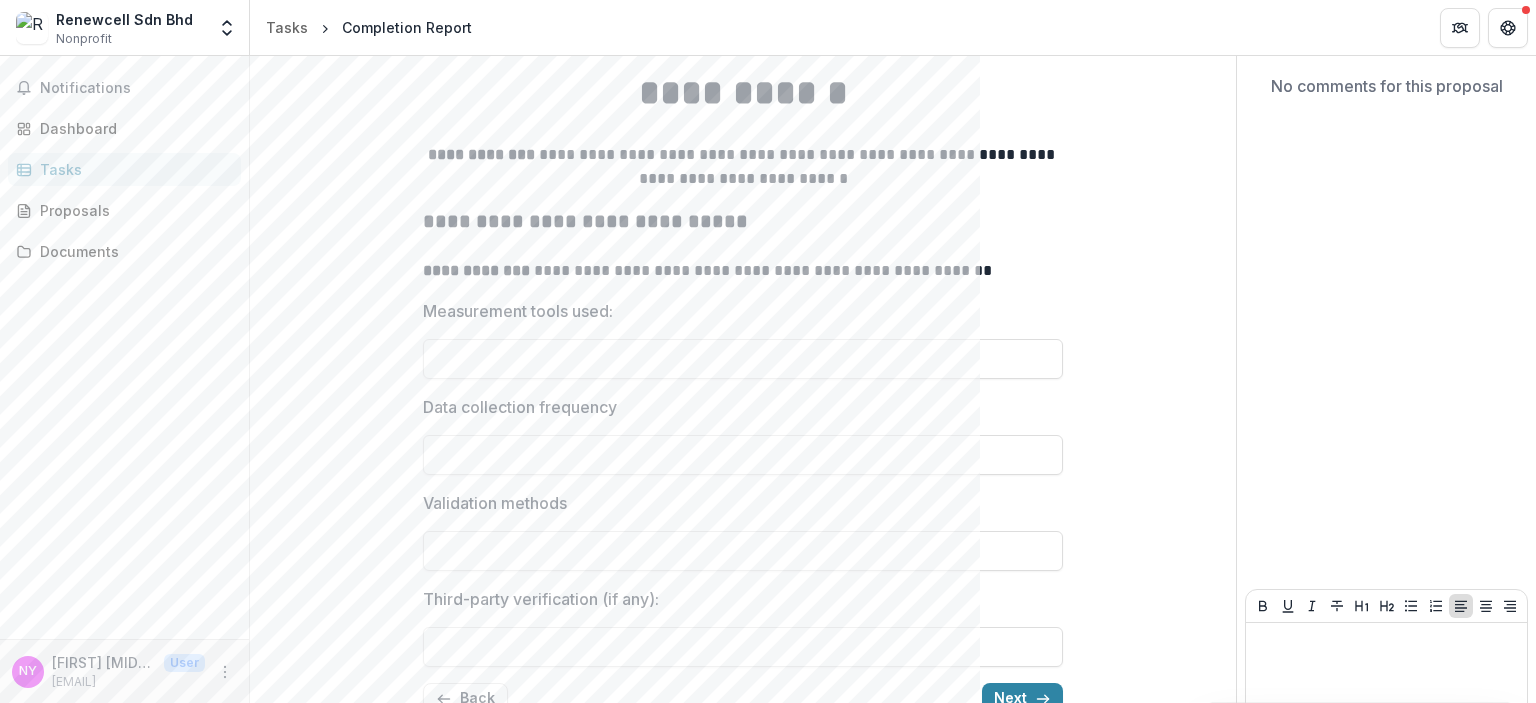 click on "Measurement tools used:" at bounding box center (518, 311) 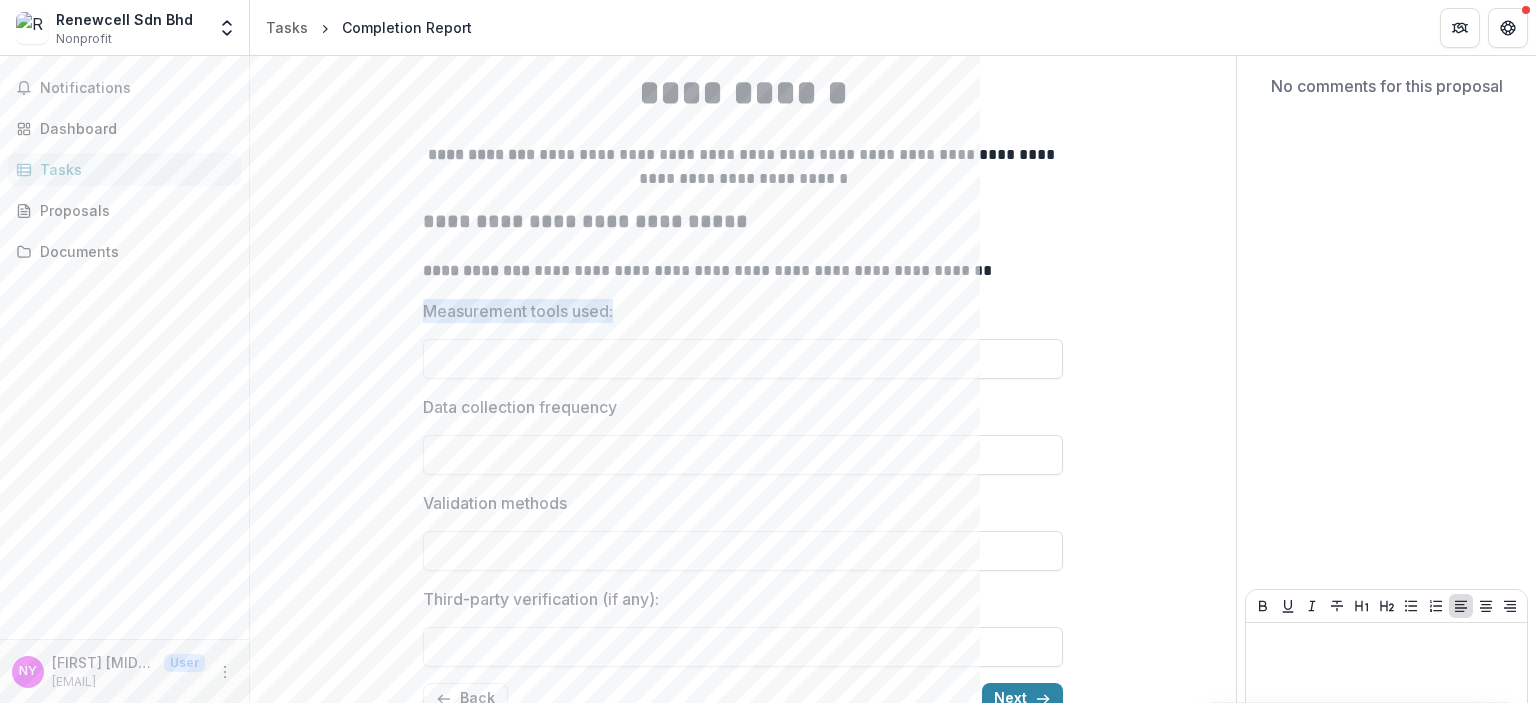 drag, startPoint x: 417, startPoint y: 307, endPoint x: 620, endPoint y: 307, distance: 203 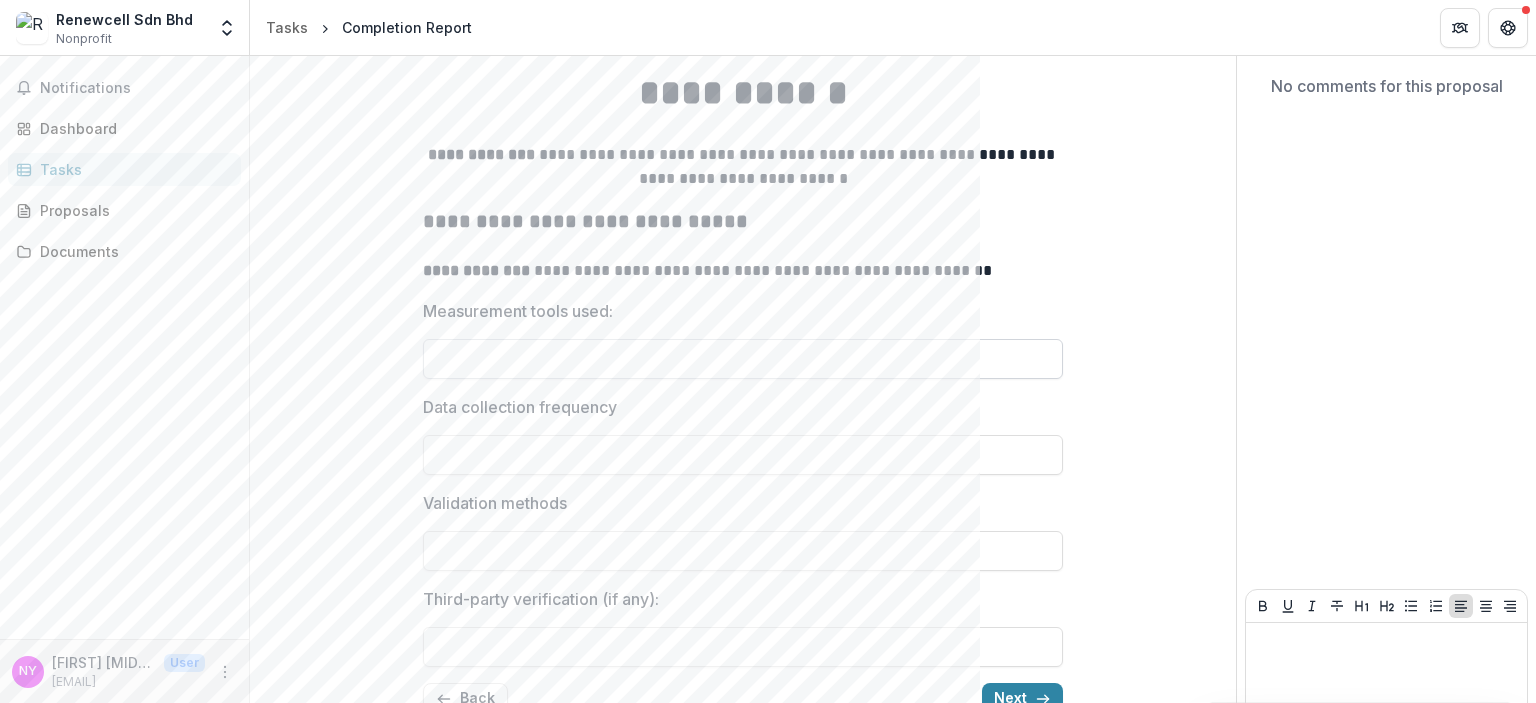 click on "Measurement tools used:" at bounding box center [743, 359] 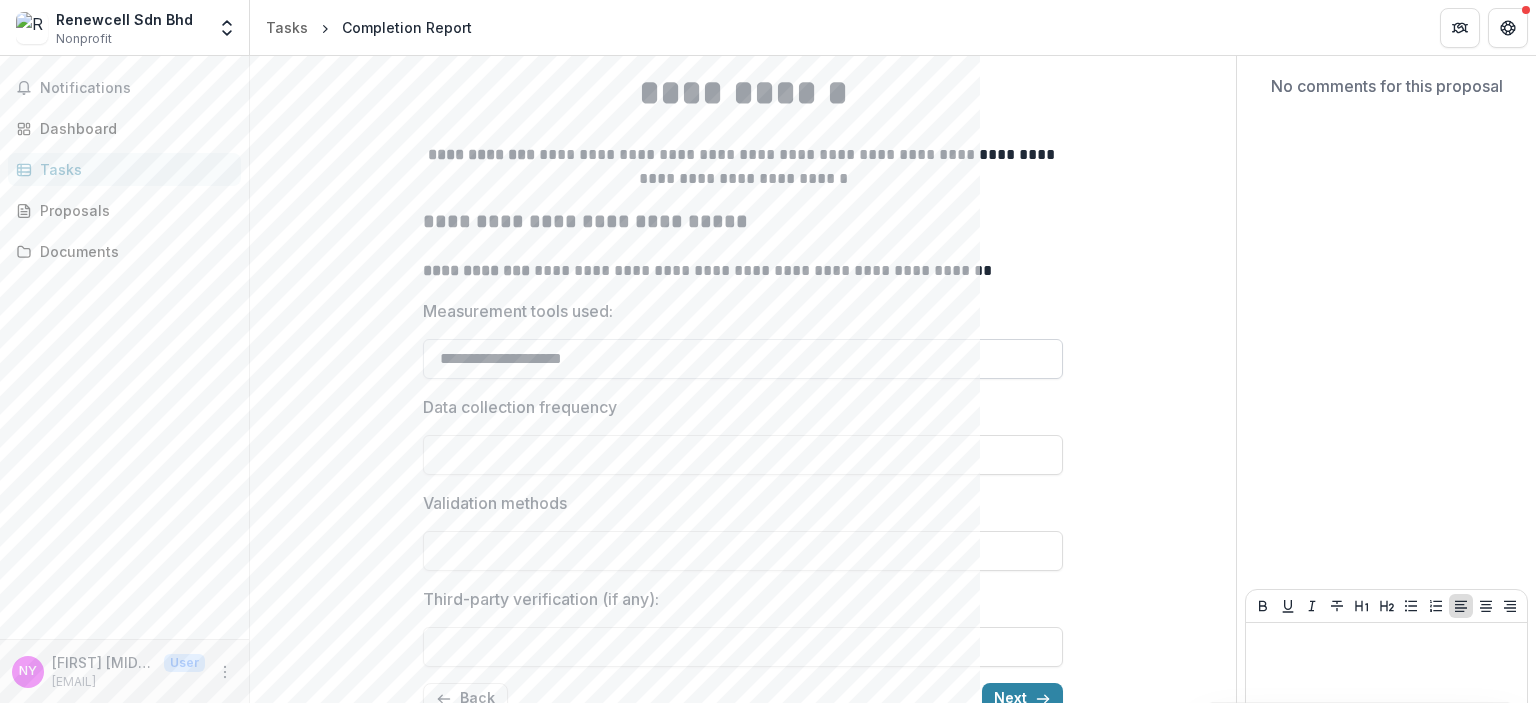 click on "**********" at bounding box center [743, 359] 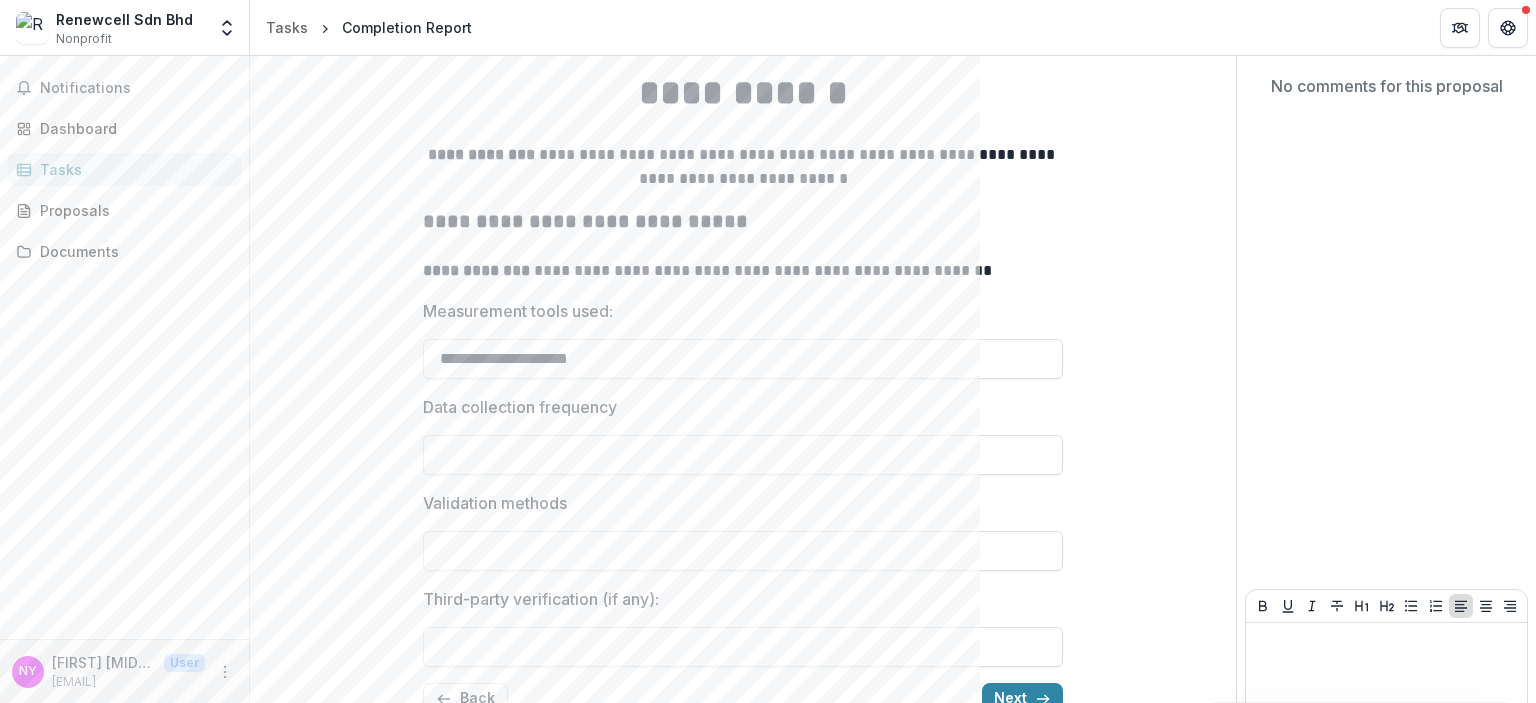 paste on "**********" 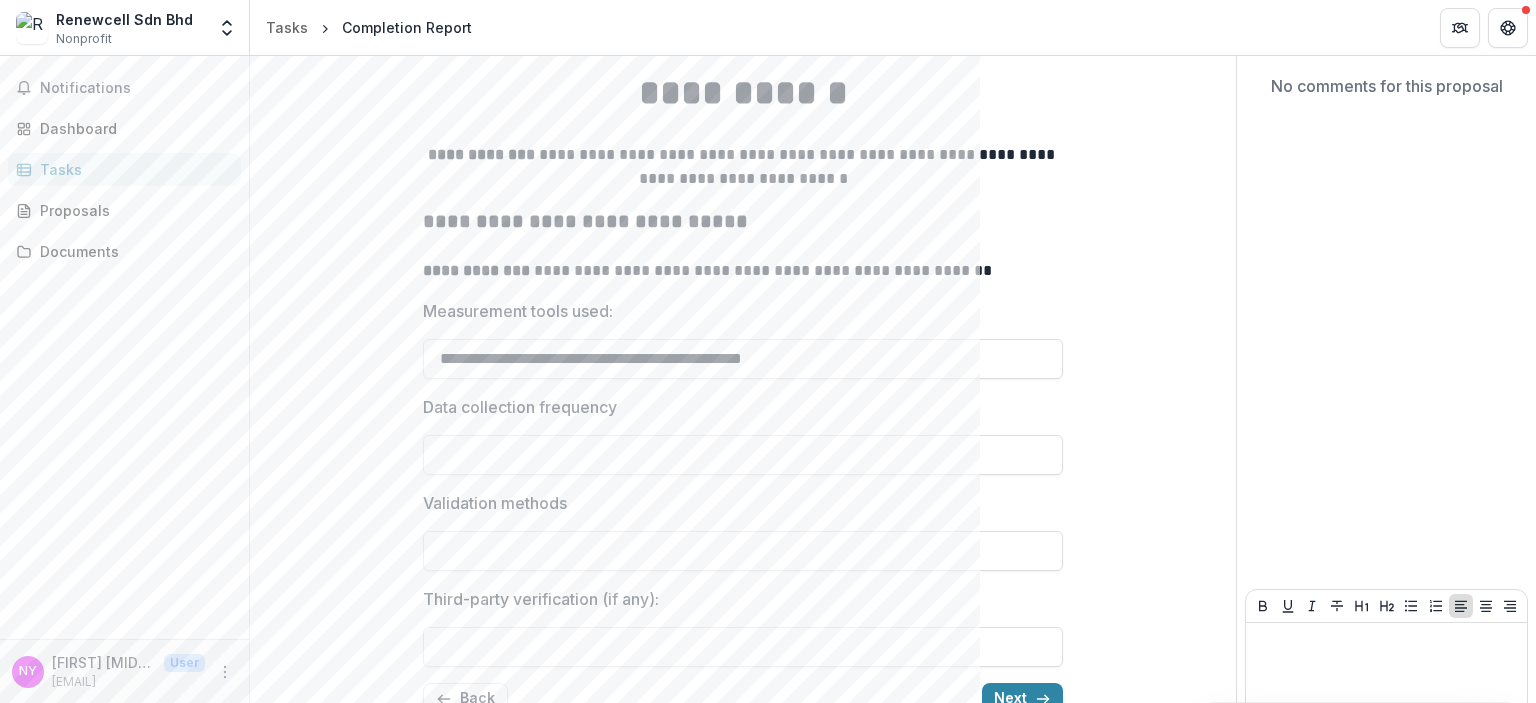 paste on "**********" 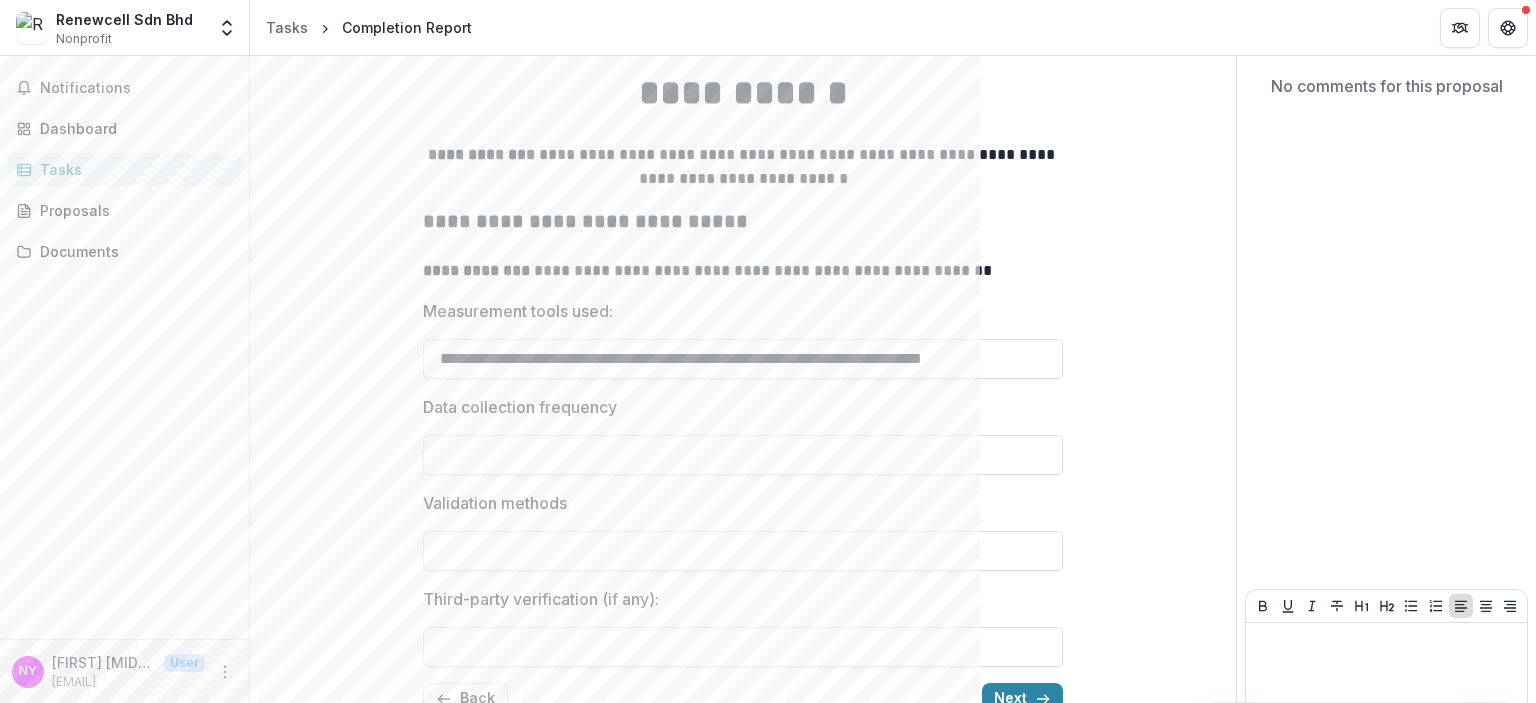 scroll, scrollTop: 0, scrollLeft: 78, axis: horizontal 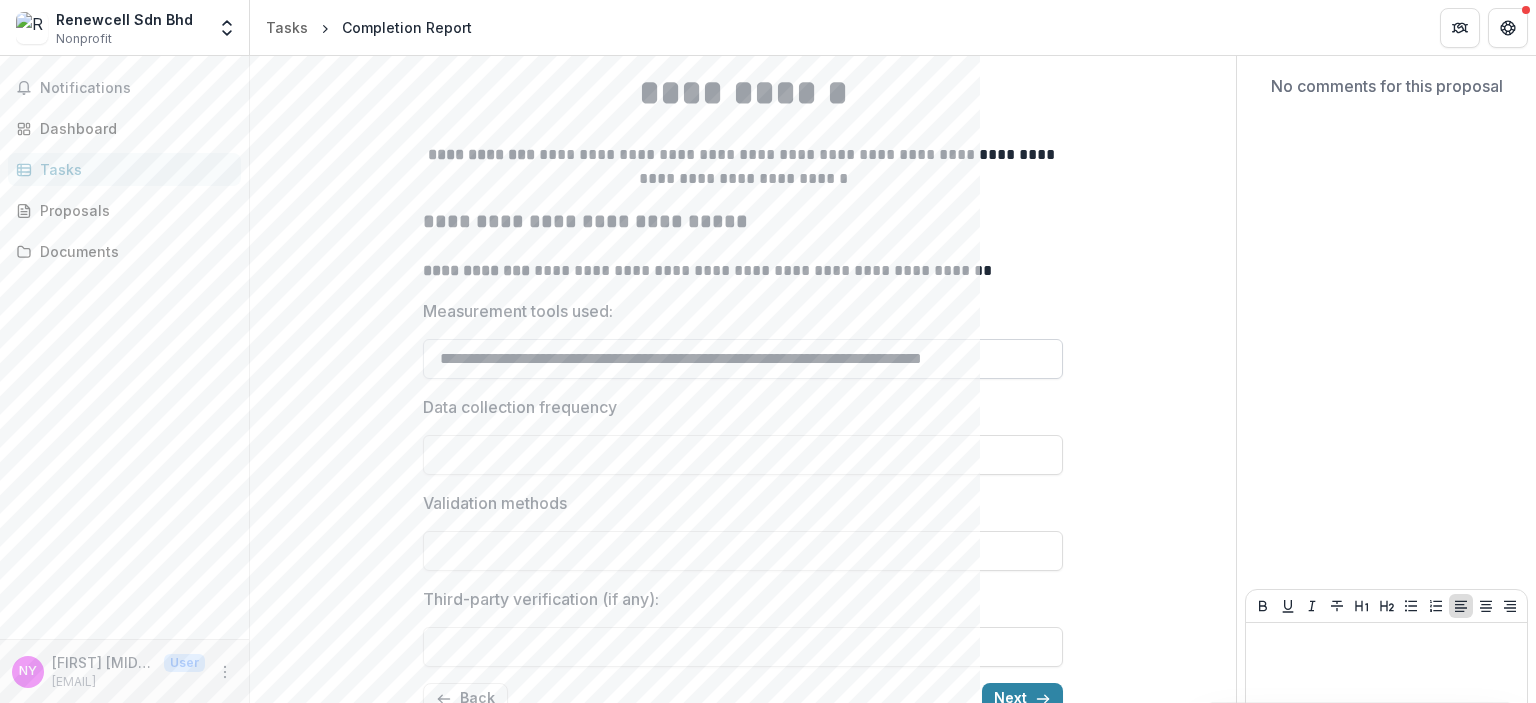 click on "**********" at bounding box center (743, 359) 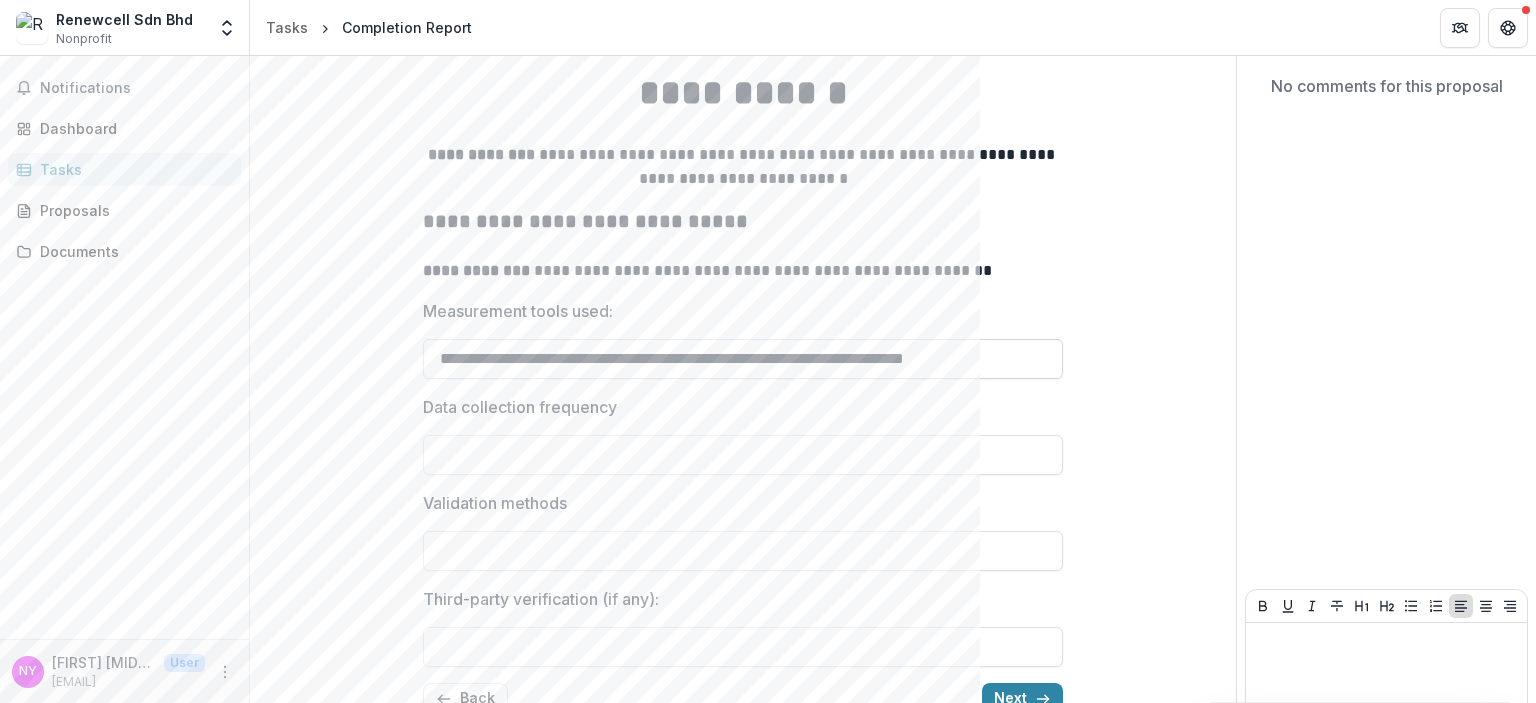 scroll, scrollTop: 0, scrollLeft: 40, axis: horizontal 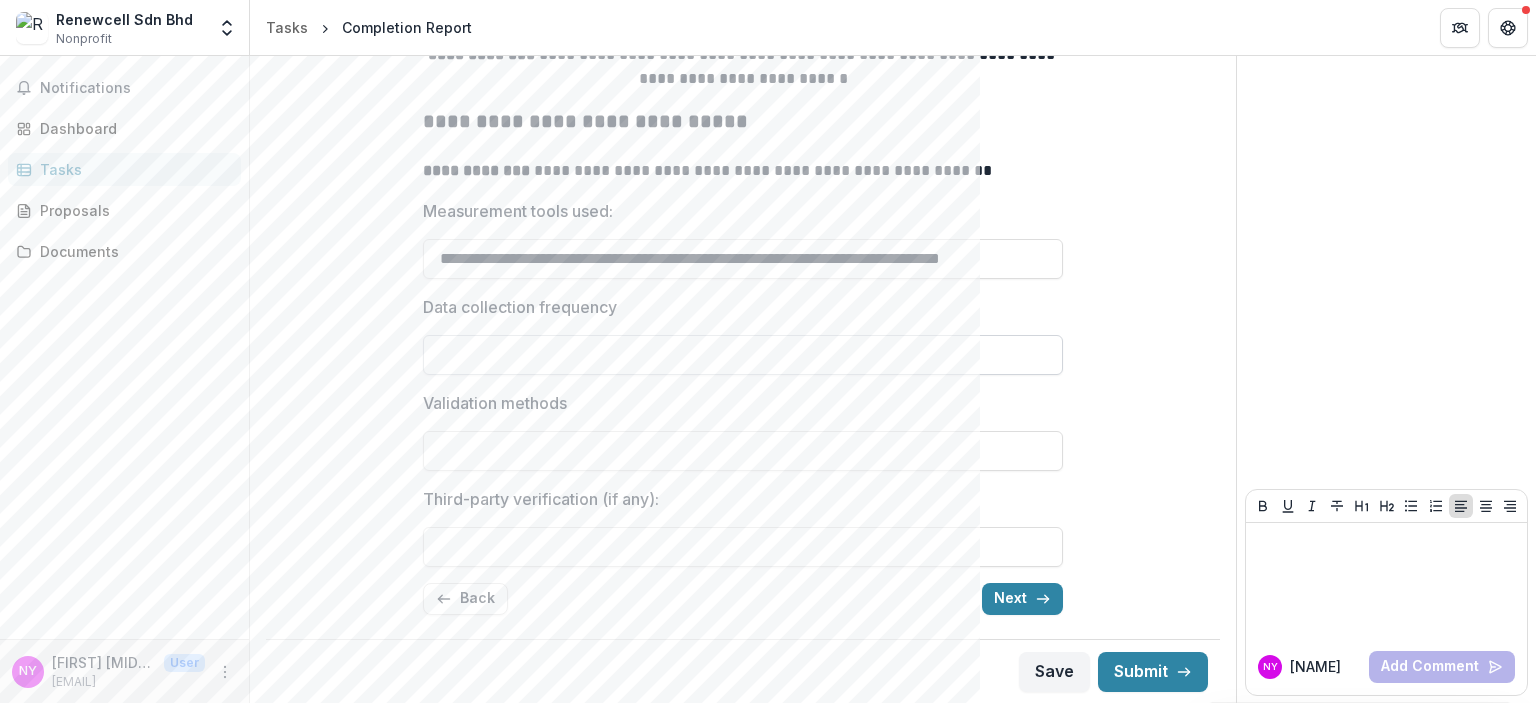 type on "**********" 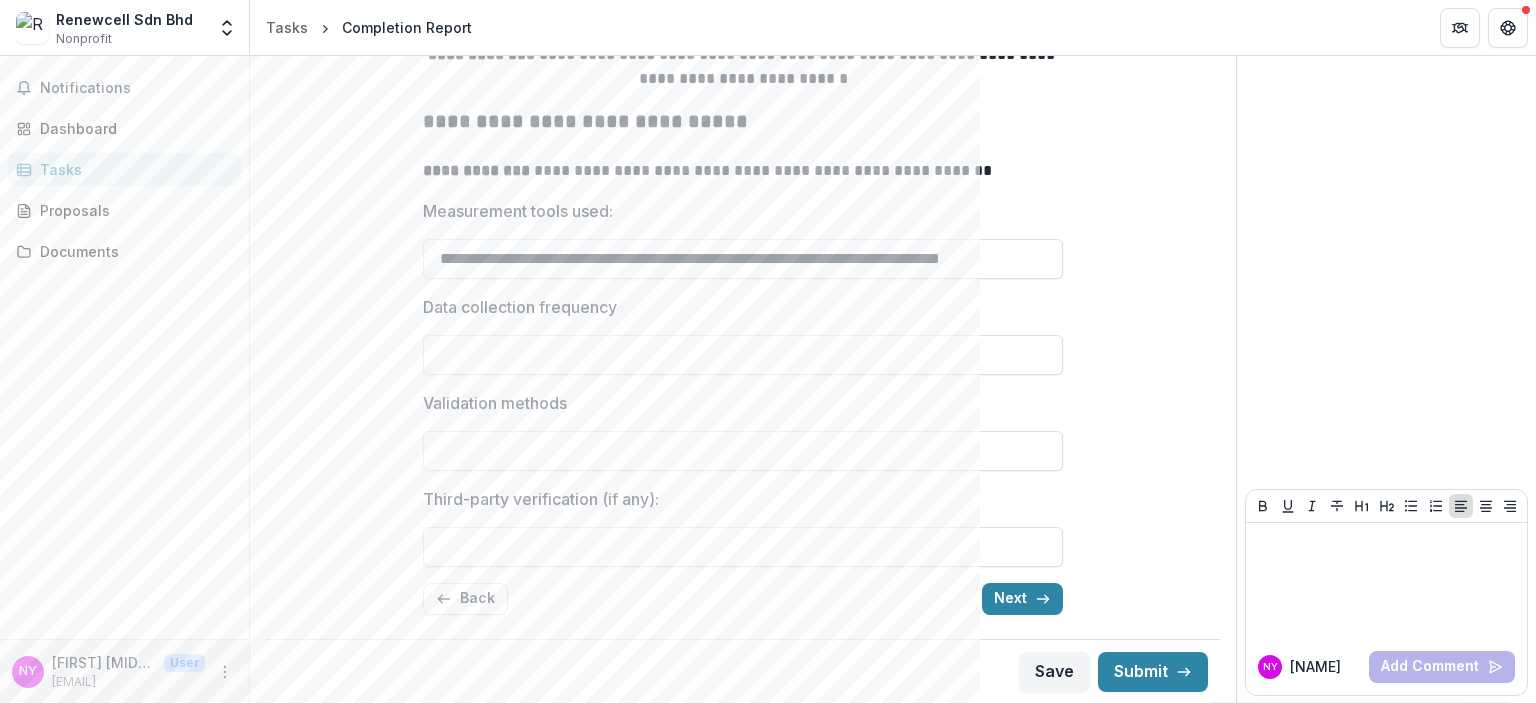 click on "Data collection frequency" at bounding box center (520, 307) 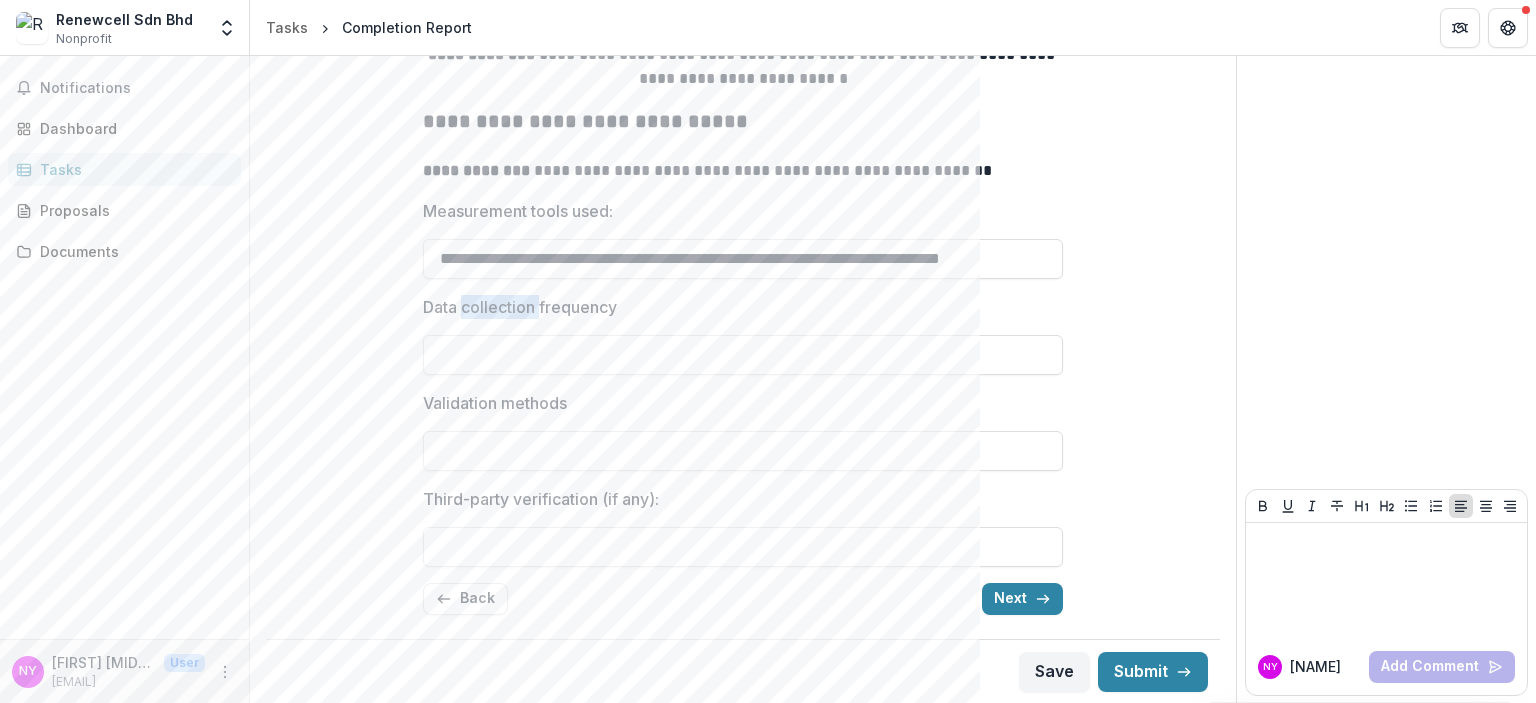 click on "Data collection frequency" at bounding box center (520, 307) 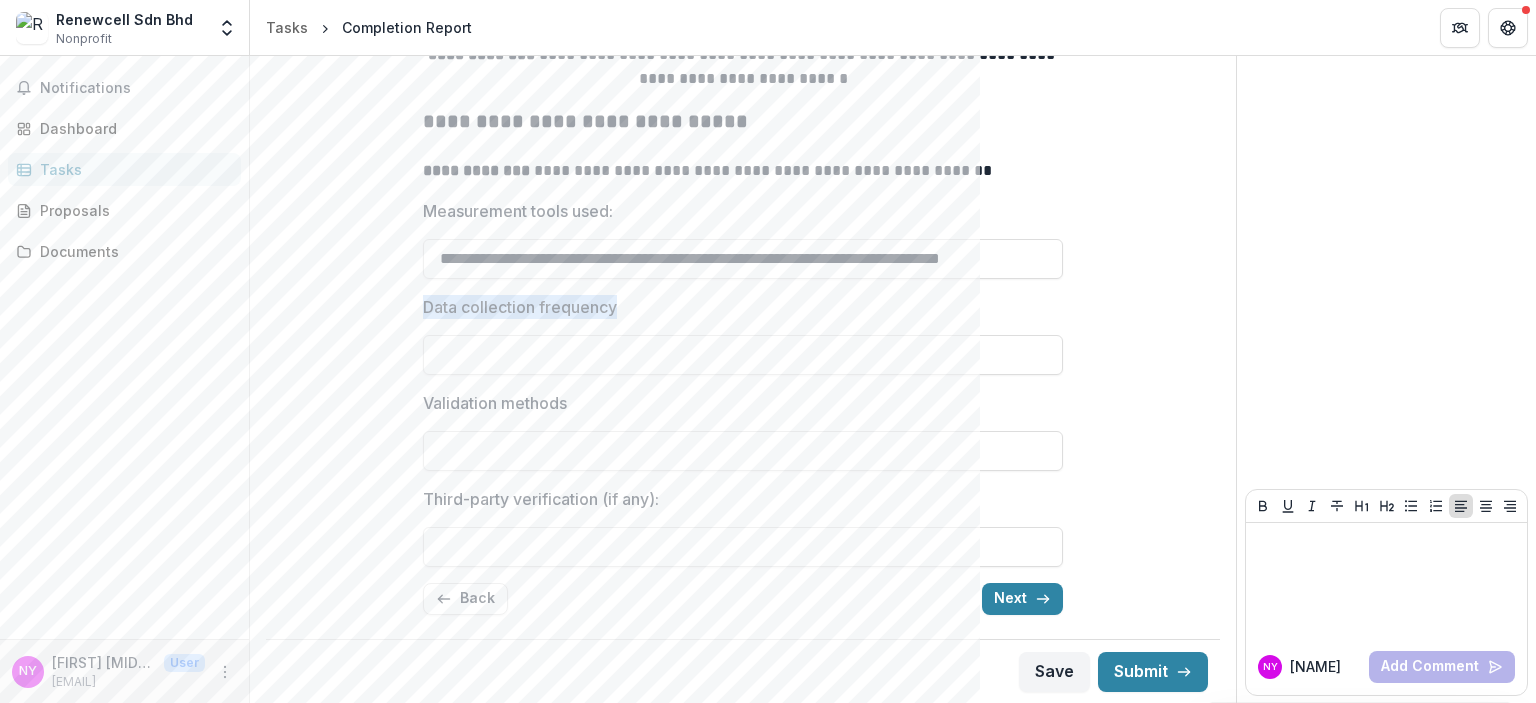click on "Data collection frequency" at bounding box center (520, 307) 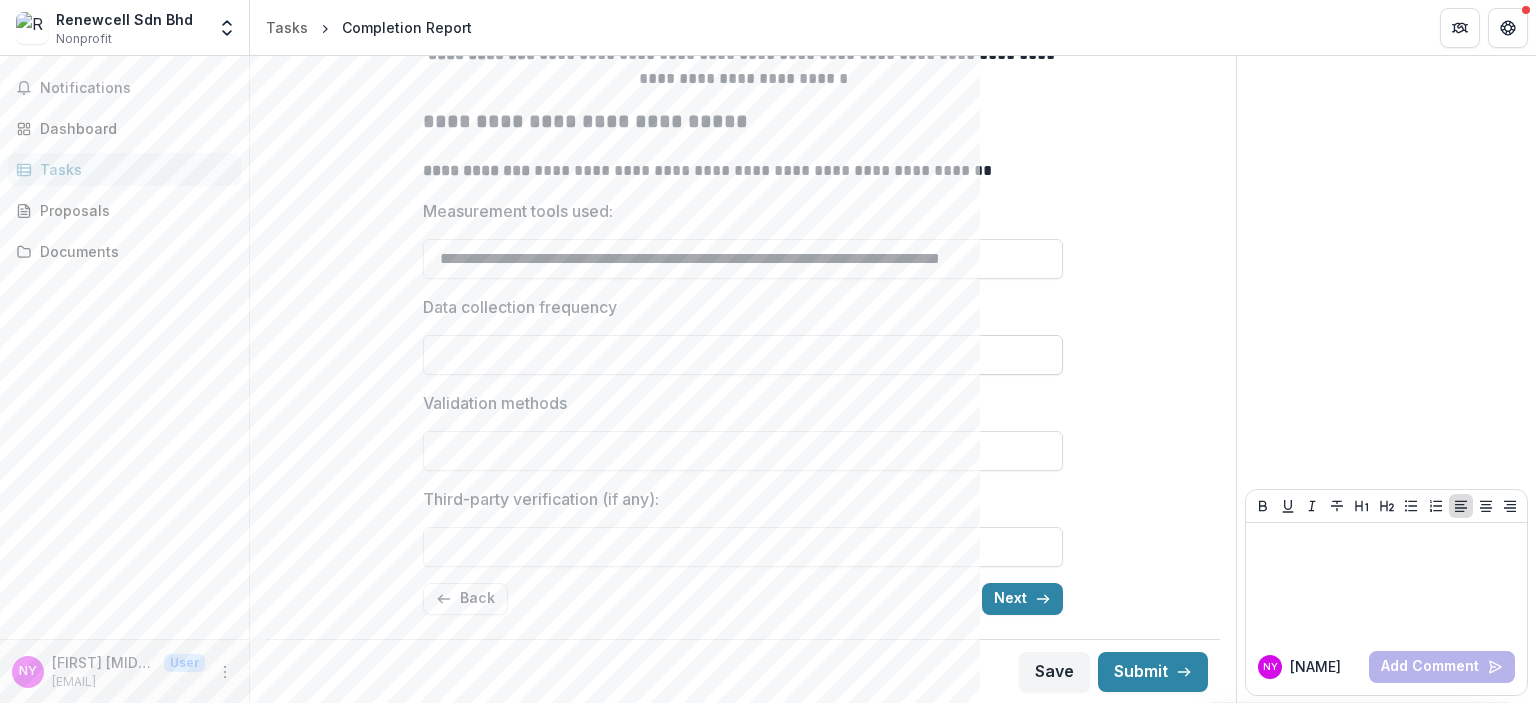 click on "Data collection frequency" at bounding box center (743, 355) 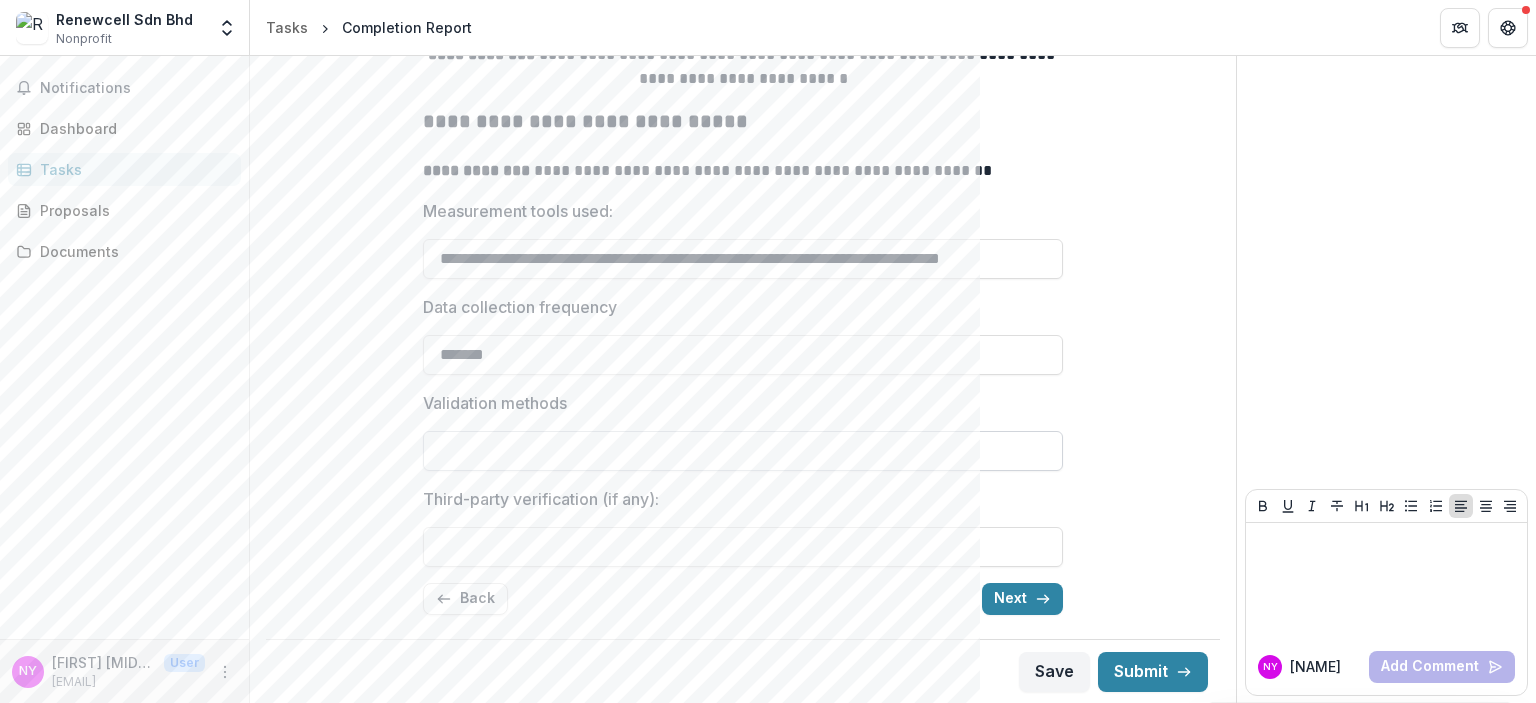type on "*******" 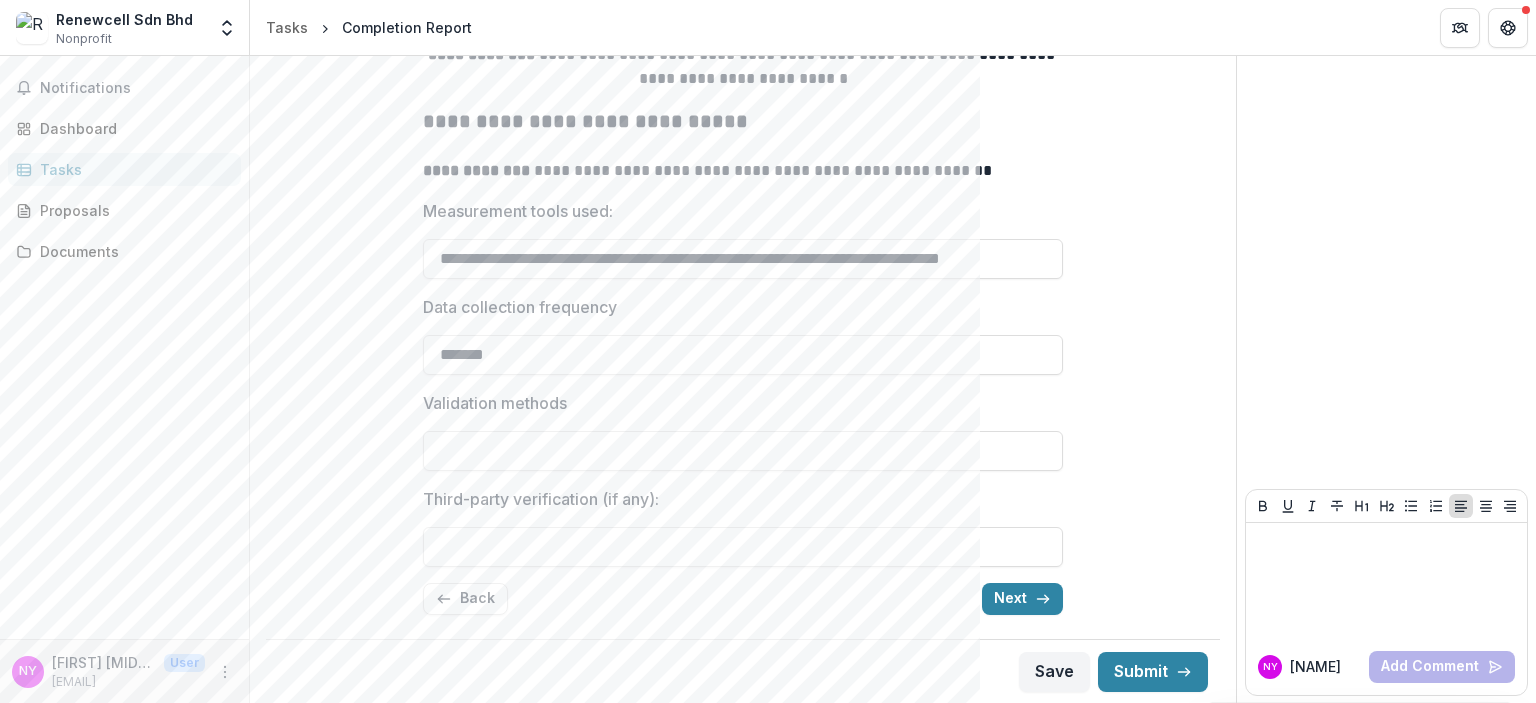 click on "Validation methods" at bounding box center (495, 403) 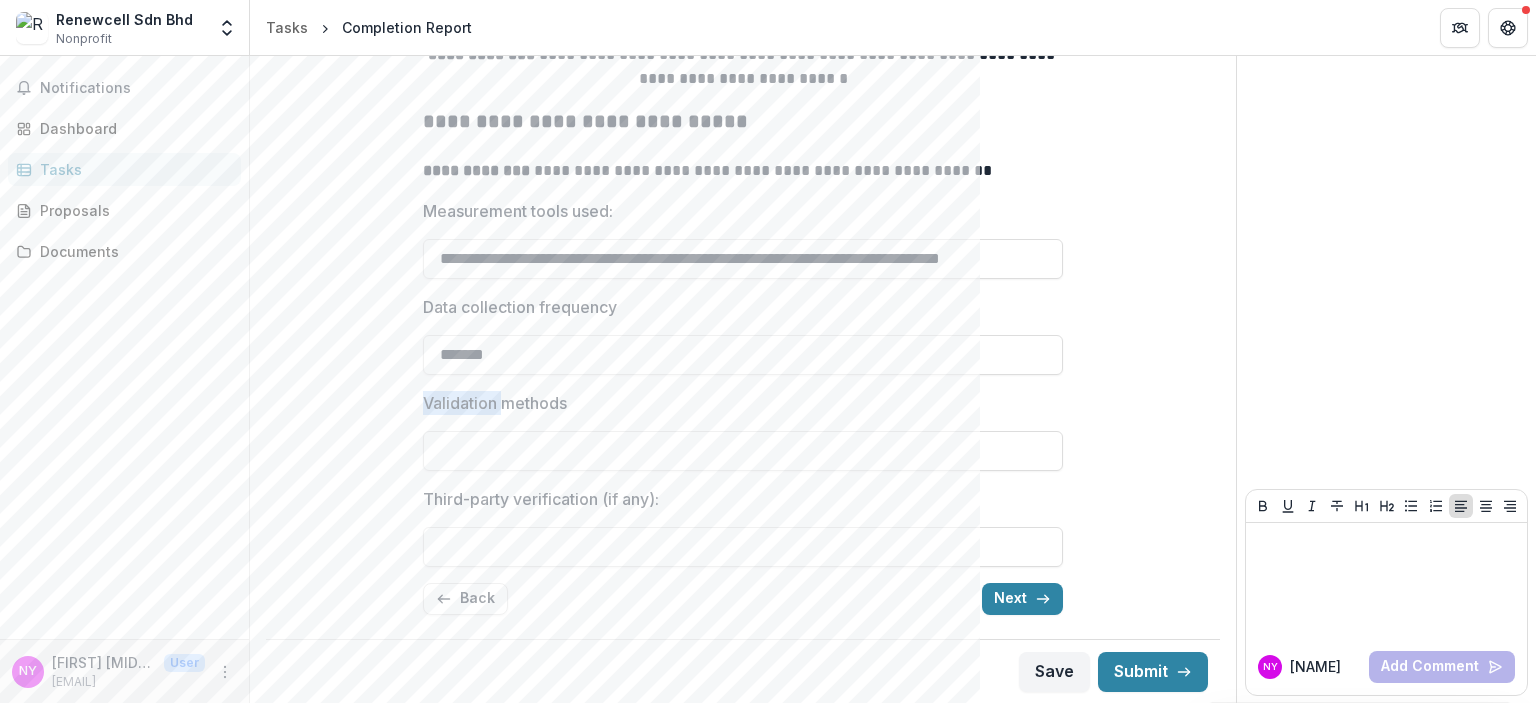 click on "Validation methods" at bounding box center (495, 403) 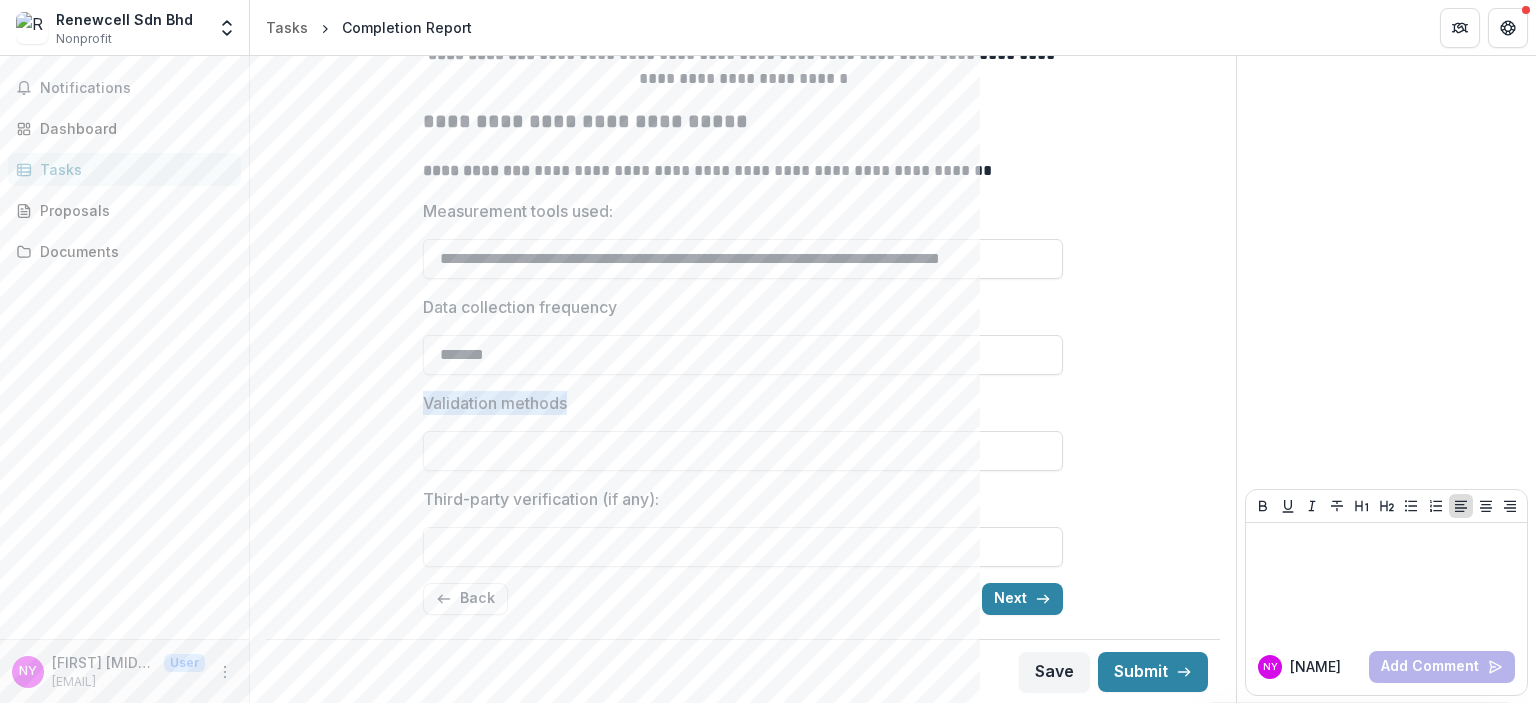 click on "Validation methods" at bounding box center [495, 403] 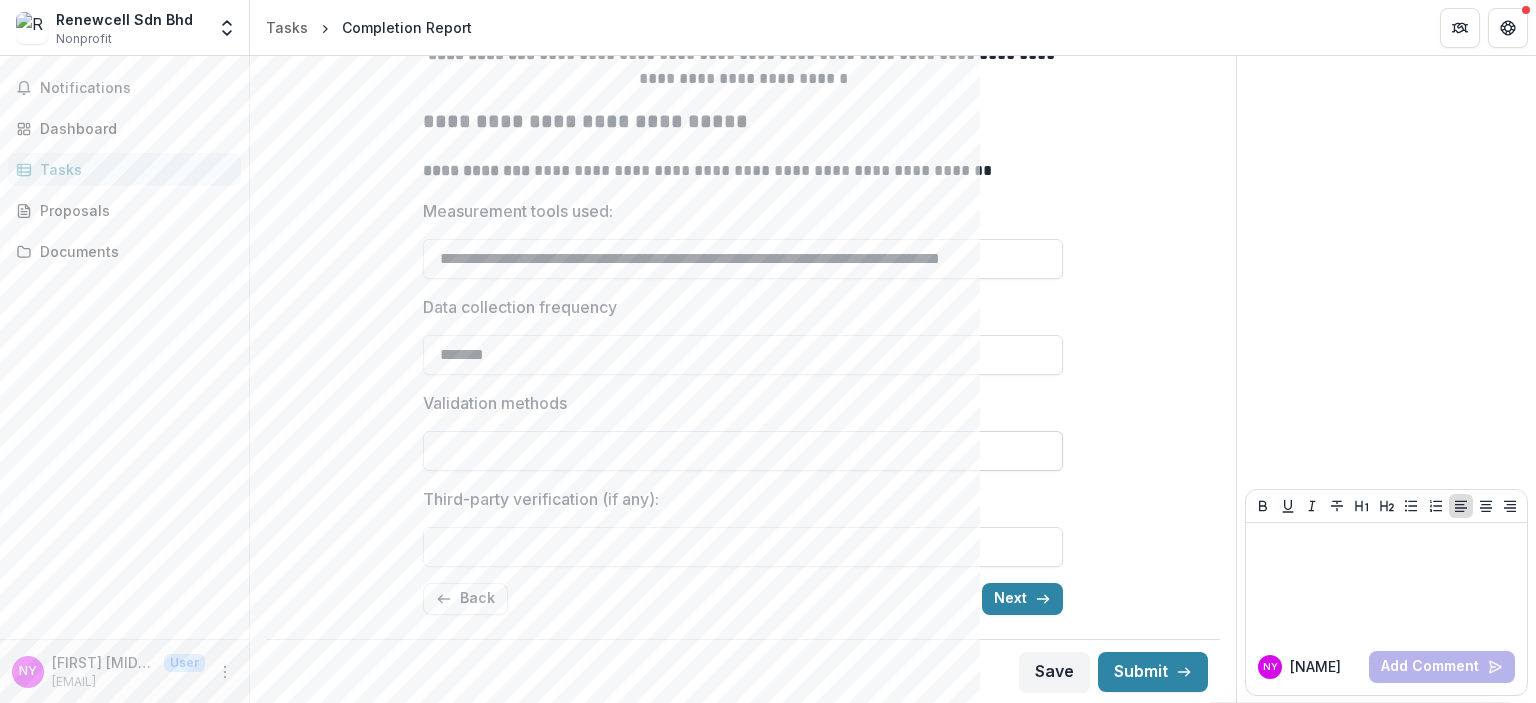 click on "Validation methods" at bounding box center [743, 451] 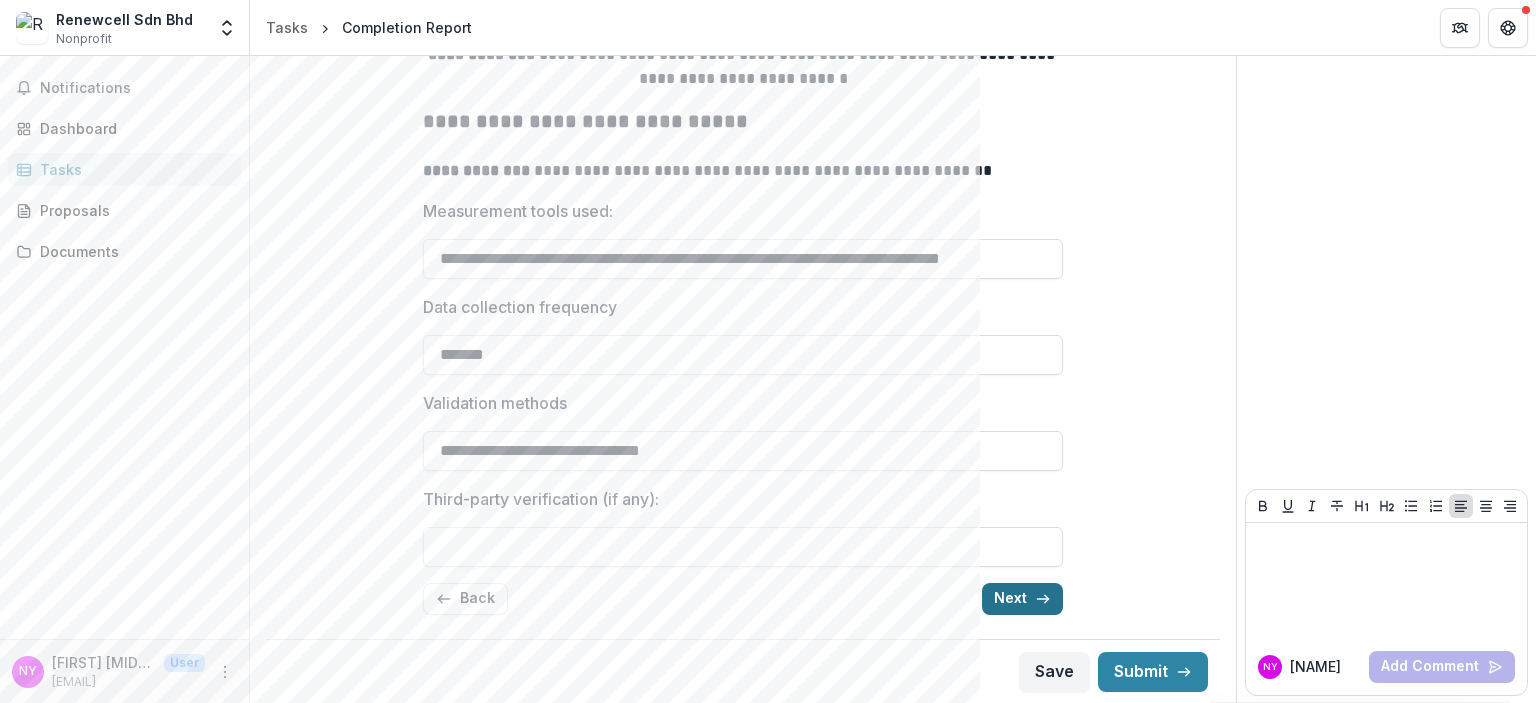 type on "**********" 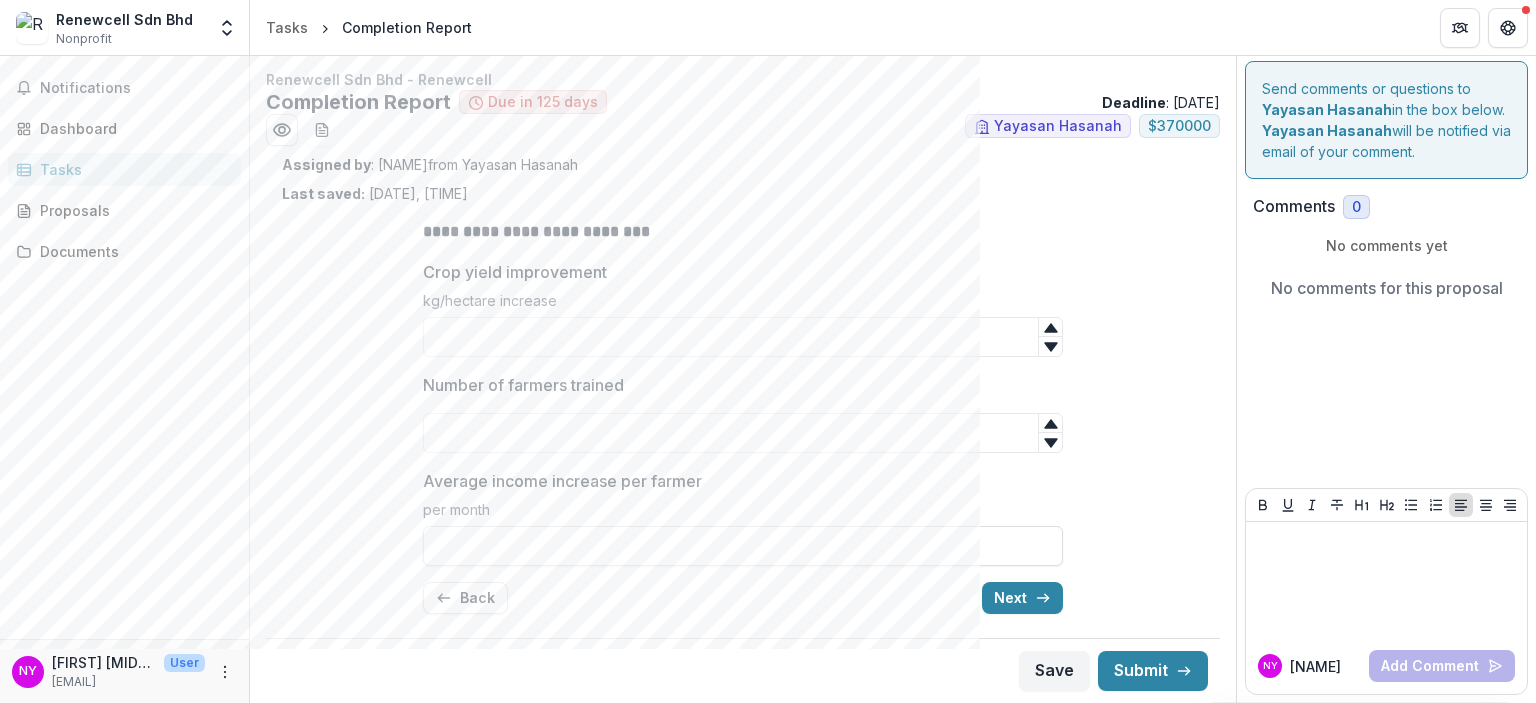 scroll, scrollTop: 2, scrollLeft: 0, axis: vertical 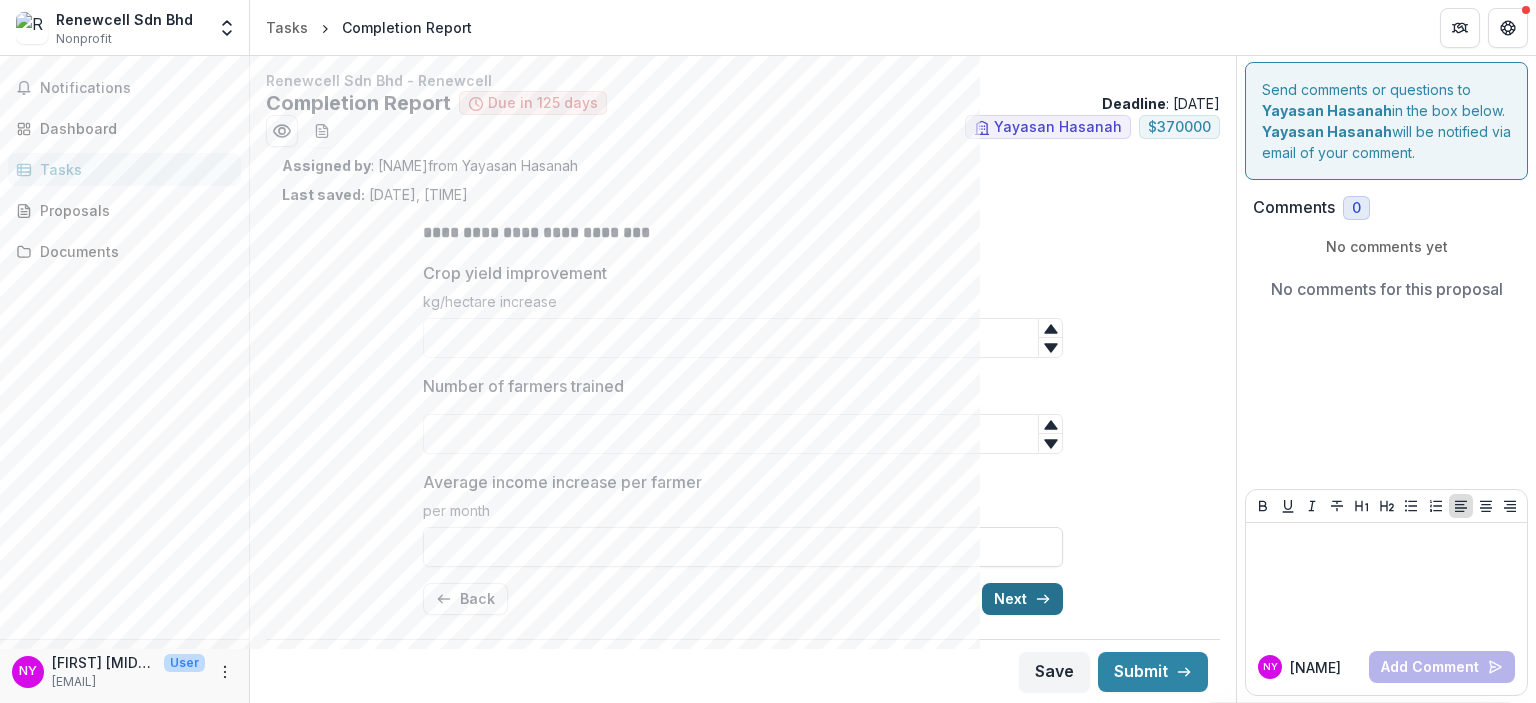 click on "Next" at bounding box center (1022, 599) 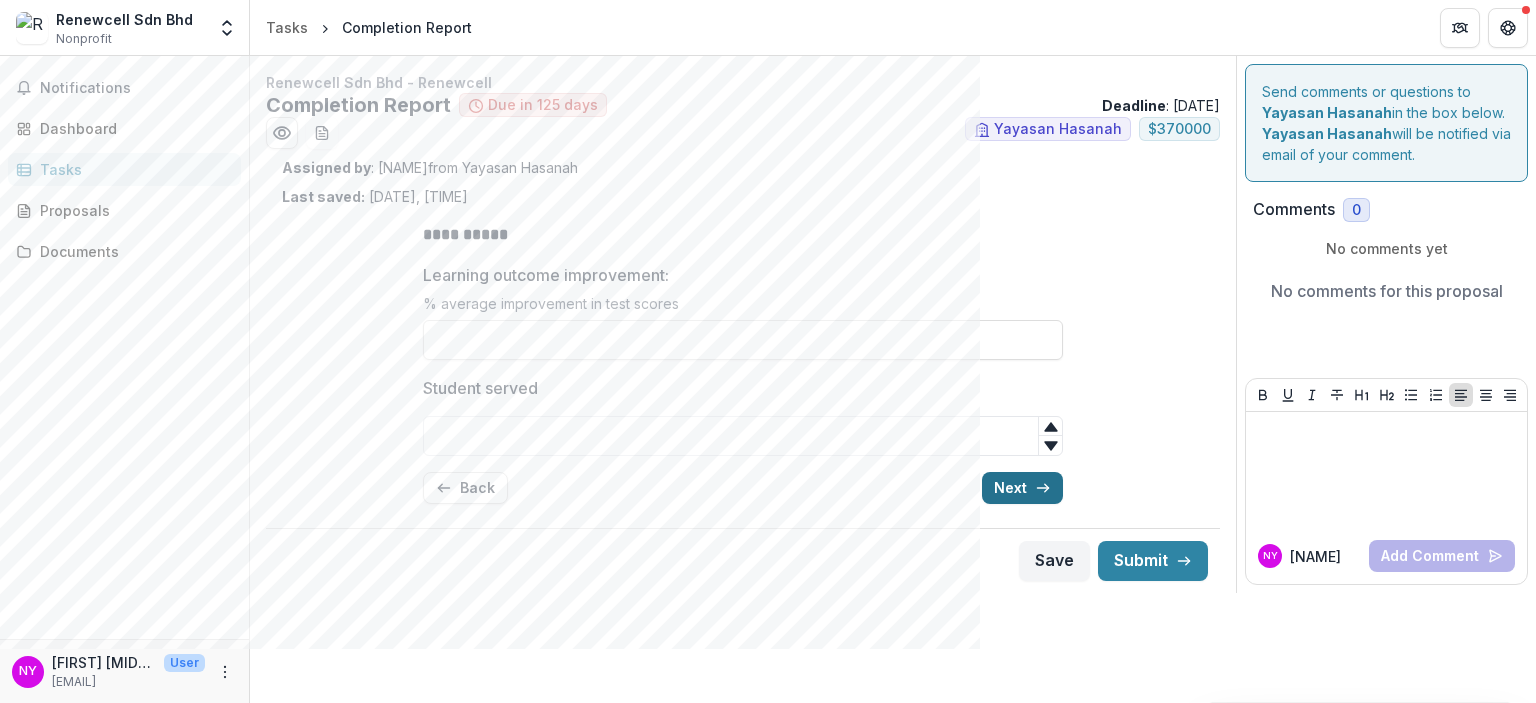 scroll, scrollTop: 0, scrollLeft: 0, axis: both 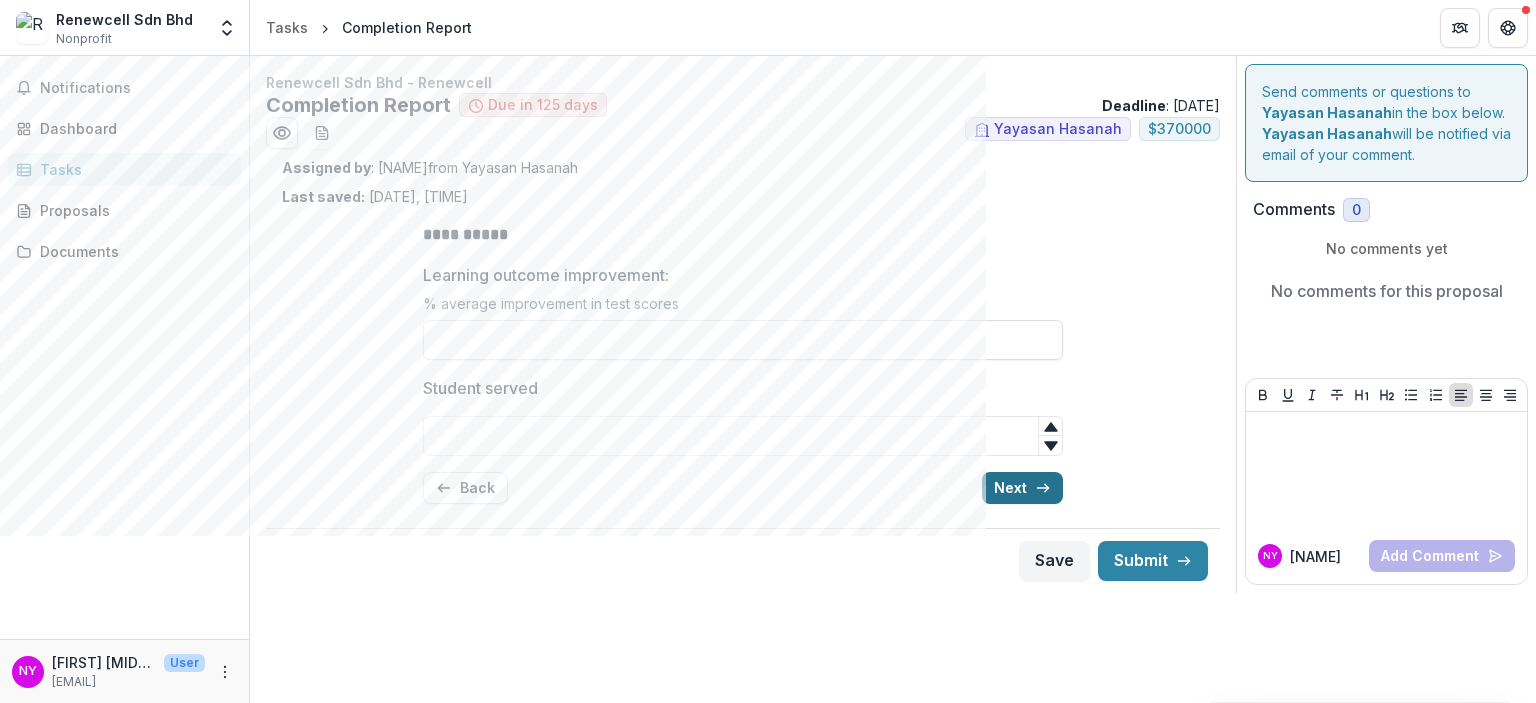 click on "Next" at bounding box center (1022, 488) 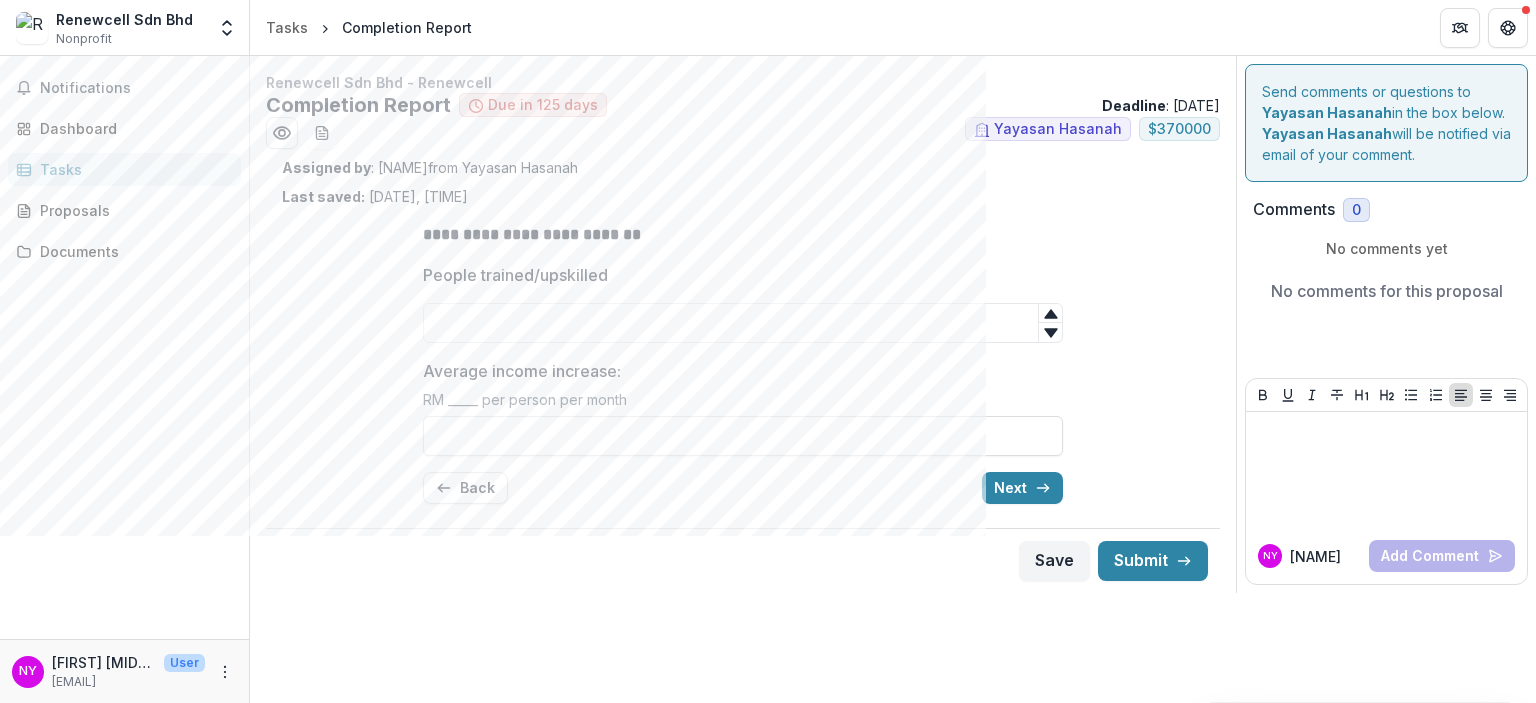 click at bounding box center (743, 299) 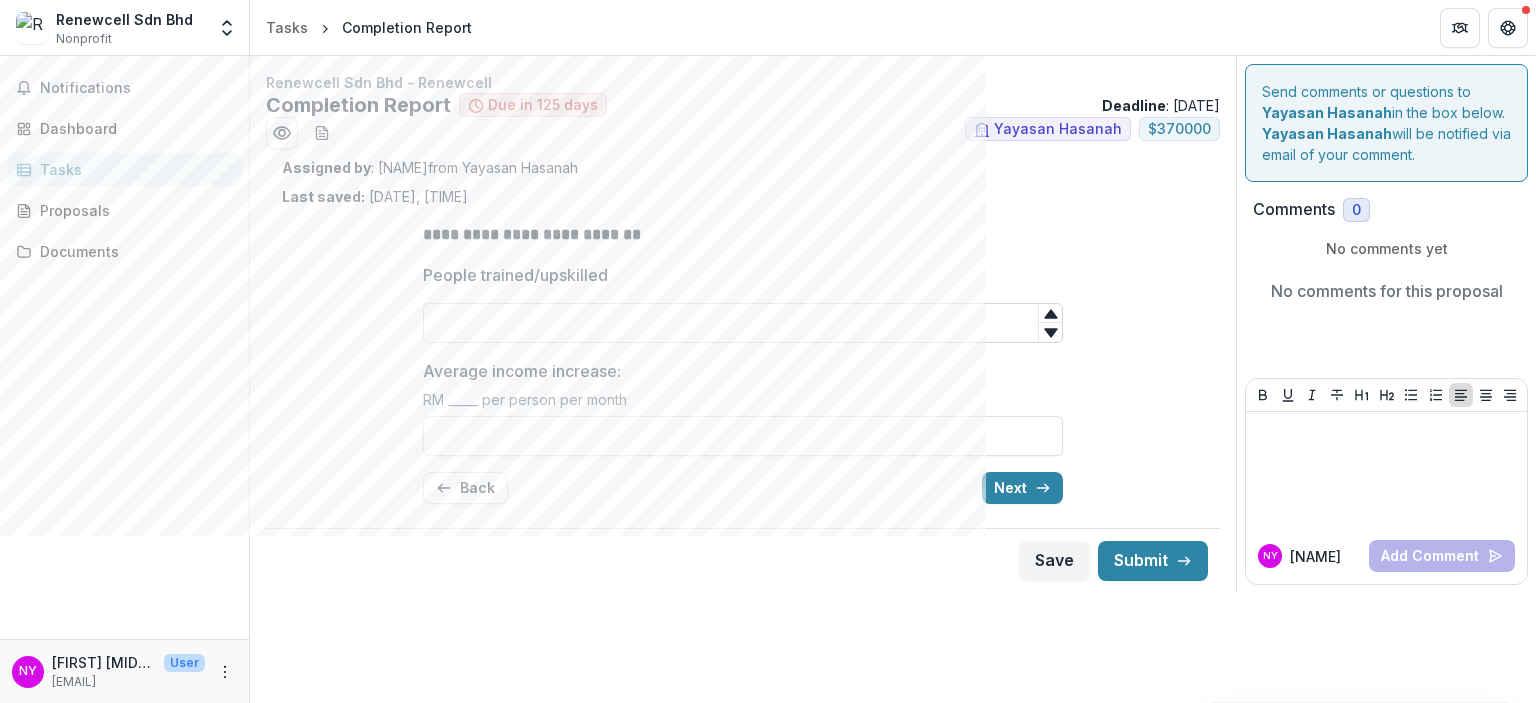 click on "People trained/upskilled" at bounding box center [743, 323] 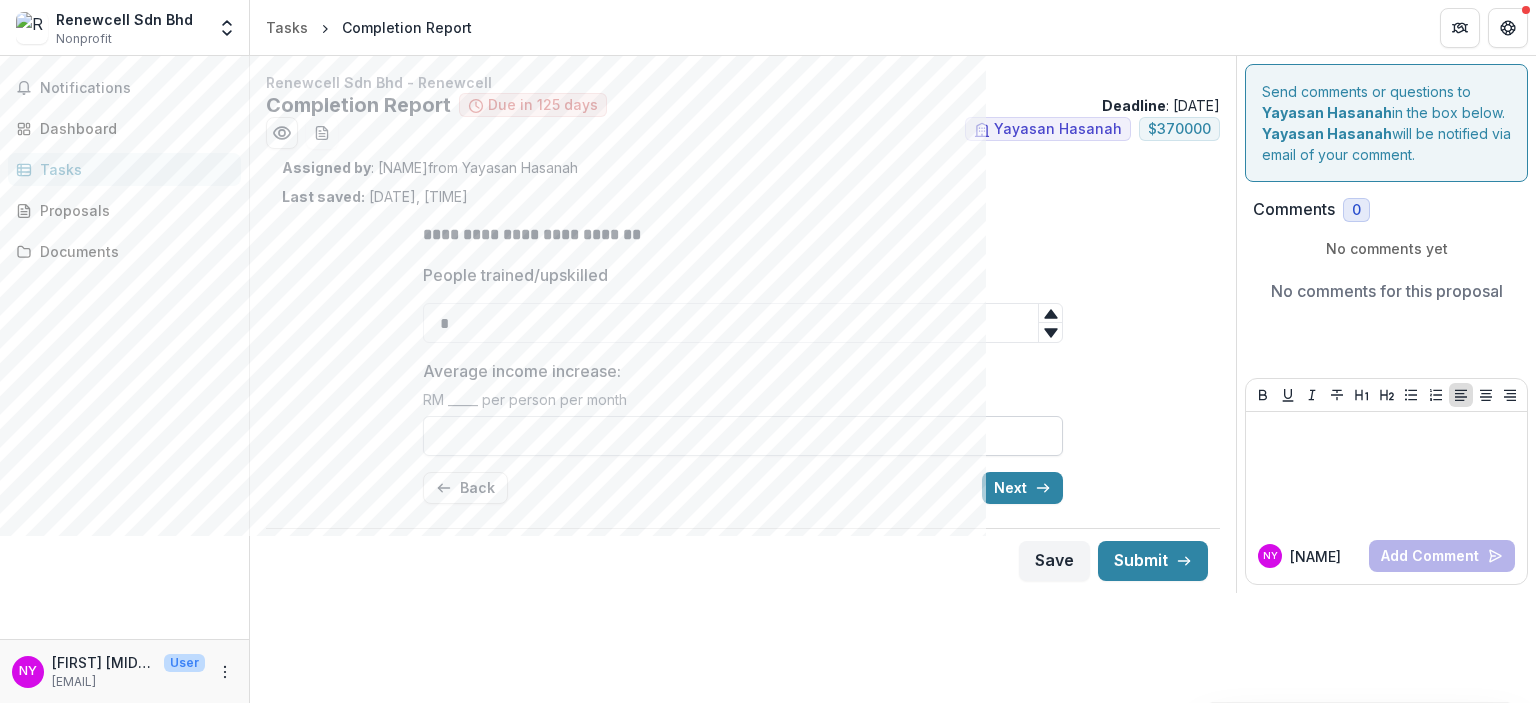 type on "*" 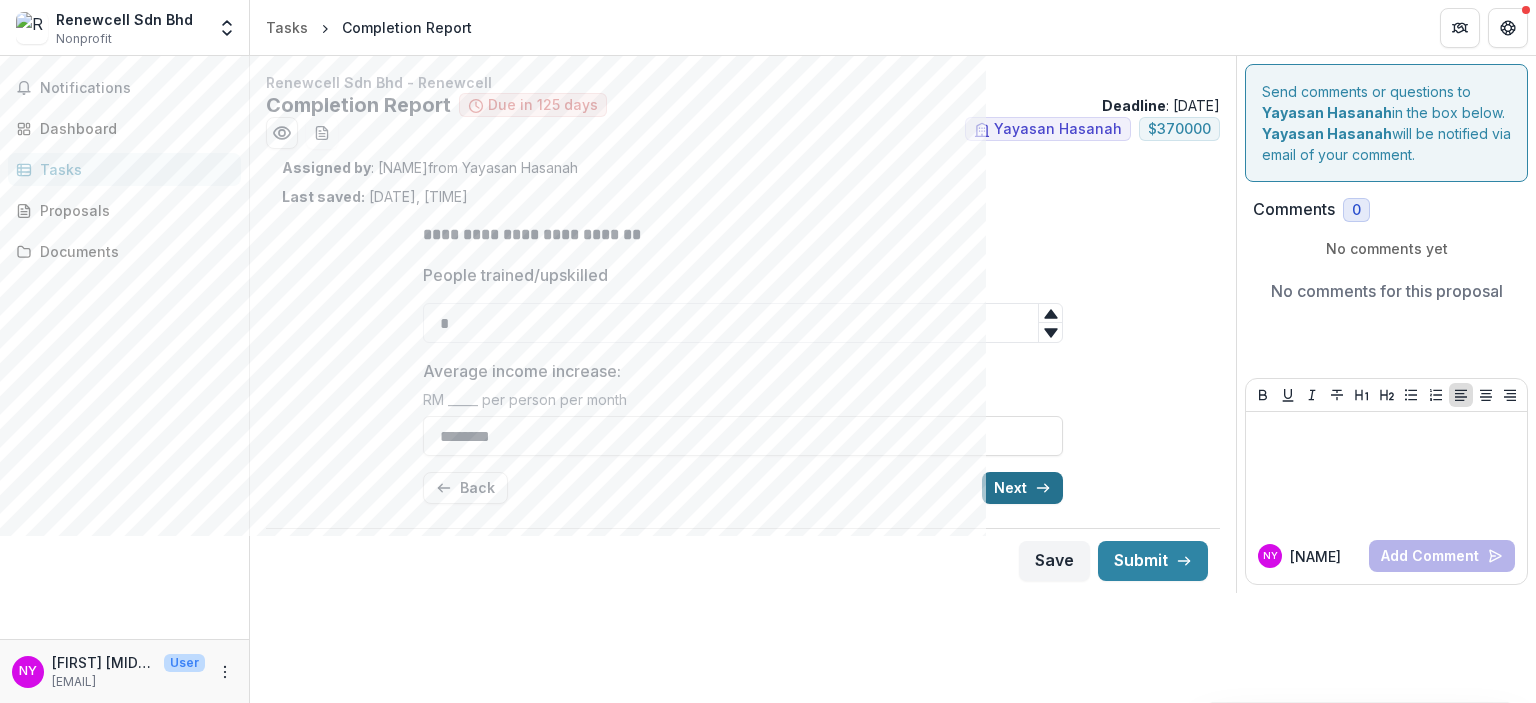 type on "********" 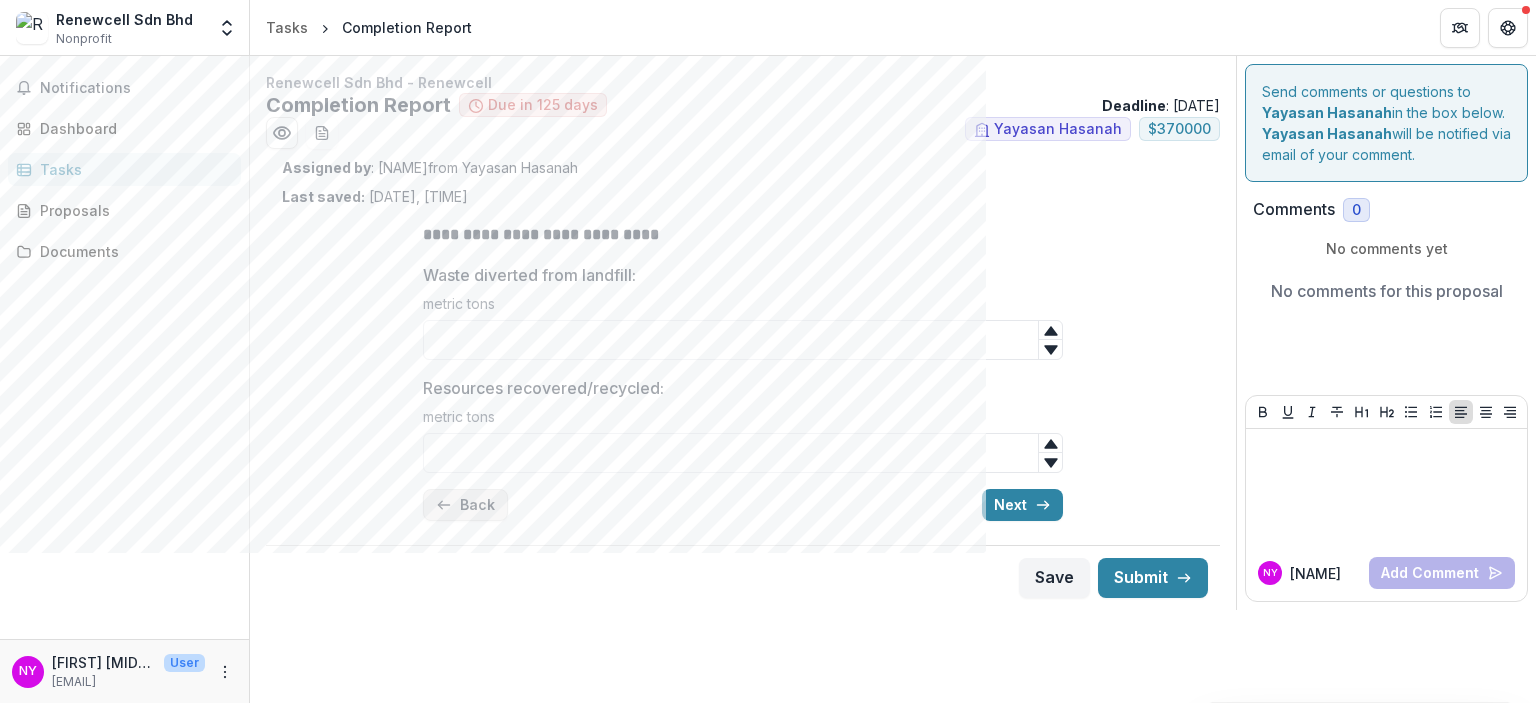 click on "Back" at bounding box center (465, 505) 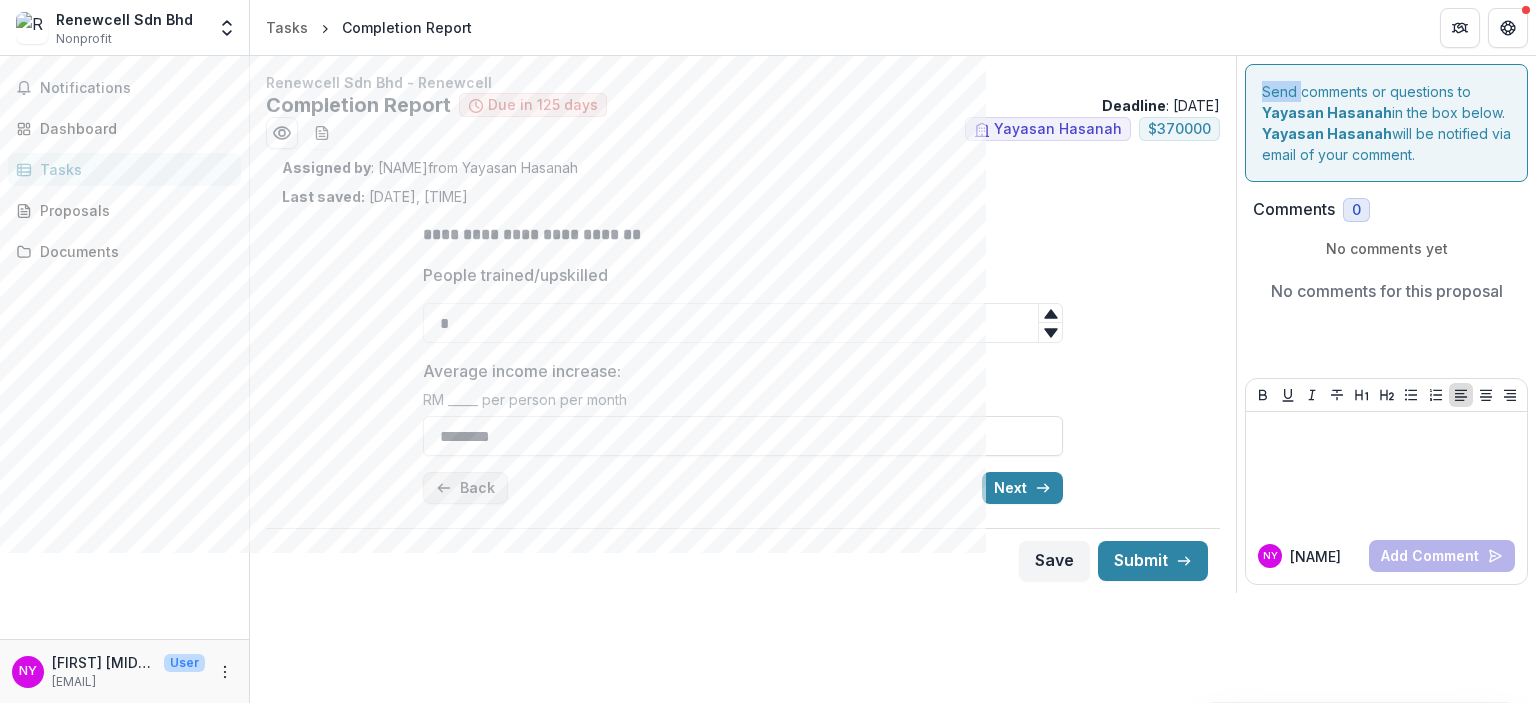click on "**********" at bounding box center [743, 363] 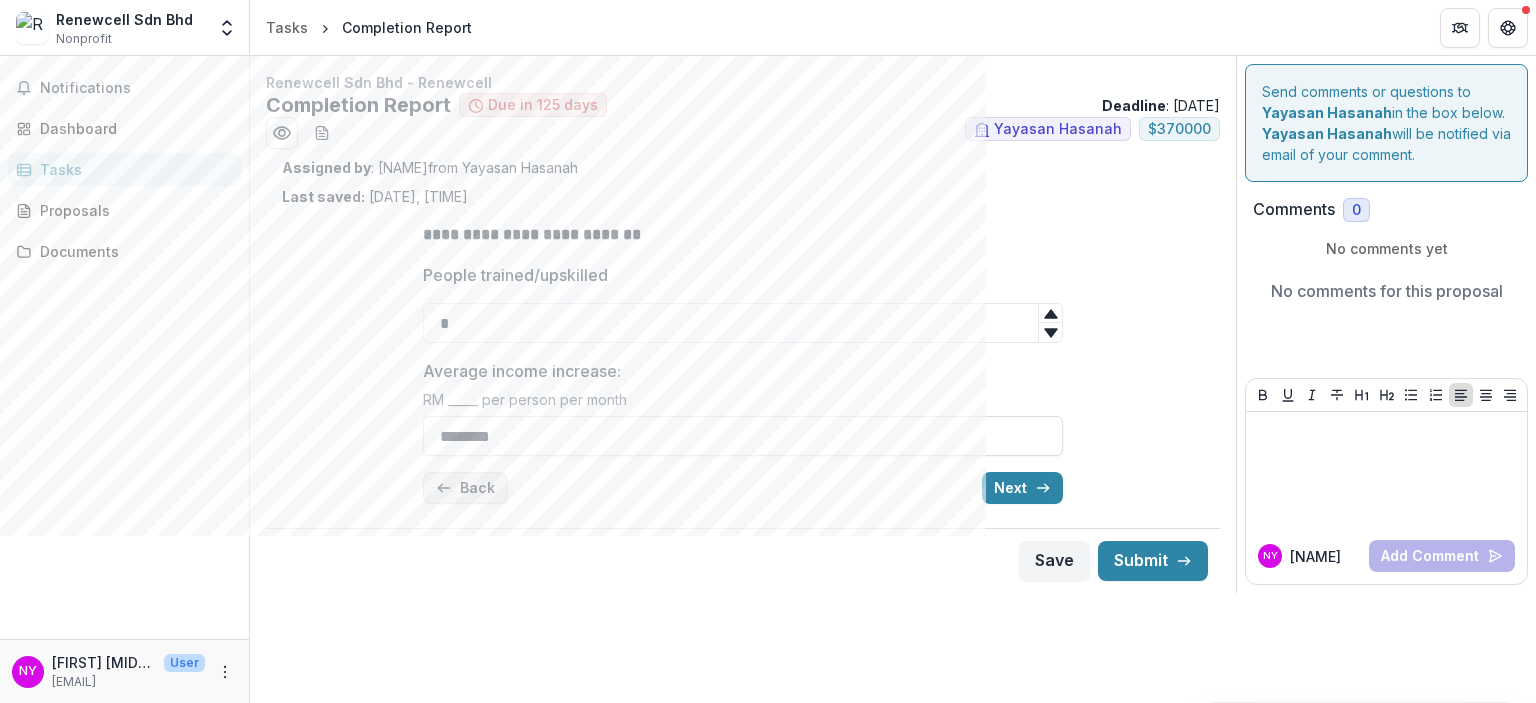 click on "**********" at bounding box center (743, 363) 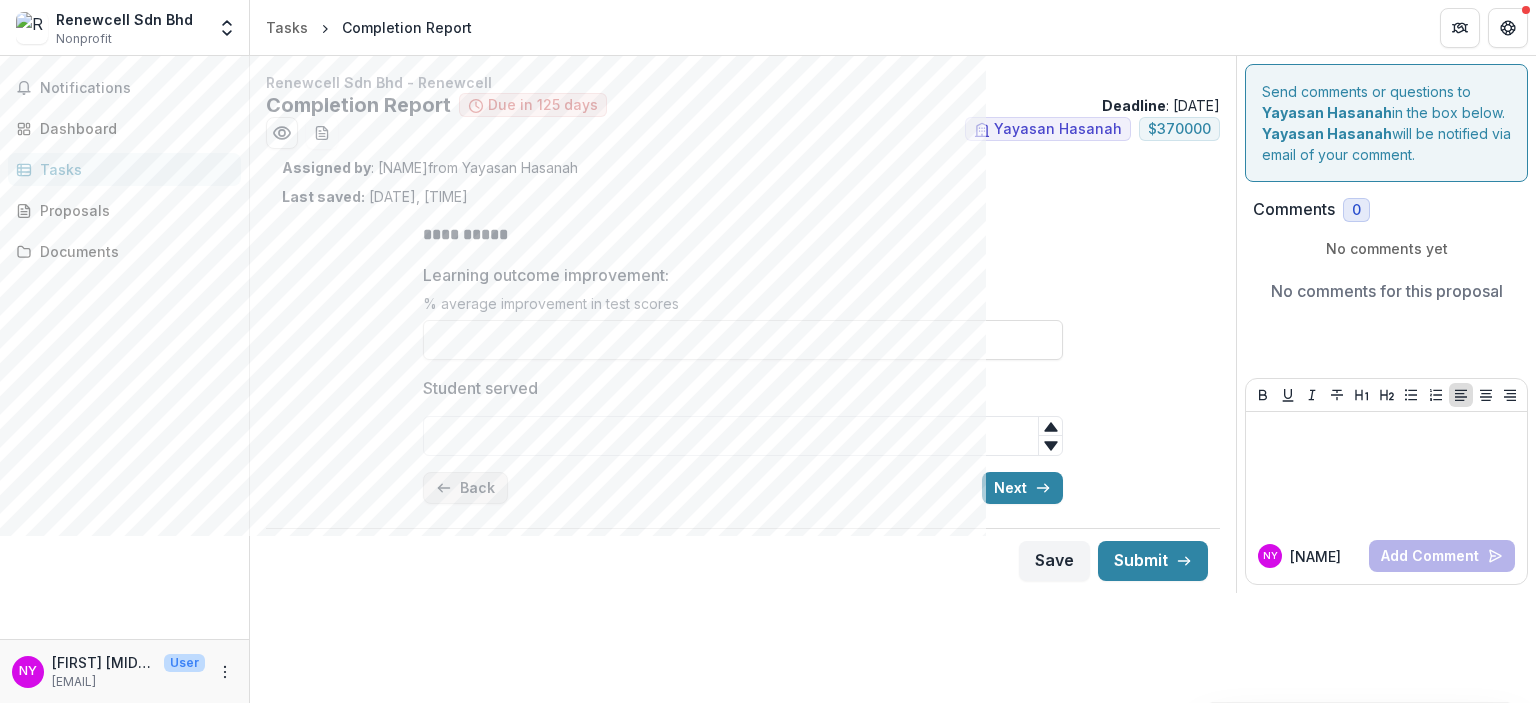 click on "Back" at bounding box center [465, 488] 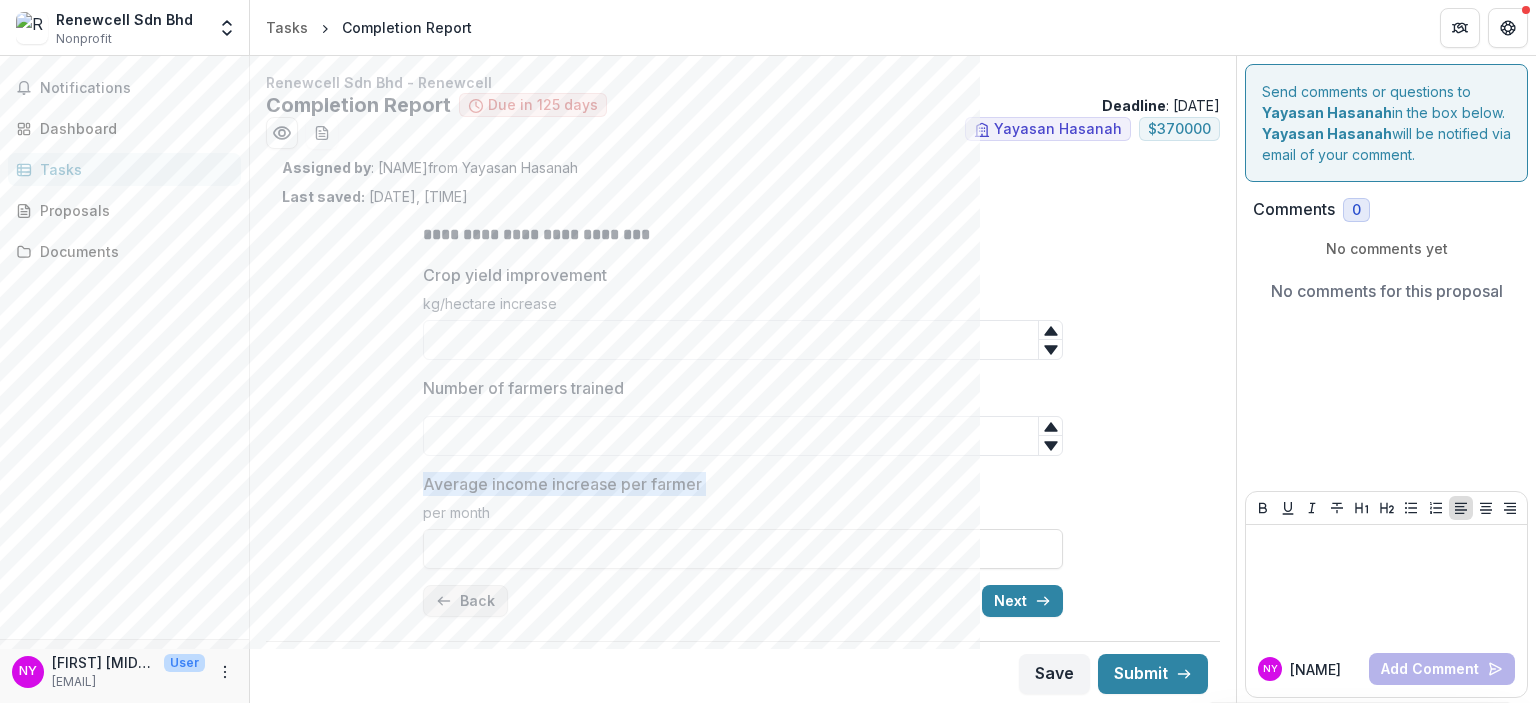 click on "Average income increase per farmer" at bounding box center [562, 484] 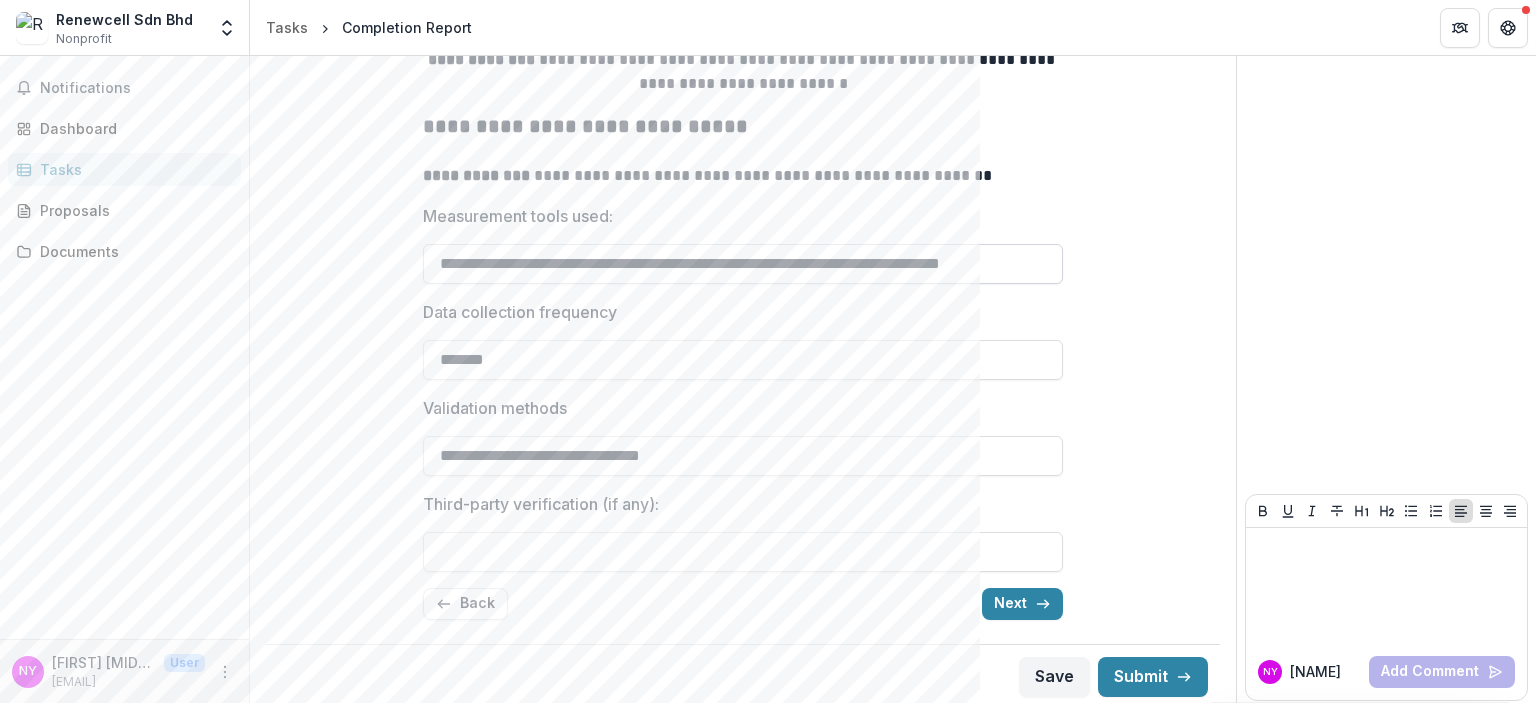 scroll, scrollTop: 305, scrollLeft: 0, axis: vertical 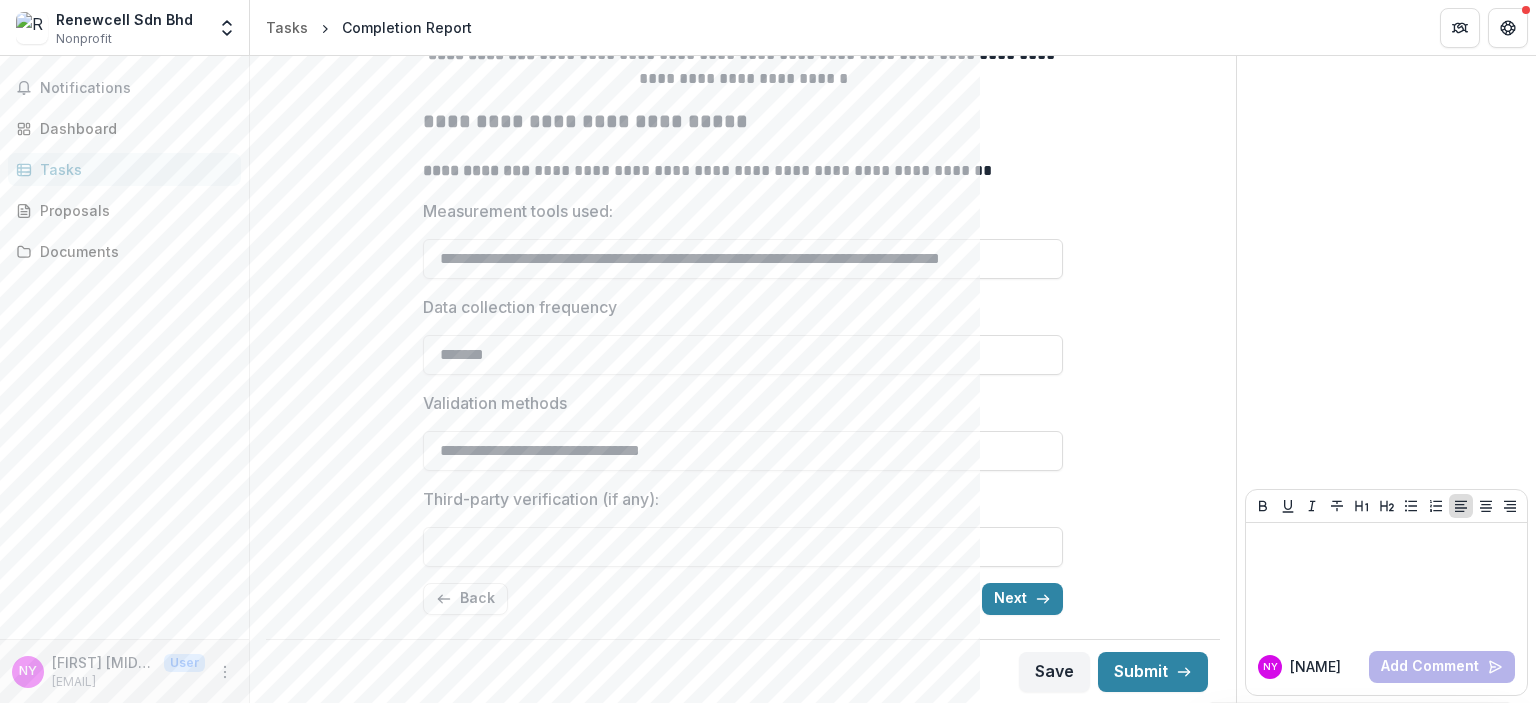 click on "**********" at bounding box center [743, 266] 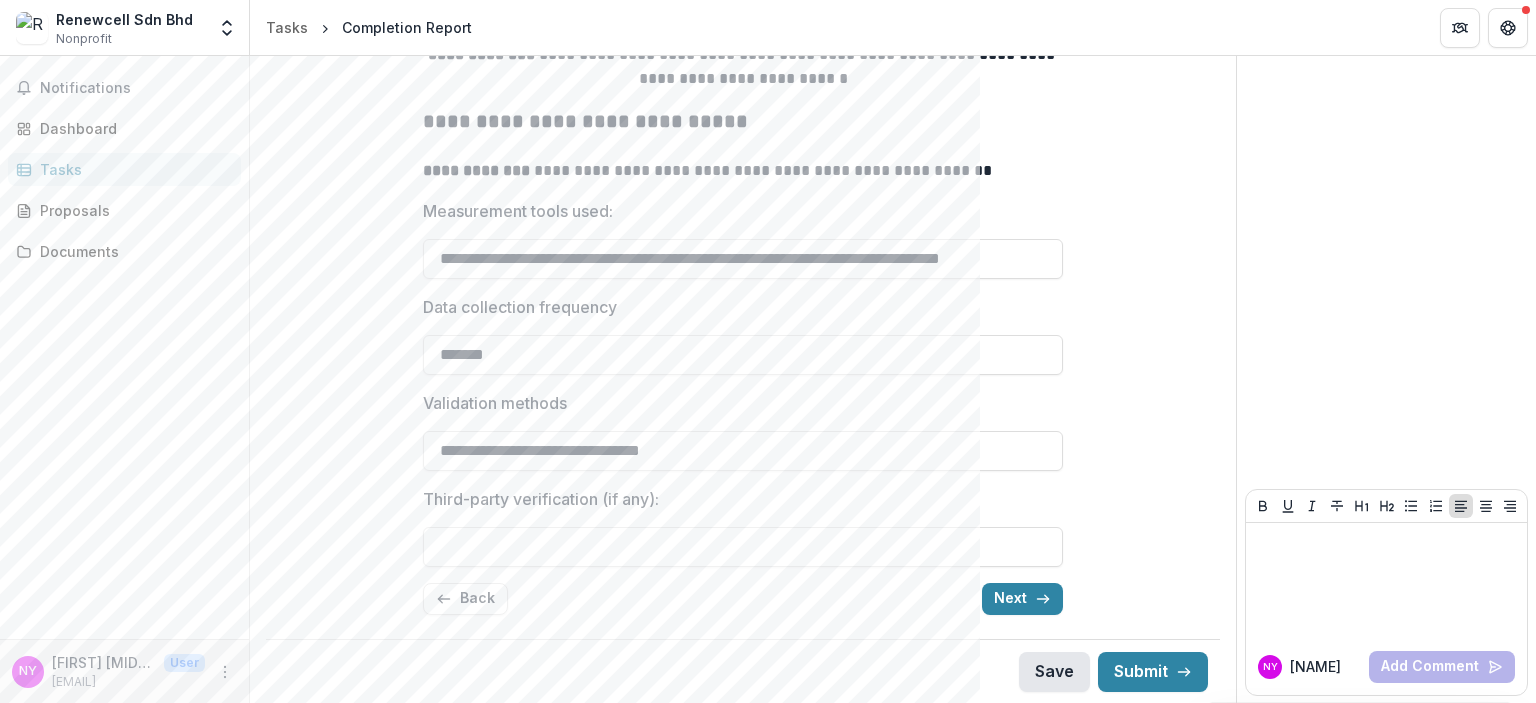click on "Save" at bounding box center [1054, 672] 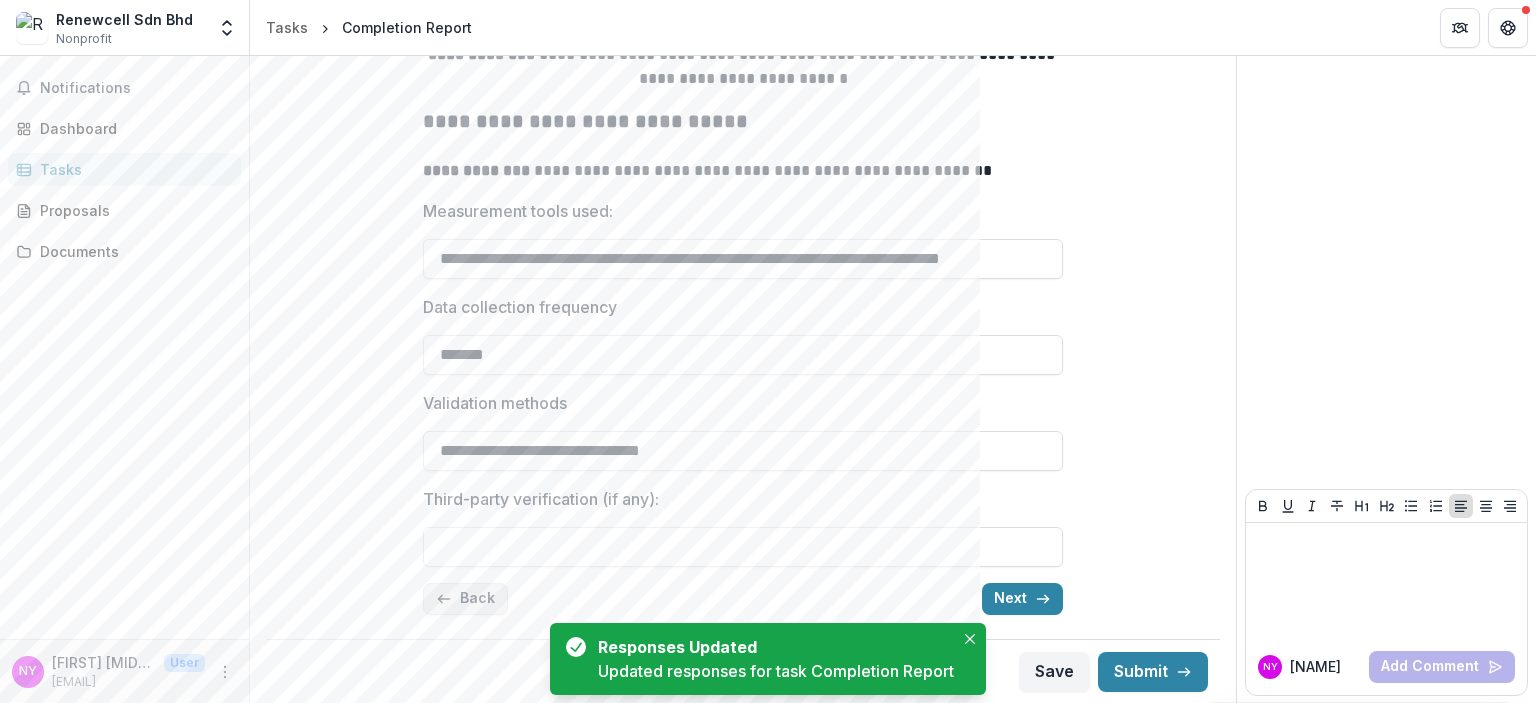click on "Back" at bounding box center [465, 599] 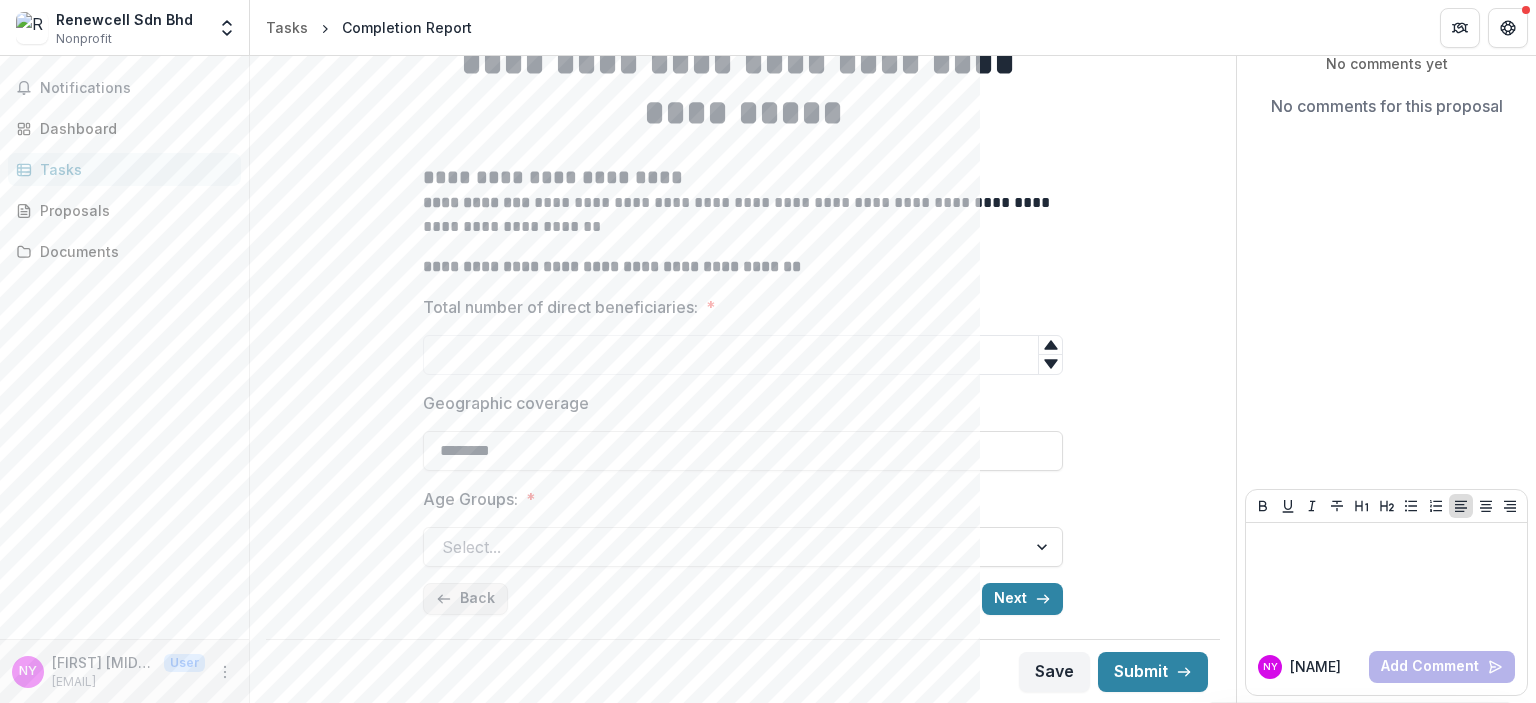 click on "Back" at bounding box center (465, 599) 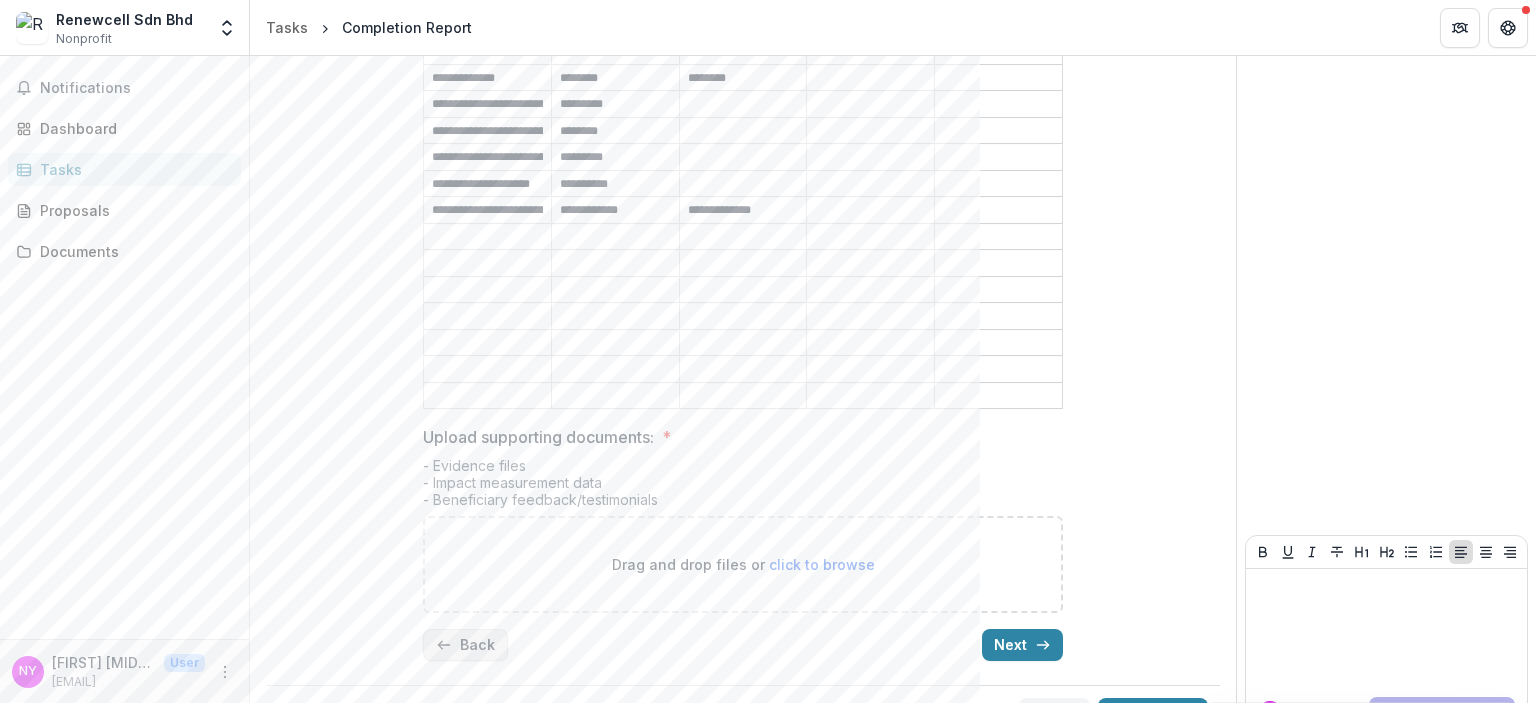 click on "Back" at bounding box center [465, 645] 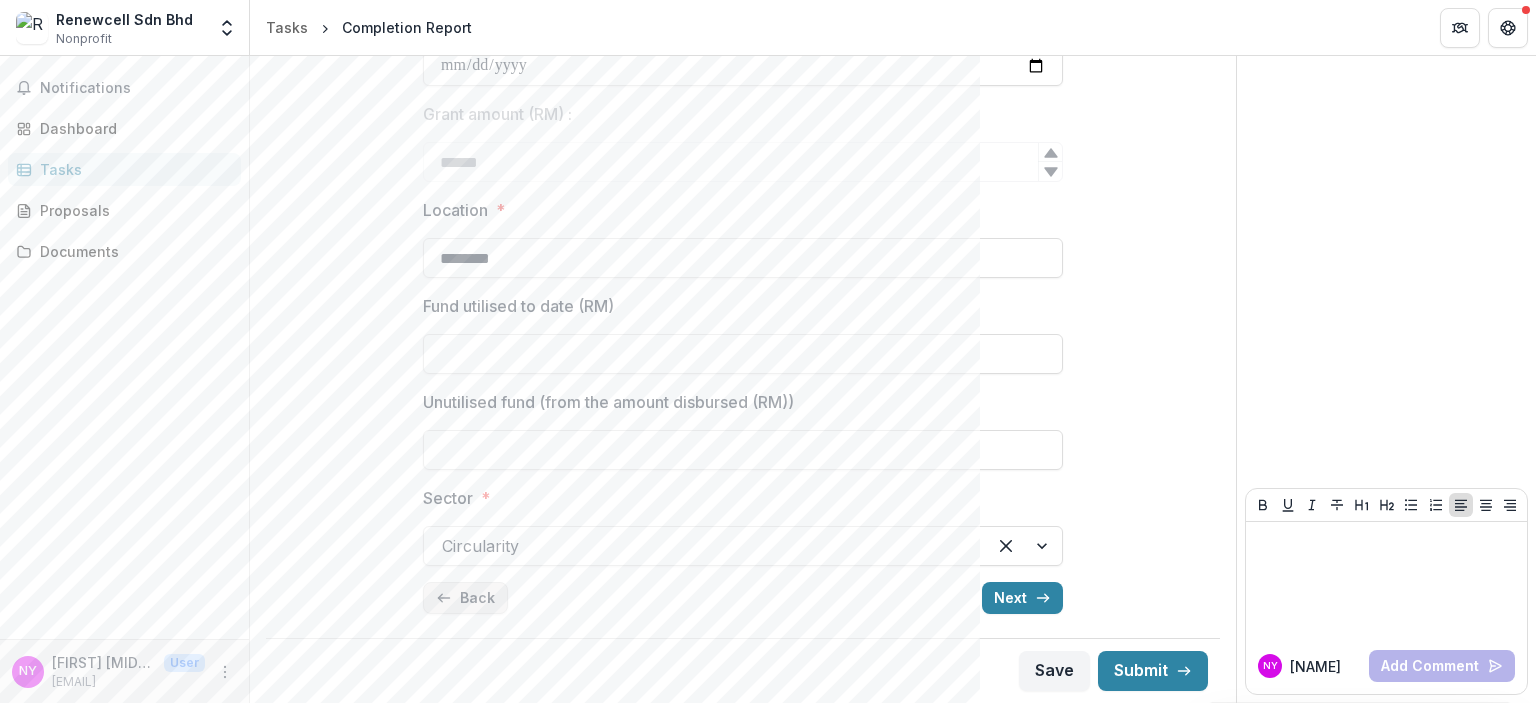 type on "**********" 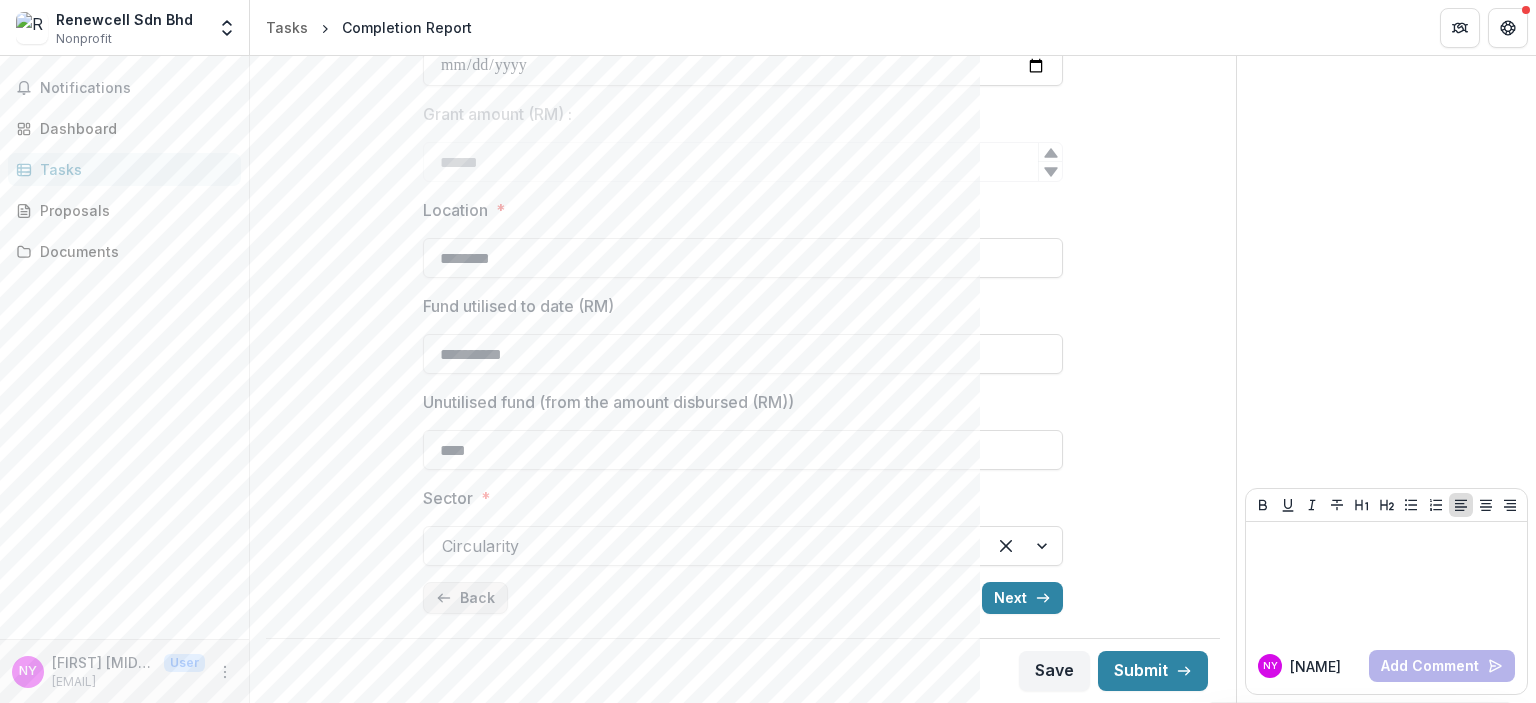 scroll, scrollTop: 504, scrollLeft: 0, axis: vertical 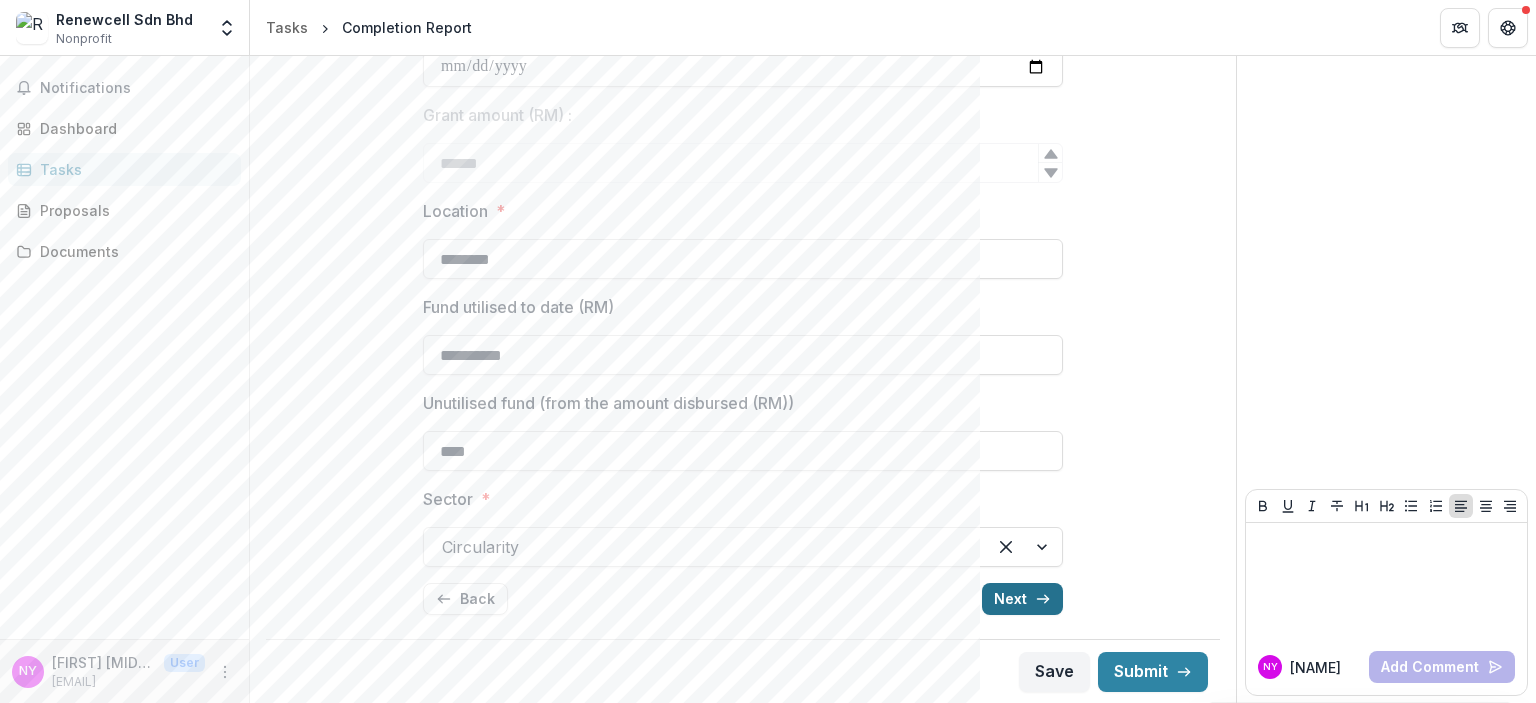 click on "Next" at bounding box center [1022, 599] 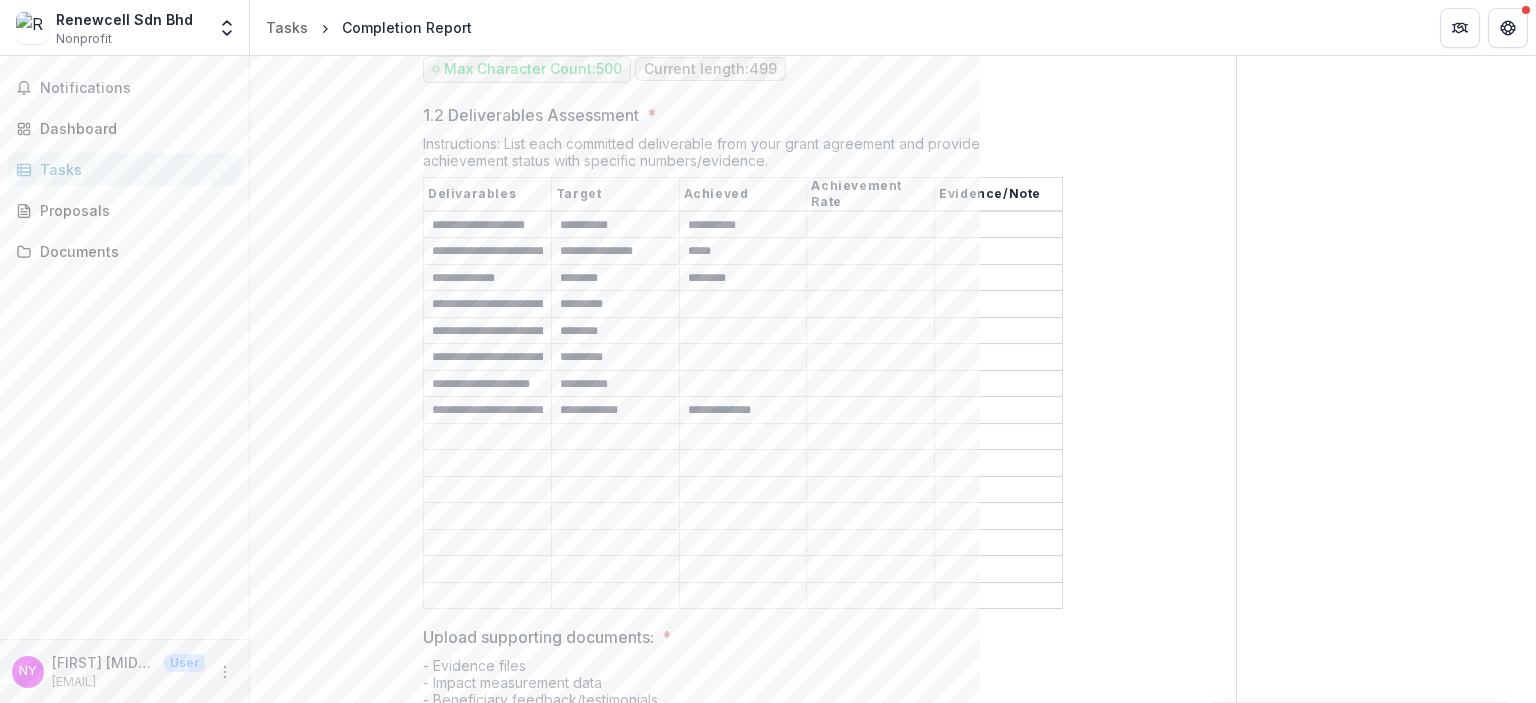 scroll, scrollTop: 681, scrollLeft: 0, axis: vertical 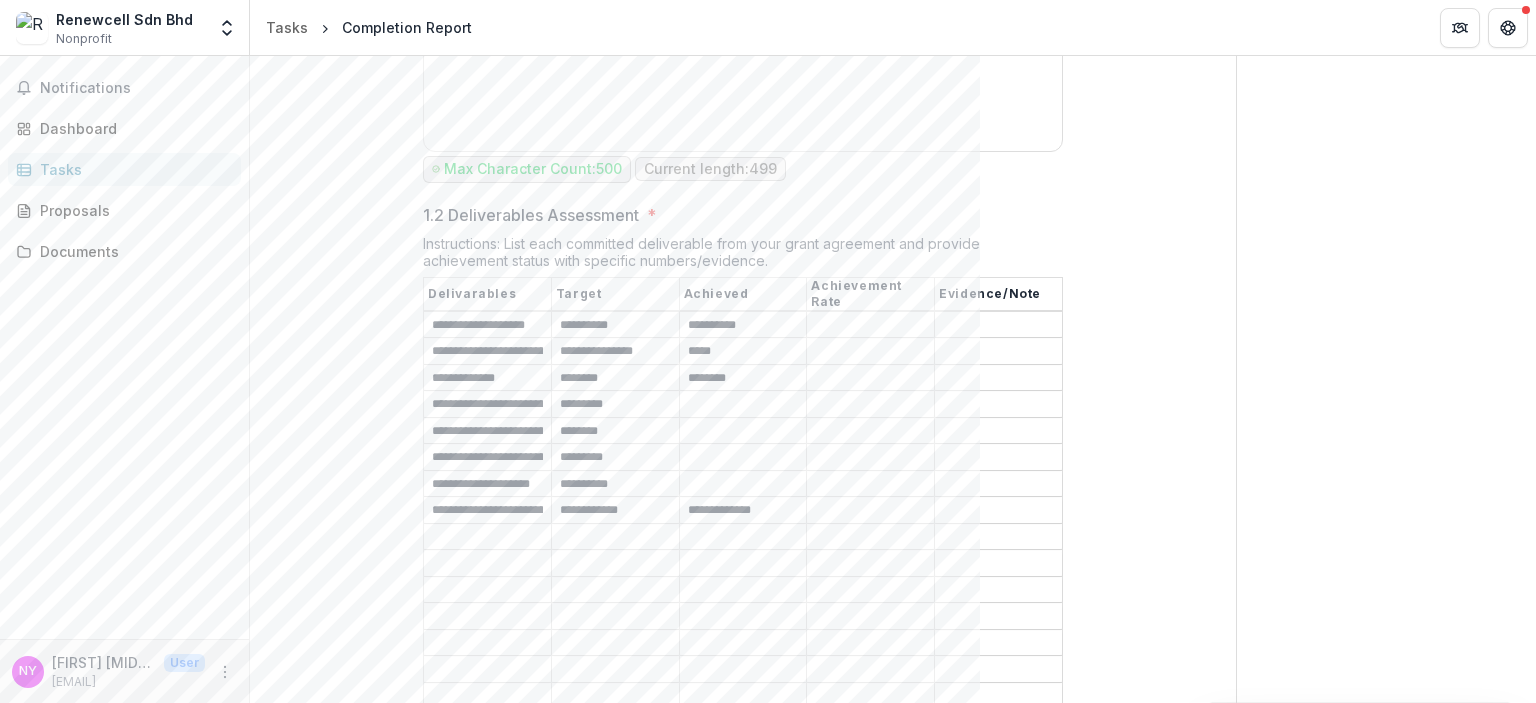 click on "1.2 Deliverables Assessment *" at bounding box center (743, 431) 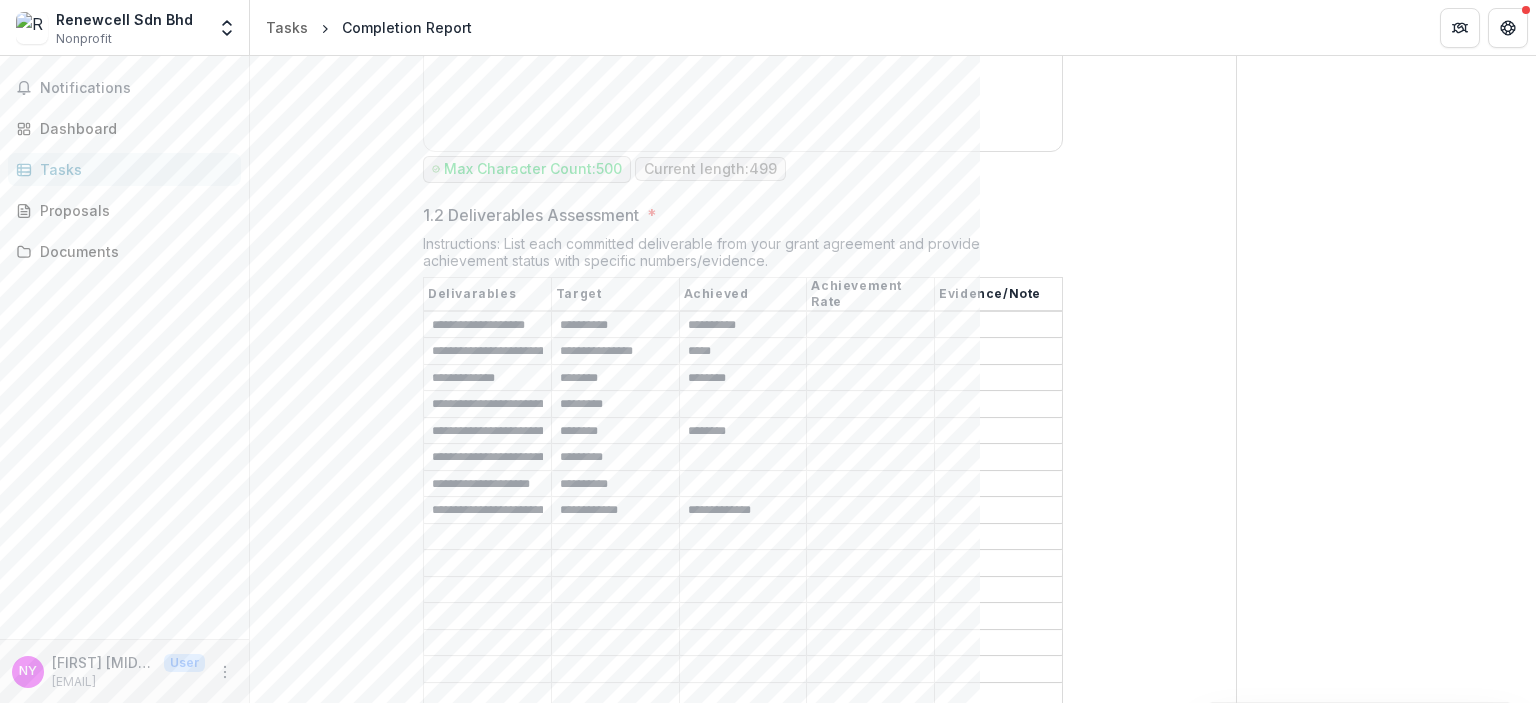 scroll, scrollTop: 981, scrollLeft: 0, axis: vertical 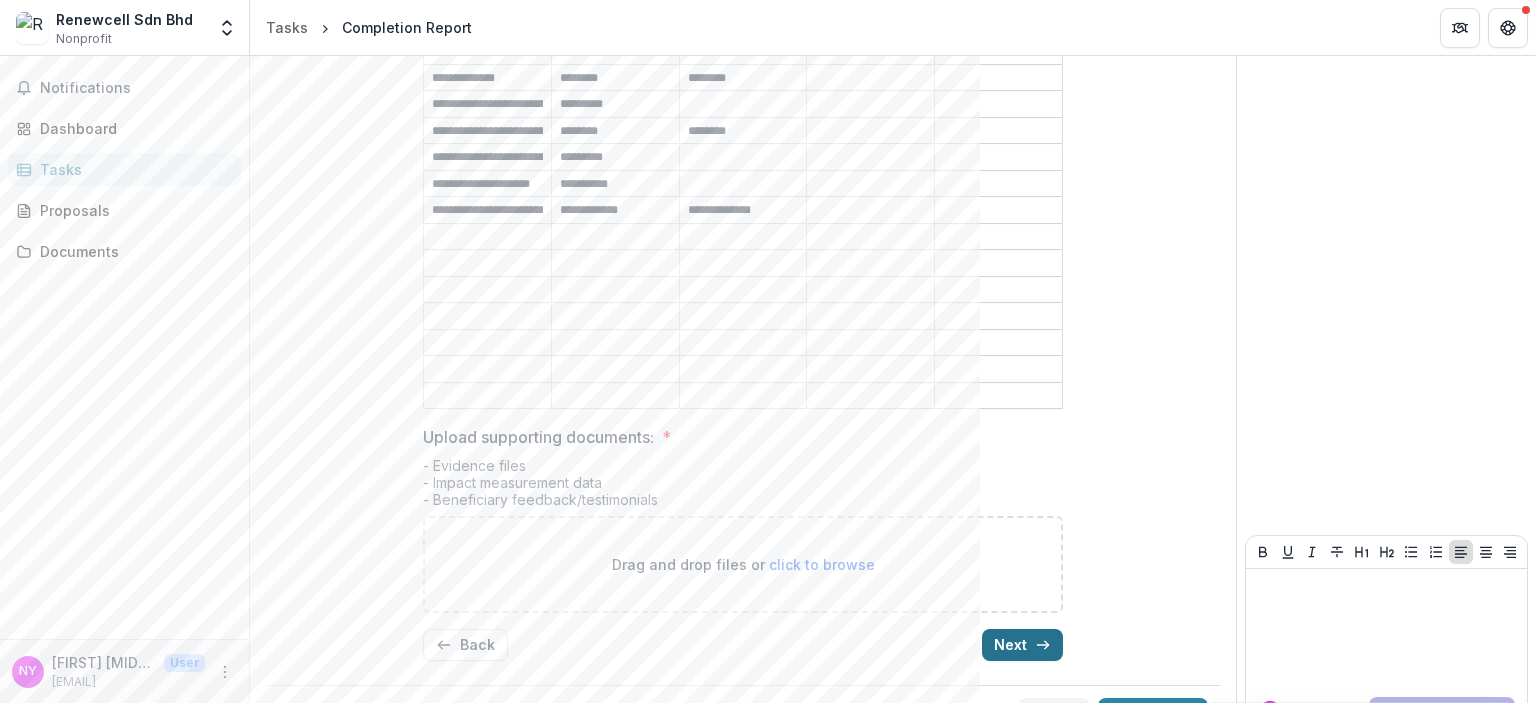 type on "********" 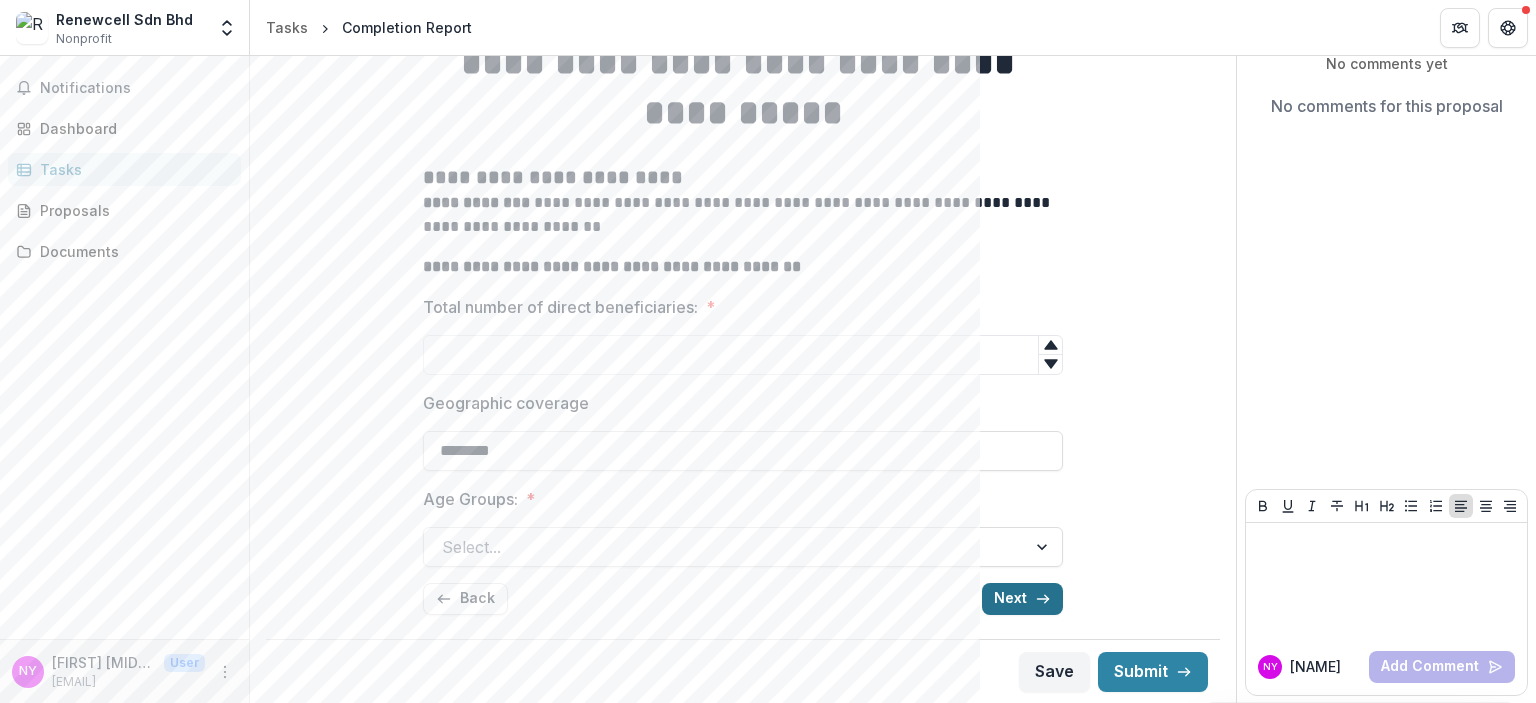 click on "Next" at bounding box center [1022, 599] 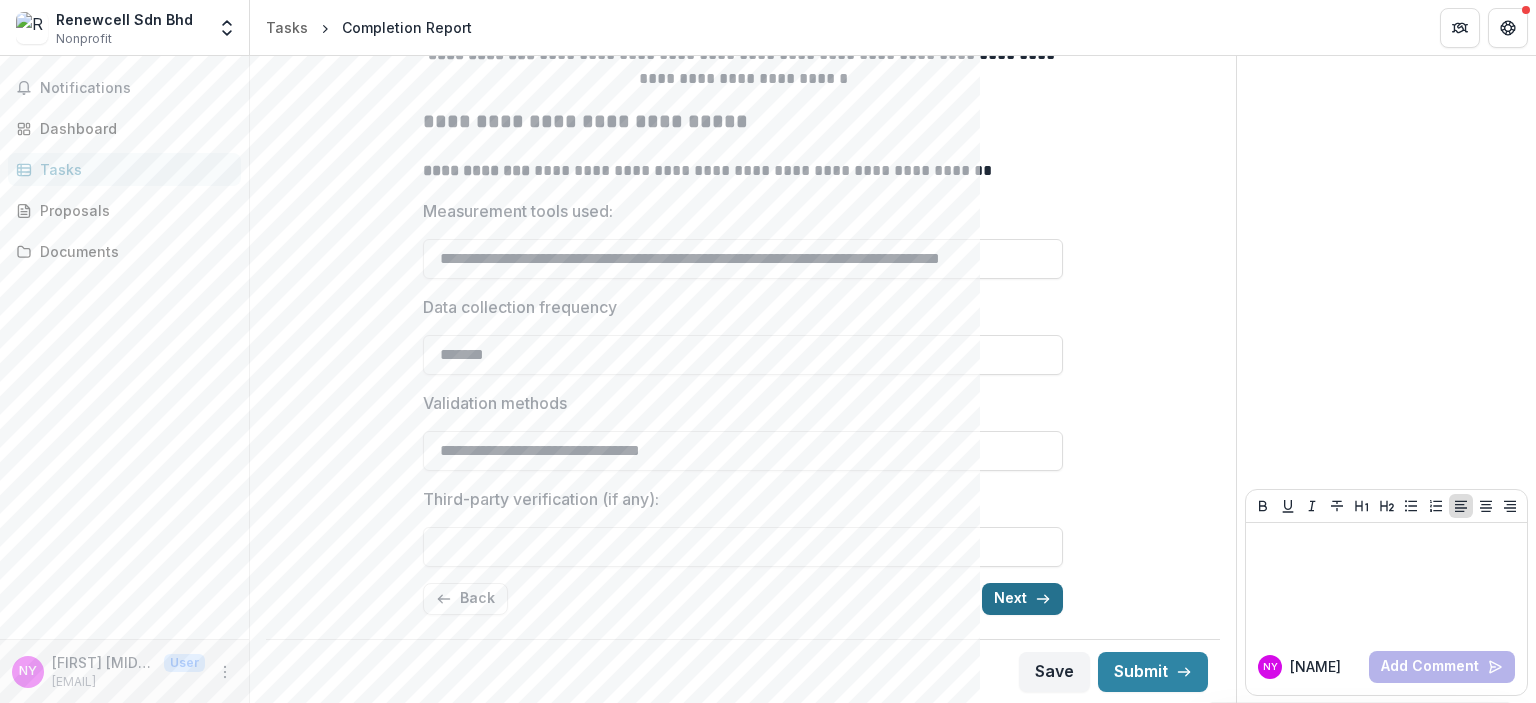 click on "Next" at bounding box center (1022, 599) 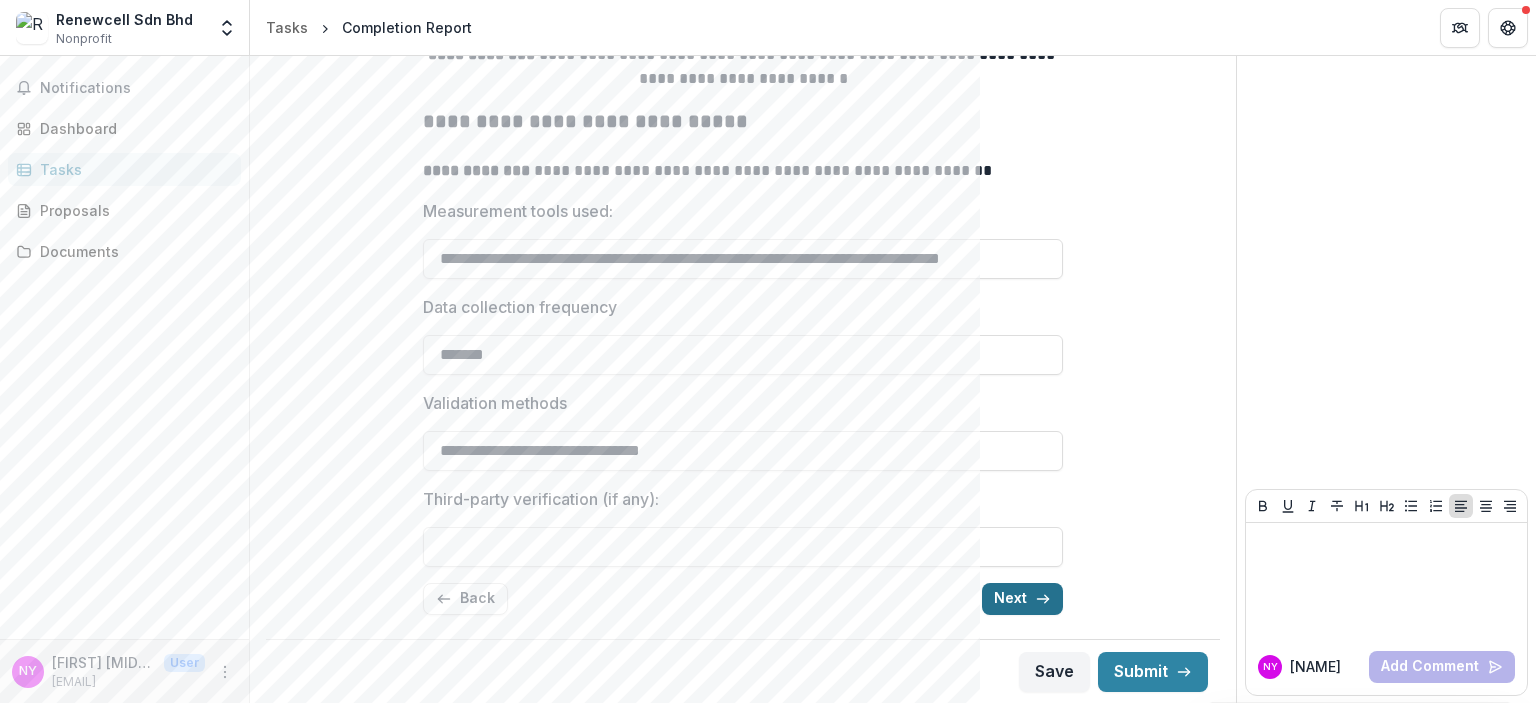 scroll, scrollTop: 2, scrollLeft: 0, axis: vertical 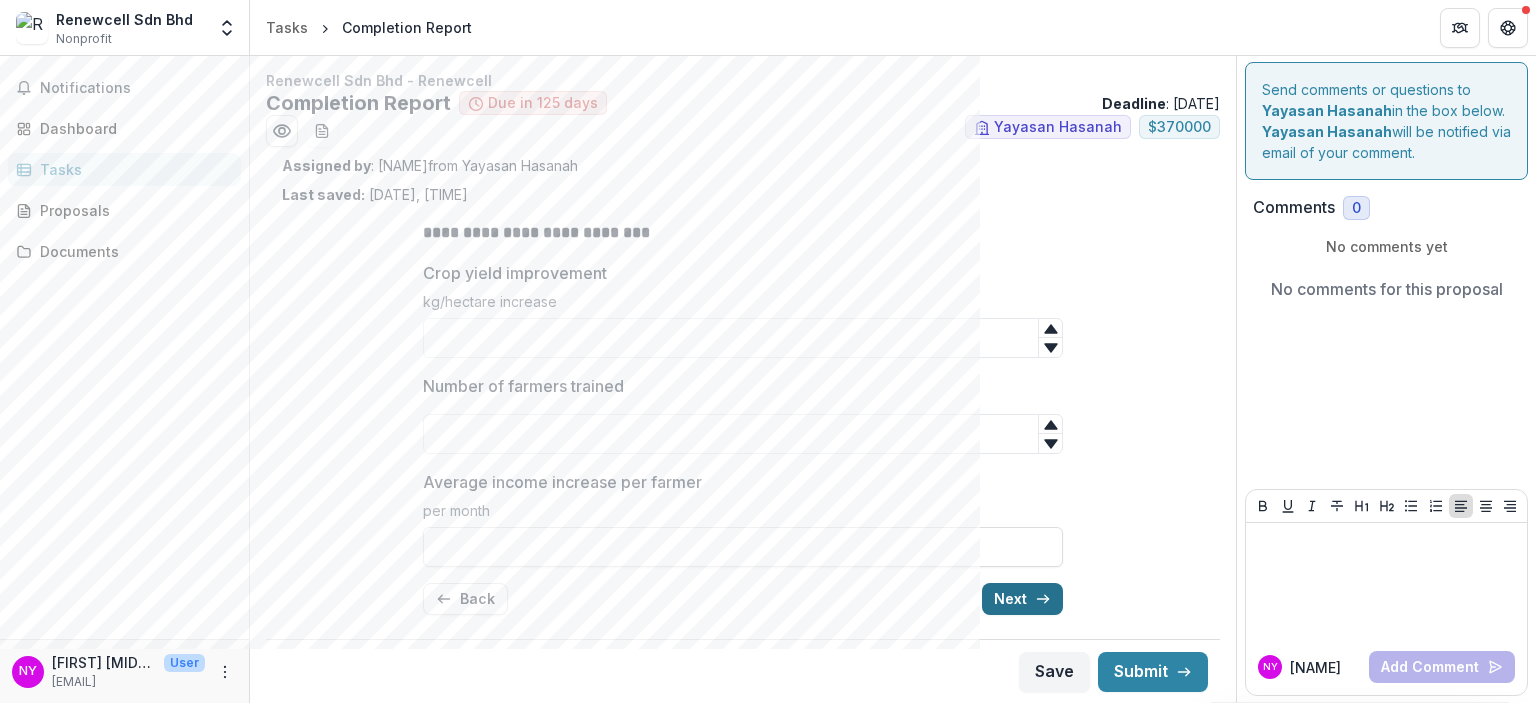 click on "Next" at bounding box center [1022, 599] 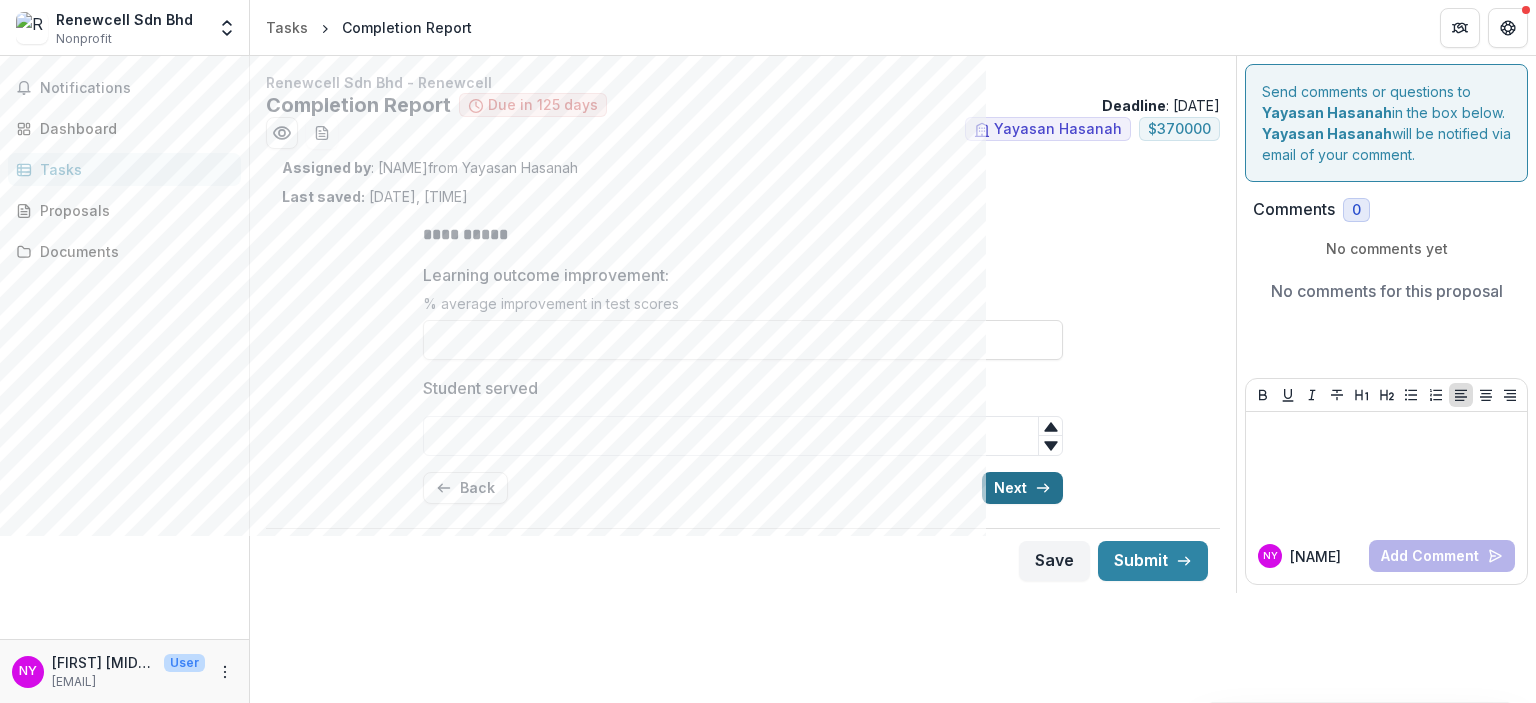 click on "Next" at bounding box center (1022, 488) 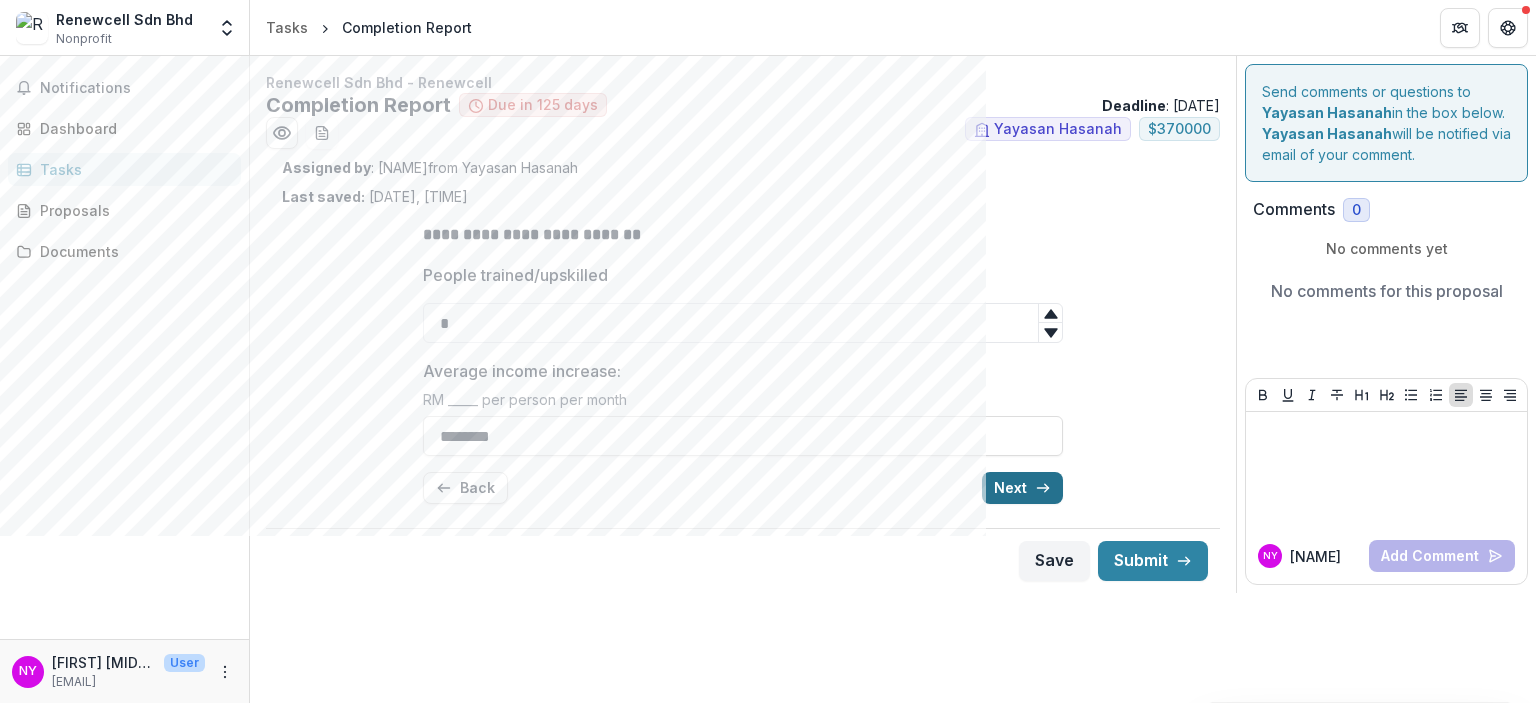 click on "Next" at bounding box center (1022, 488) 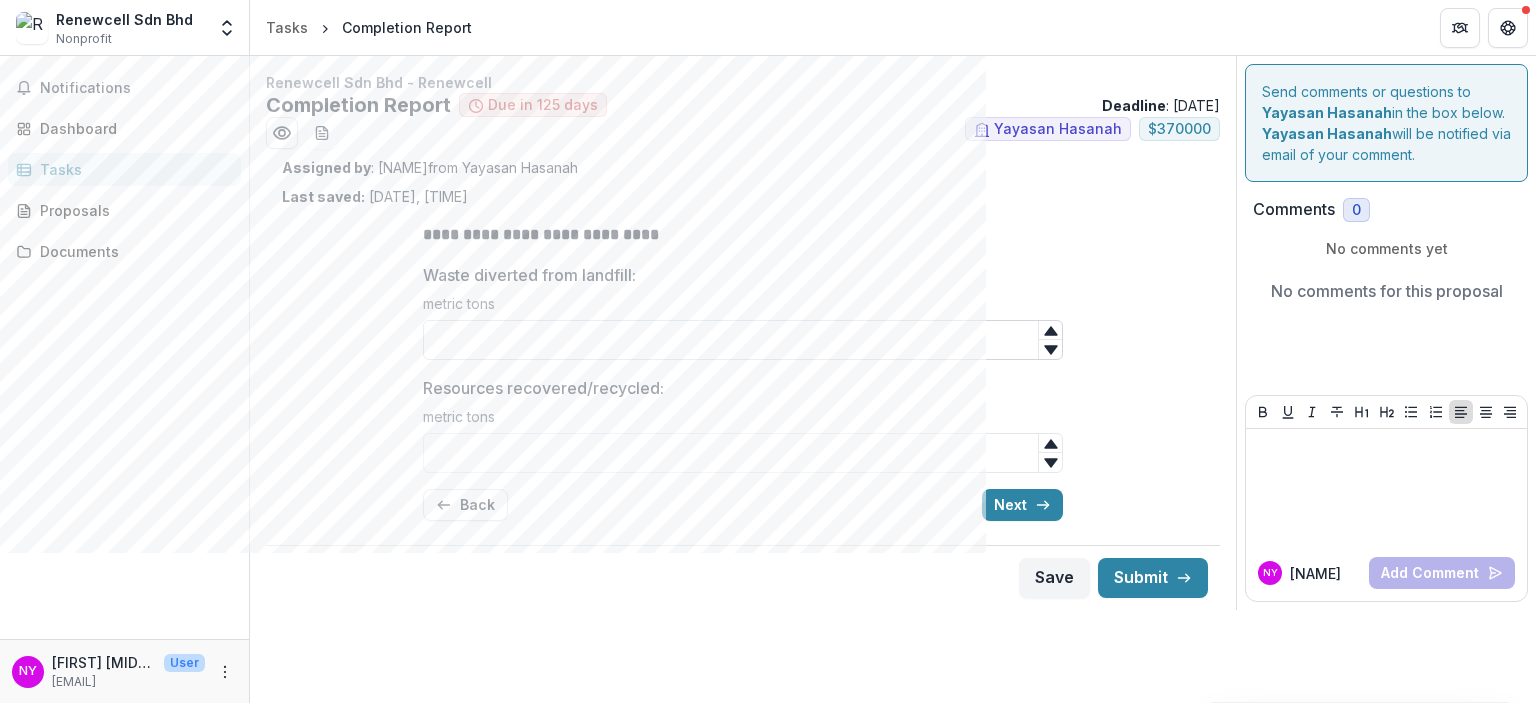 click on "Waste diverted from landfill:" at bounding box center (743, 340) 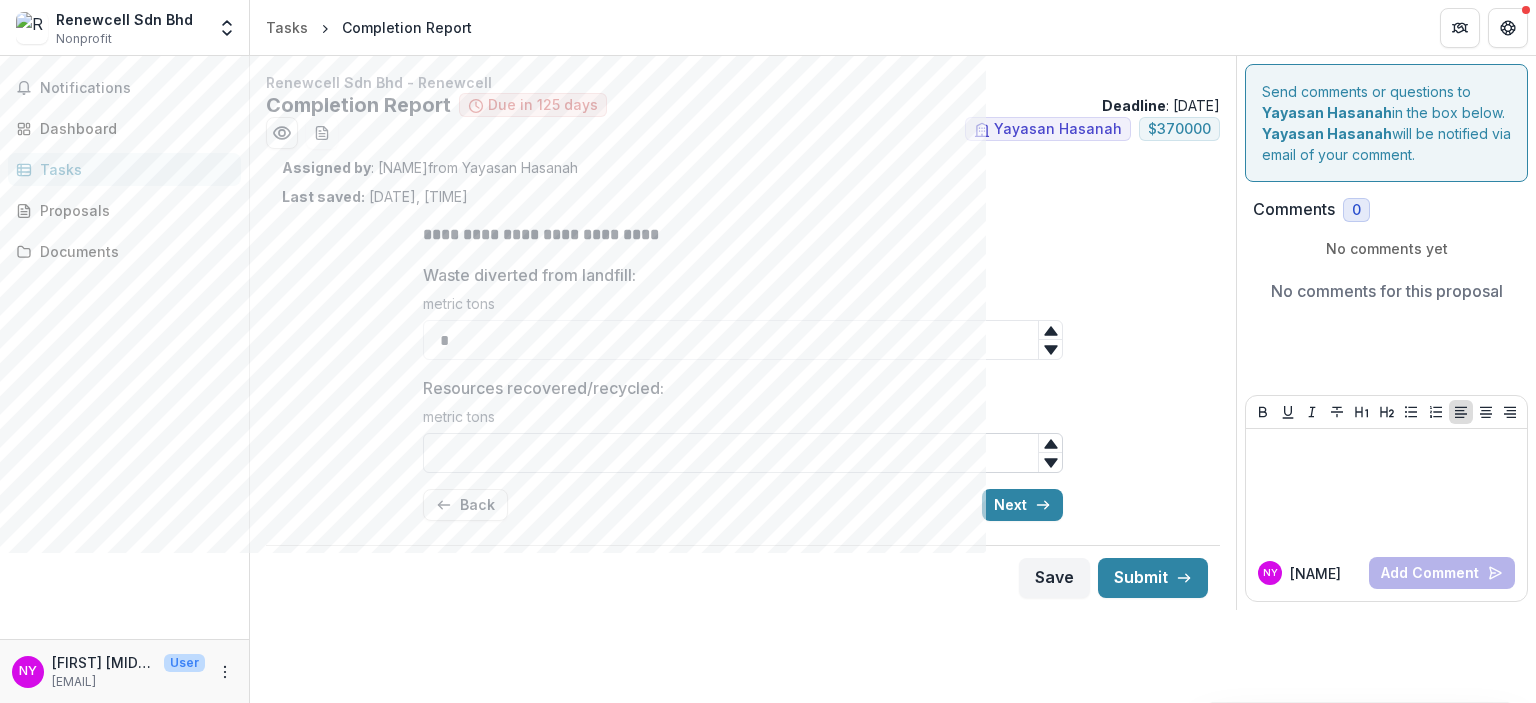 type on "*" 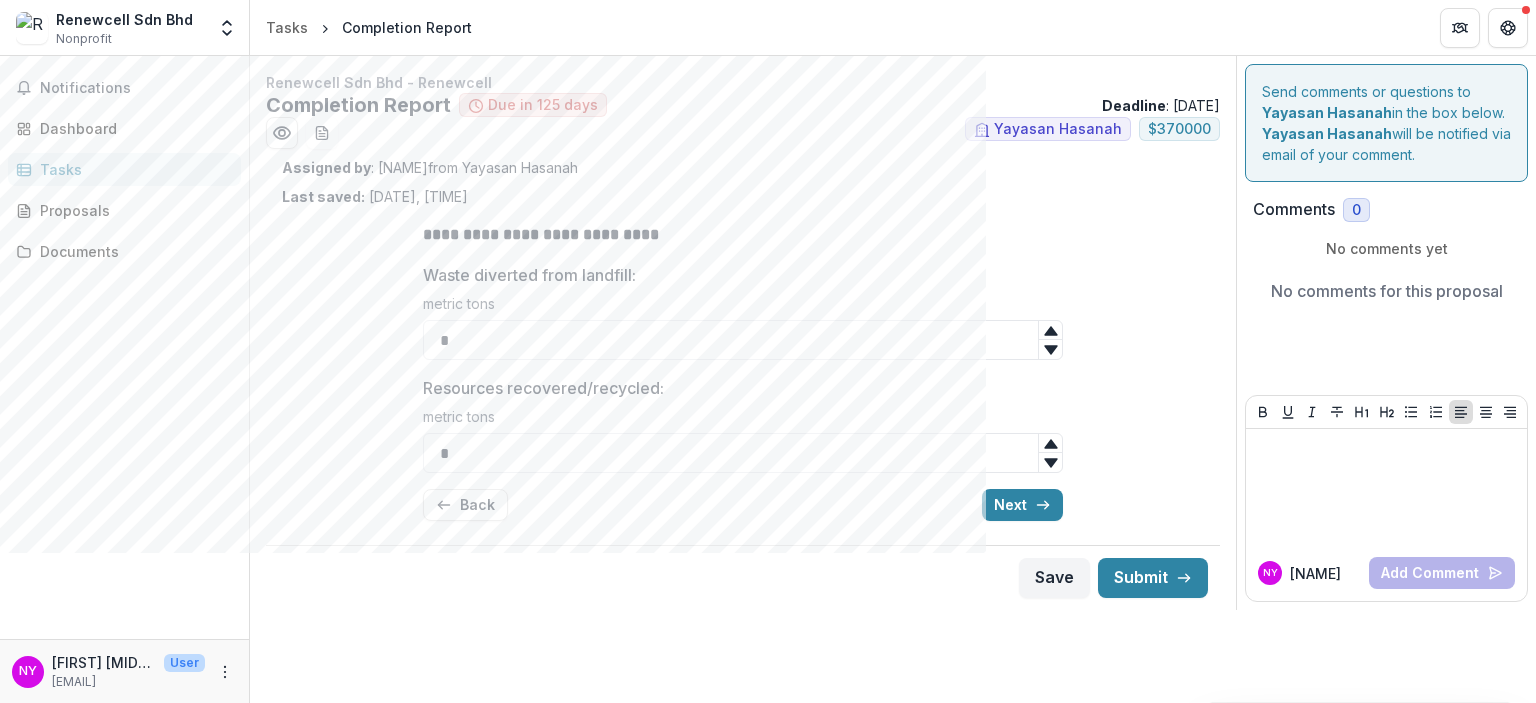 type on "*" 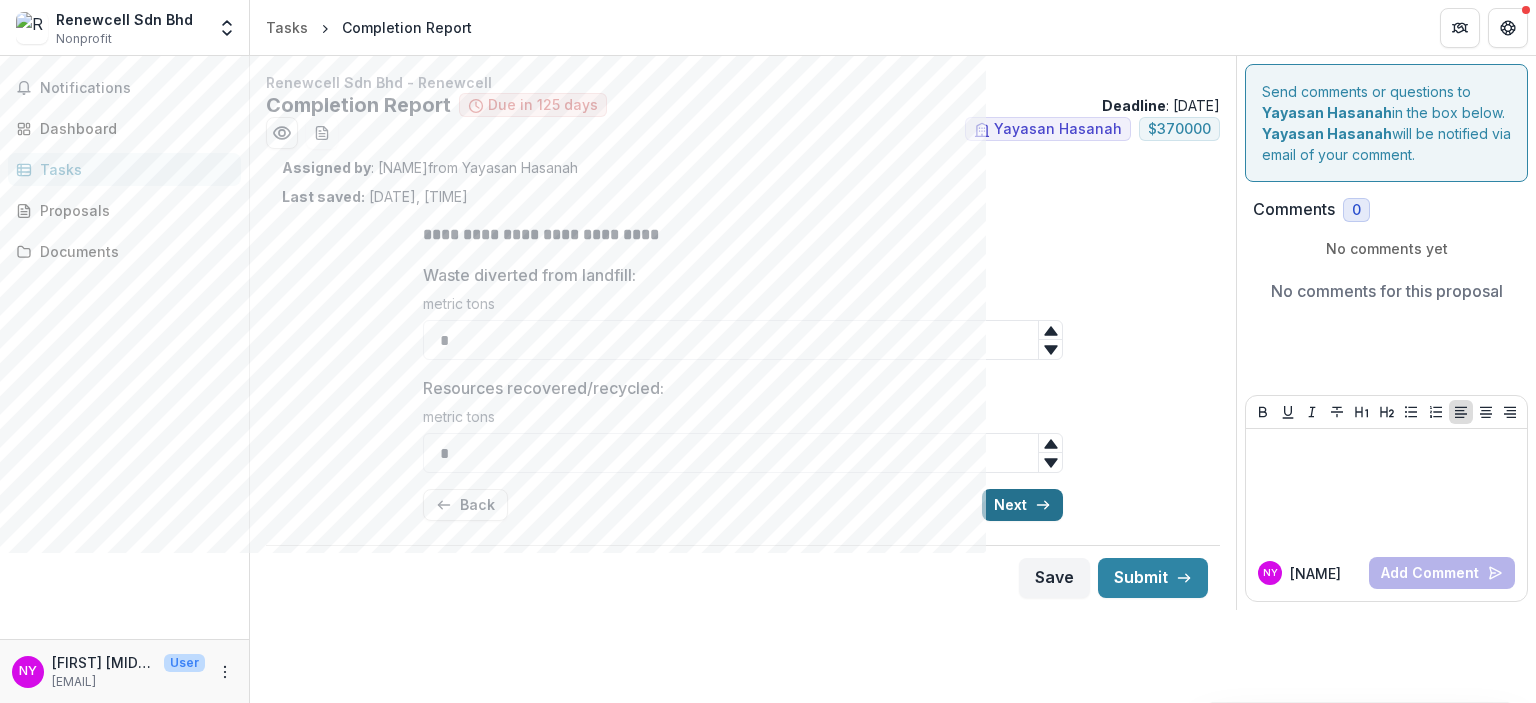 click on "Next" at bounding box center [1022, 505] 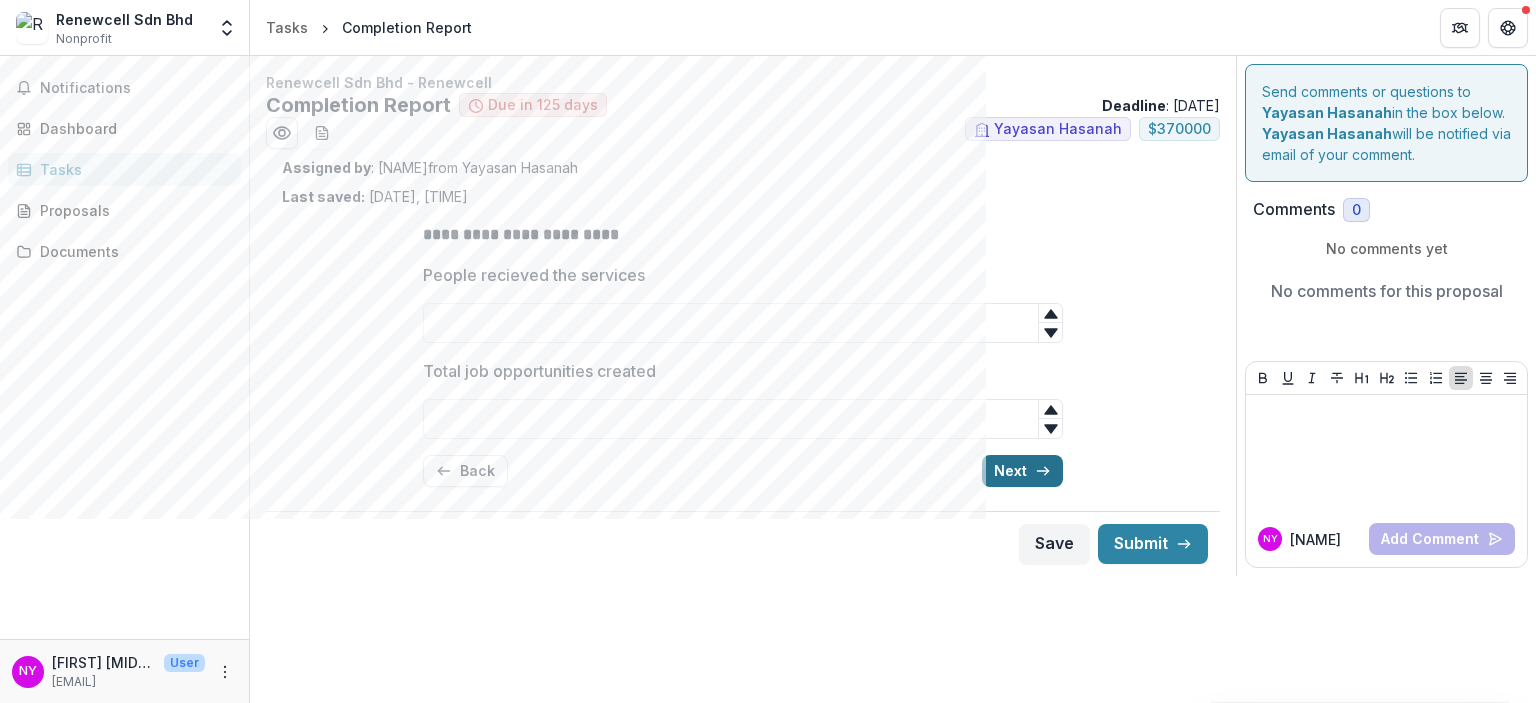 click on "Next" at bounding box center (1022, 471) 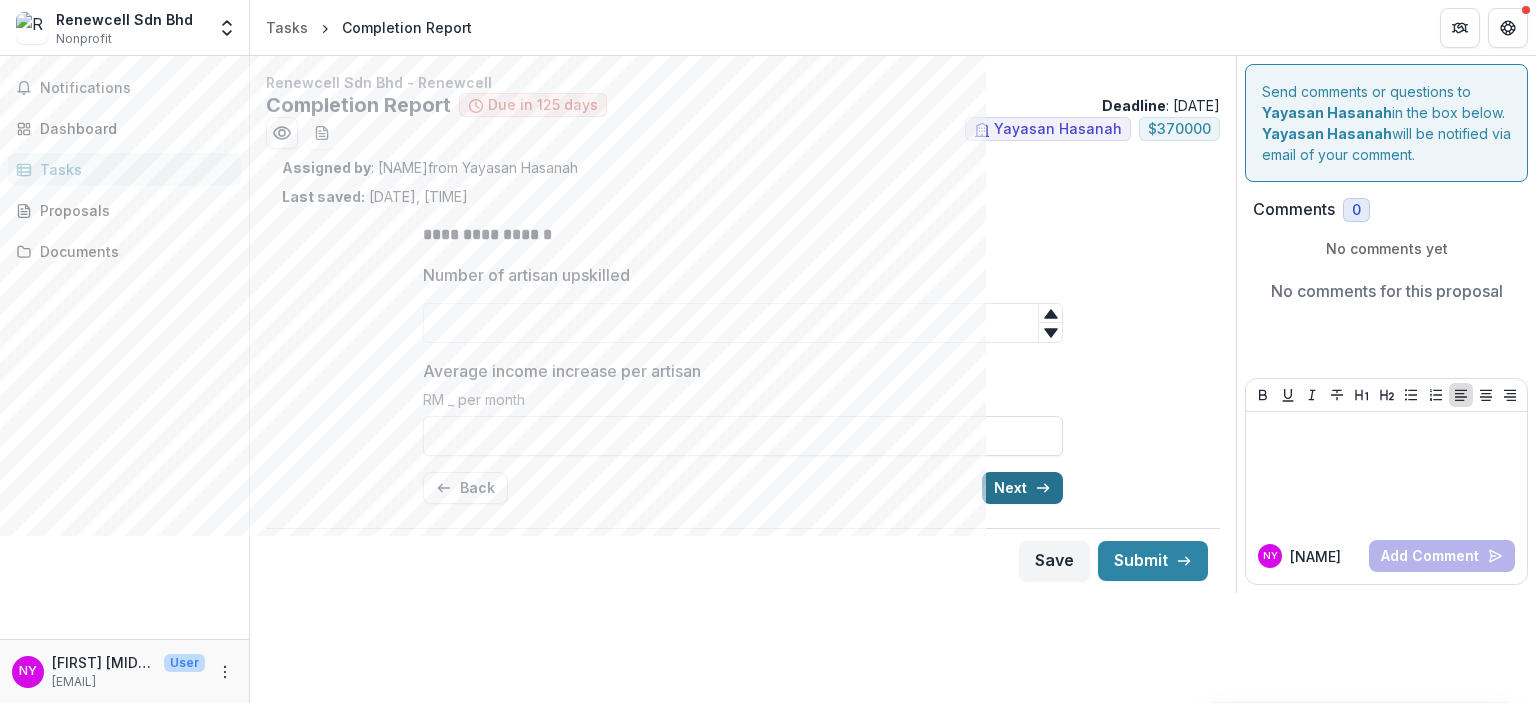 click on "Next" at bounding box center [1022, 488] 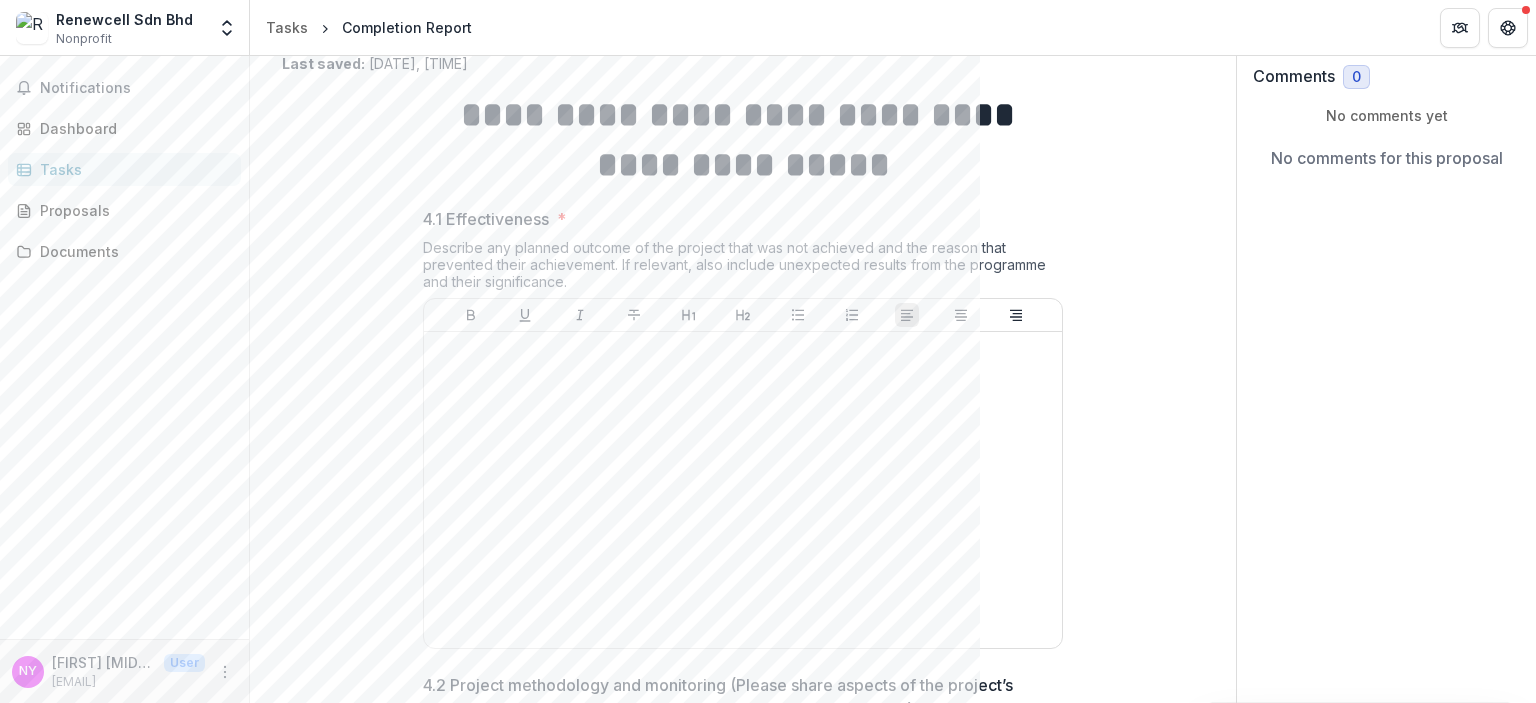 scroll, scrollTop: 100, scrollLeft: 0, axis: vertical 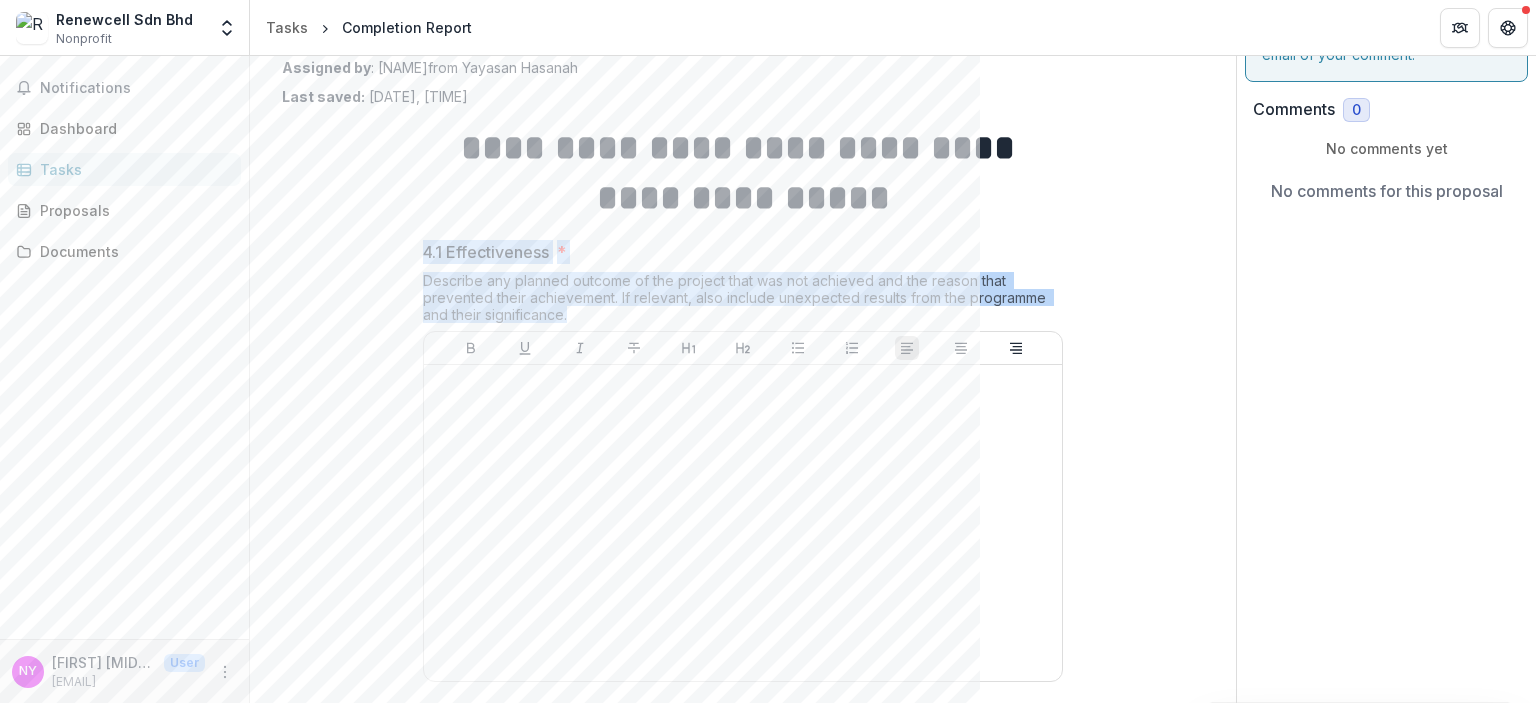 drag, startPoint x: 423, startPoint y: 251, endPoint x: 608, endPoint y: 318, distance: 196.75873 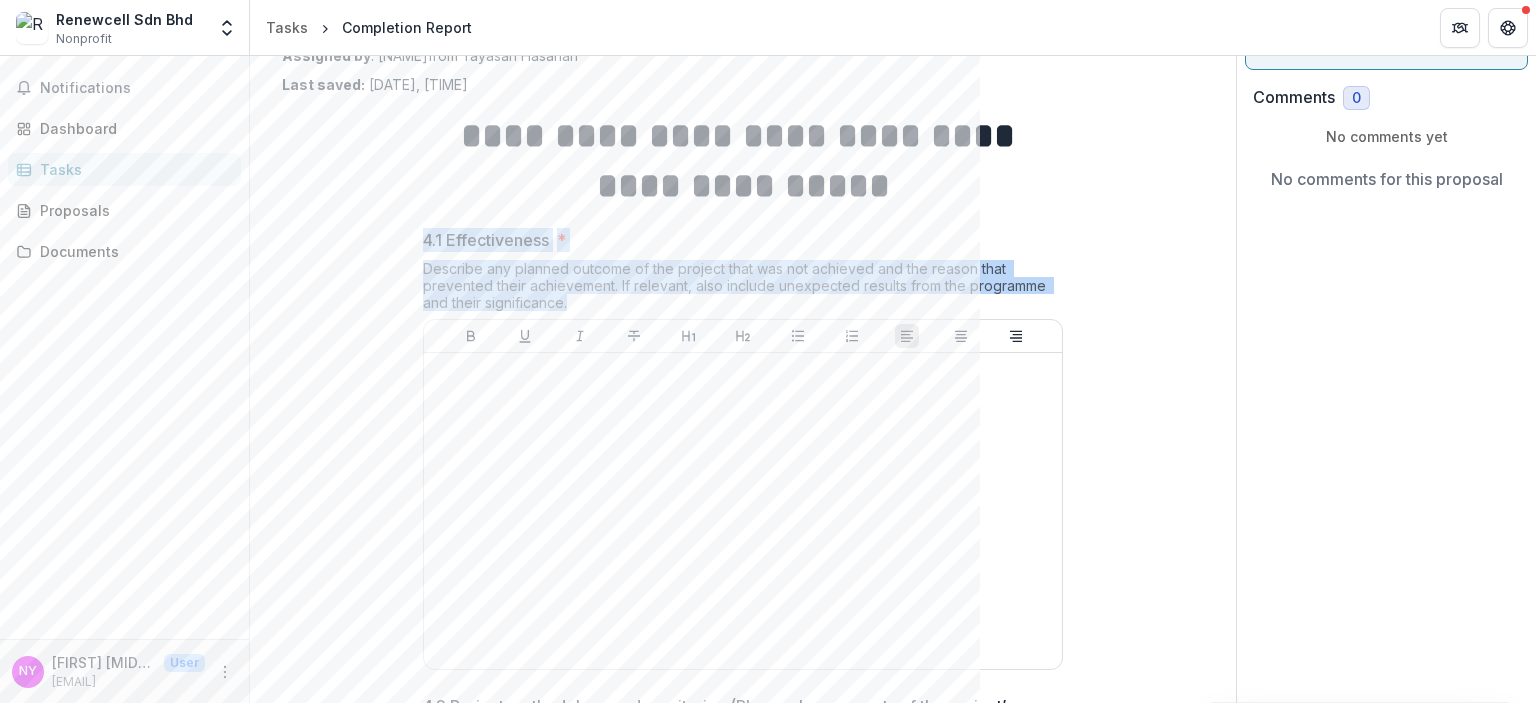 scroll, scrollTop: 100, scrollLeft: 0, axis: vertical 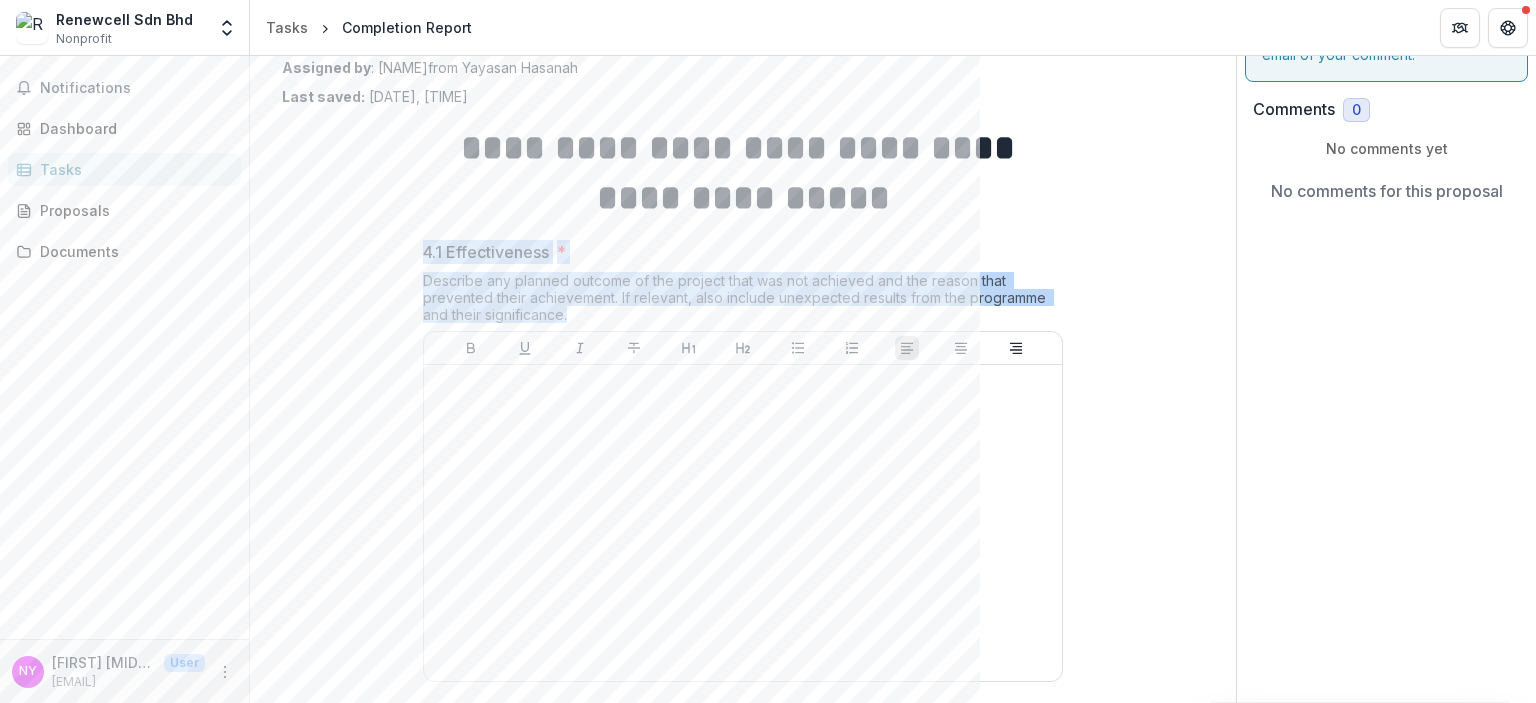 copy on "4.1 Effectiveness * Describe any planned outcome of the project that was not achieved and the reason that prevented their achievement. If relevant, also include unexpected results from the programme and their significance." 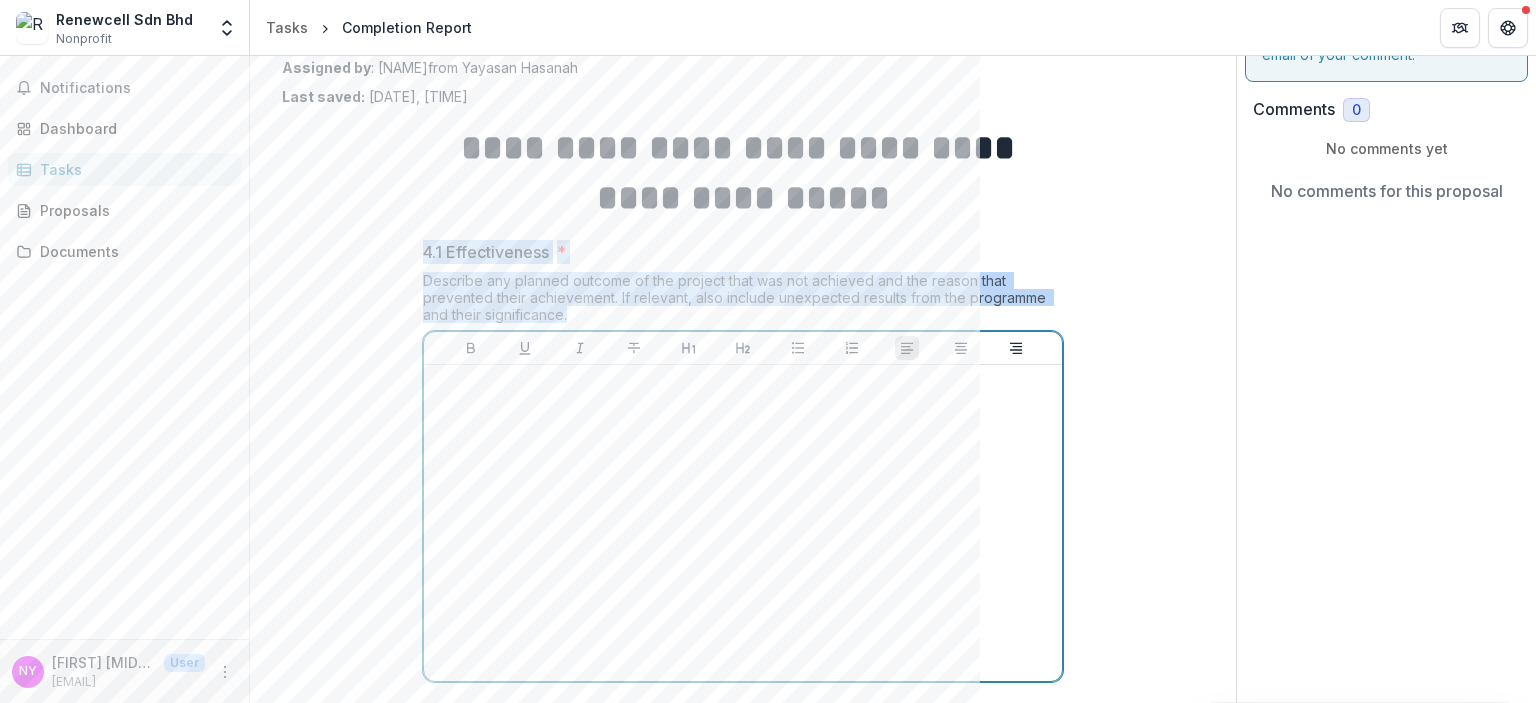 click at bounding box center (743, 523) 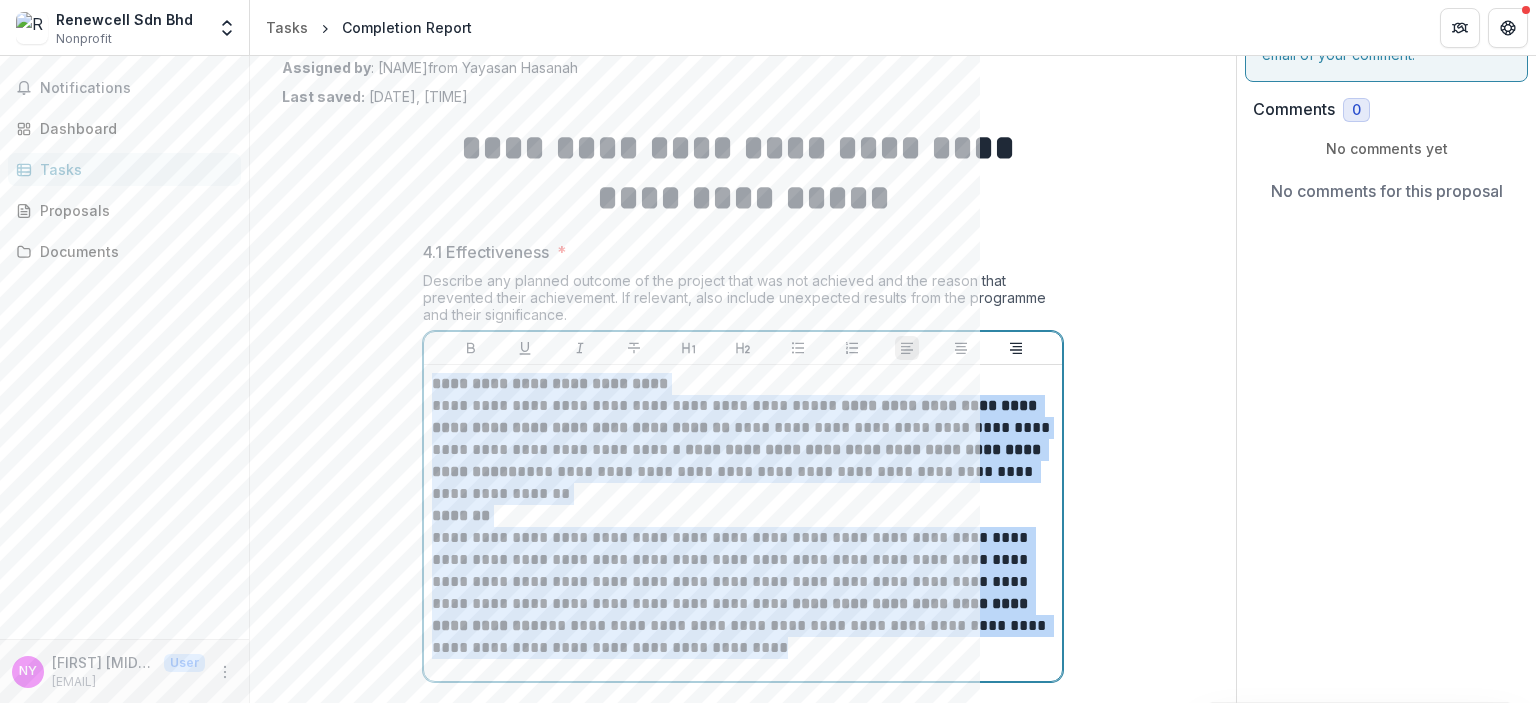 drag, startPoint x: 646, startPoint y: 643, endPoint x: 427, endPoint y: 371, distance: 349.20624 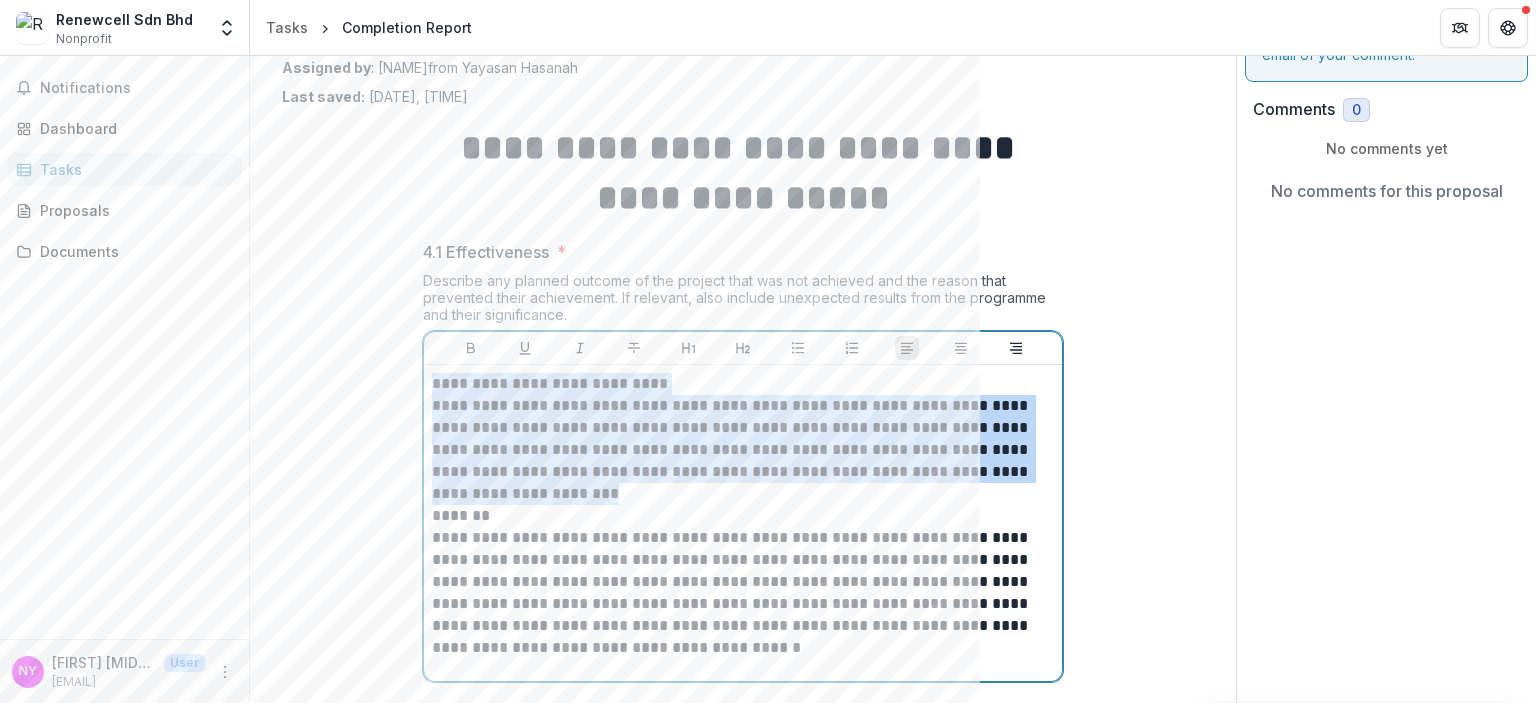 click on "**********" at bounding box center [743, 439] 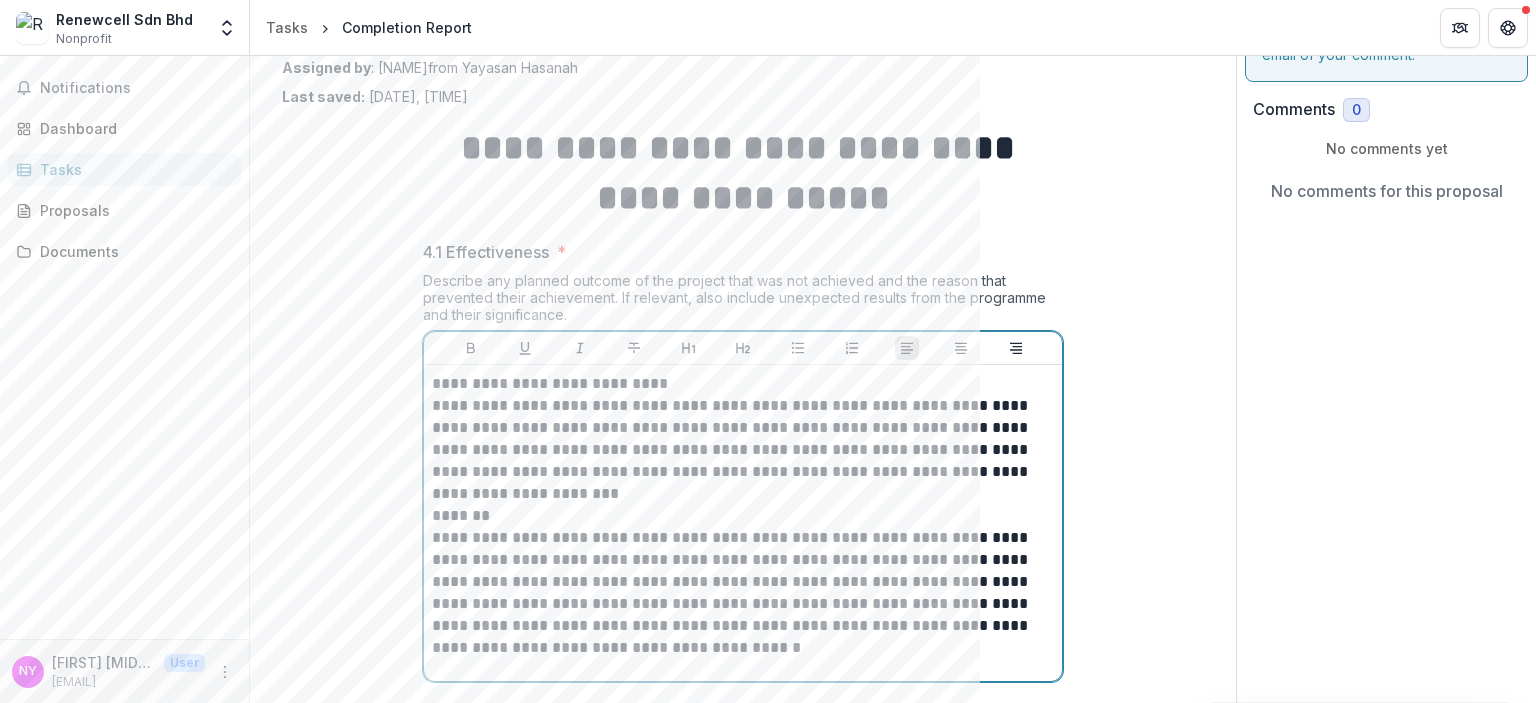 click on "**********" at bounding box center (743, 439) 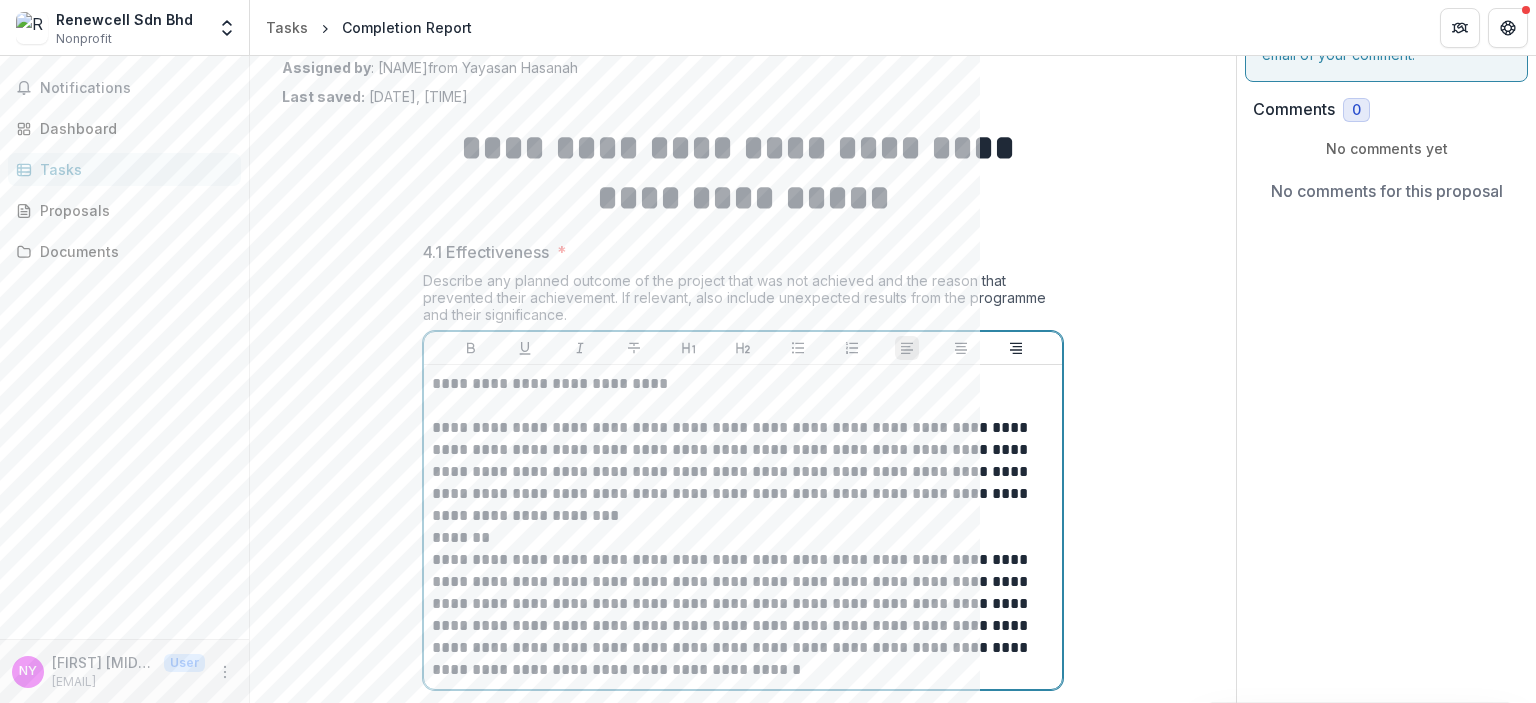 click on "**********" at bounding box center (743, 461) 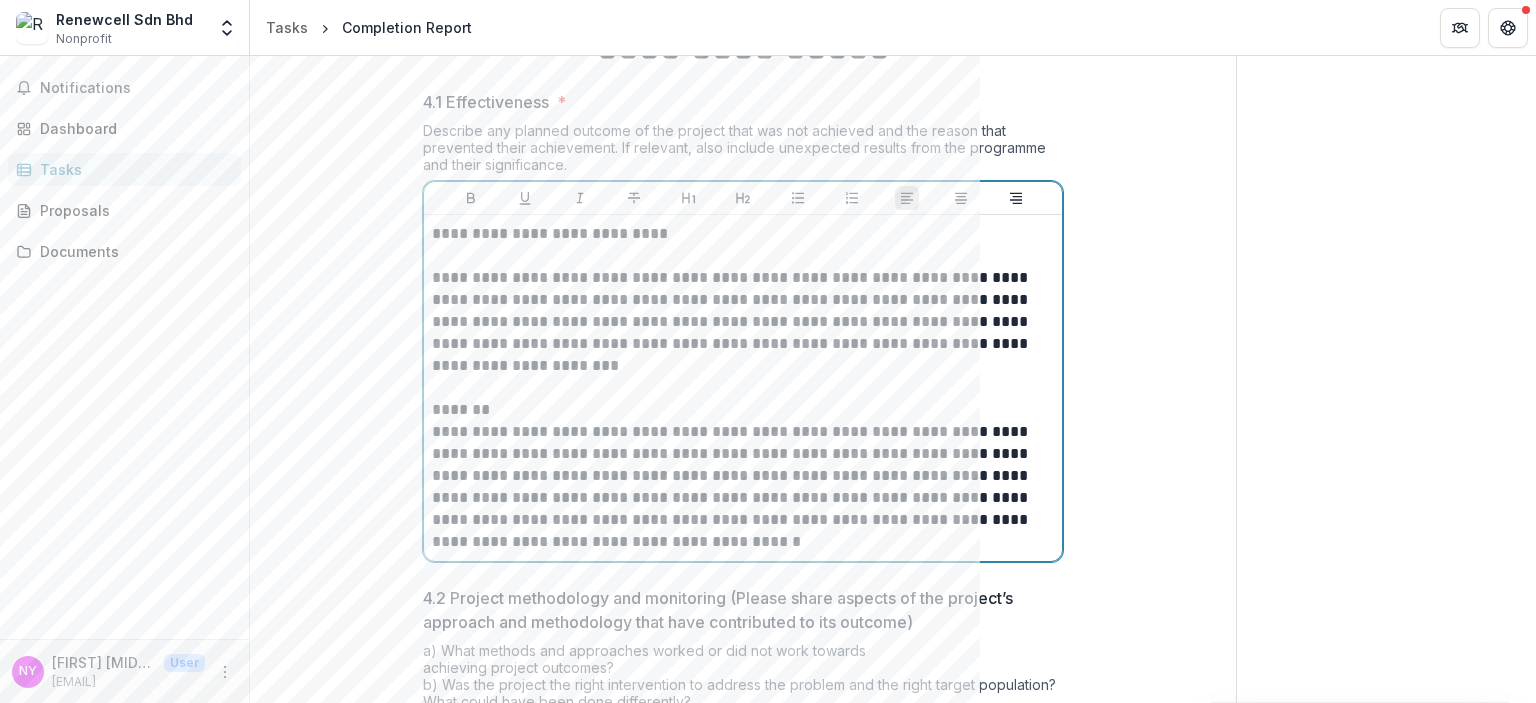 scroll, scrollTop: 300, scrollLeft: 0, axis: vertical 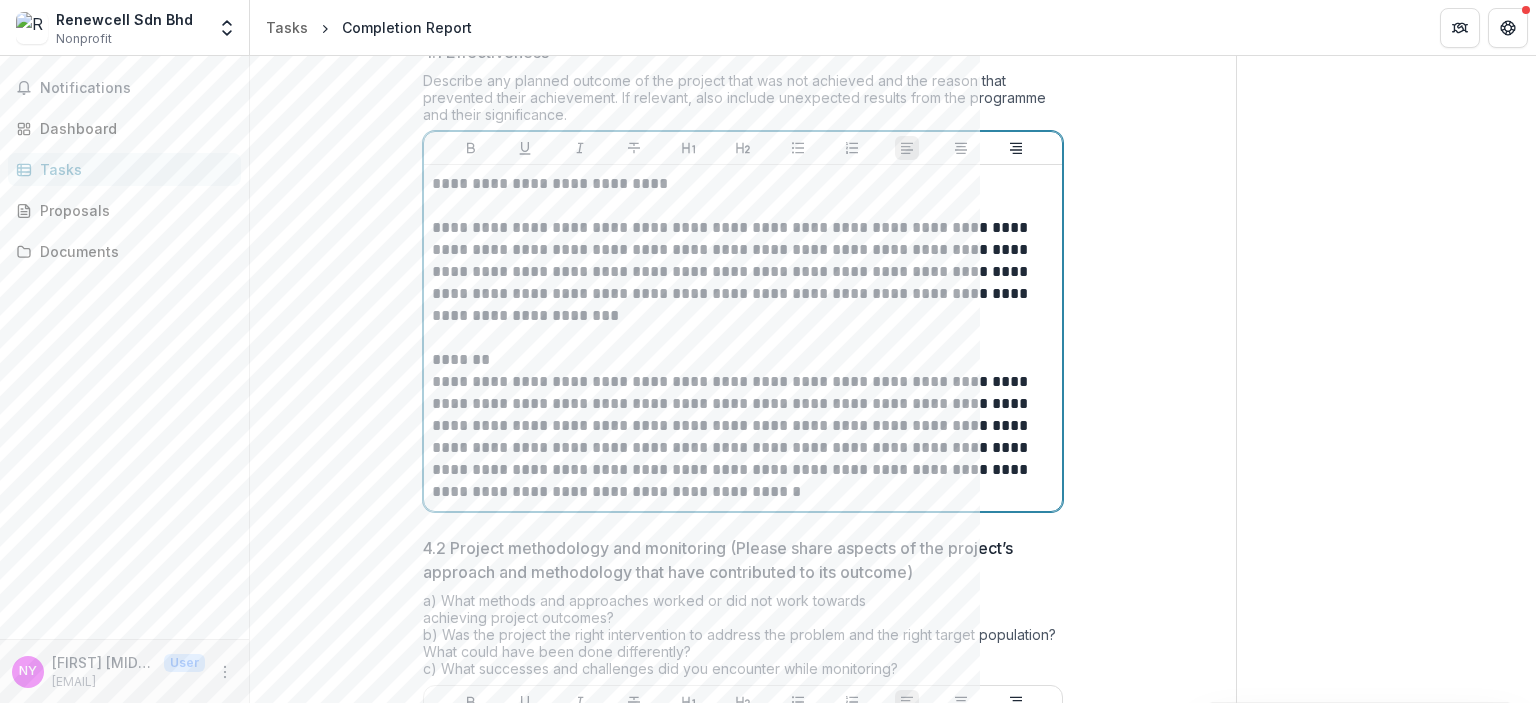 click on "**********" at bounding box center (743, 426) 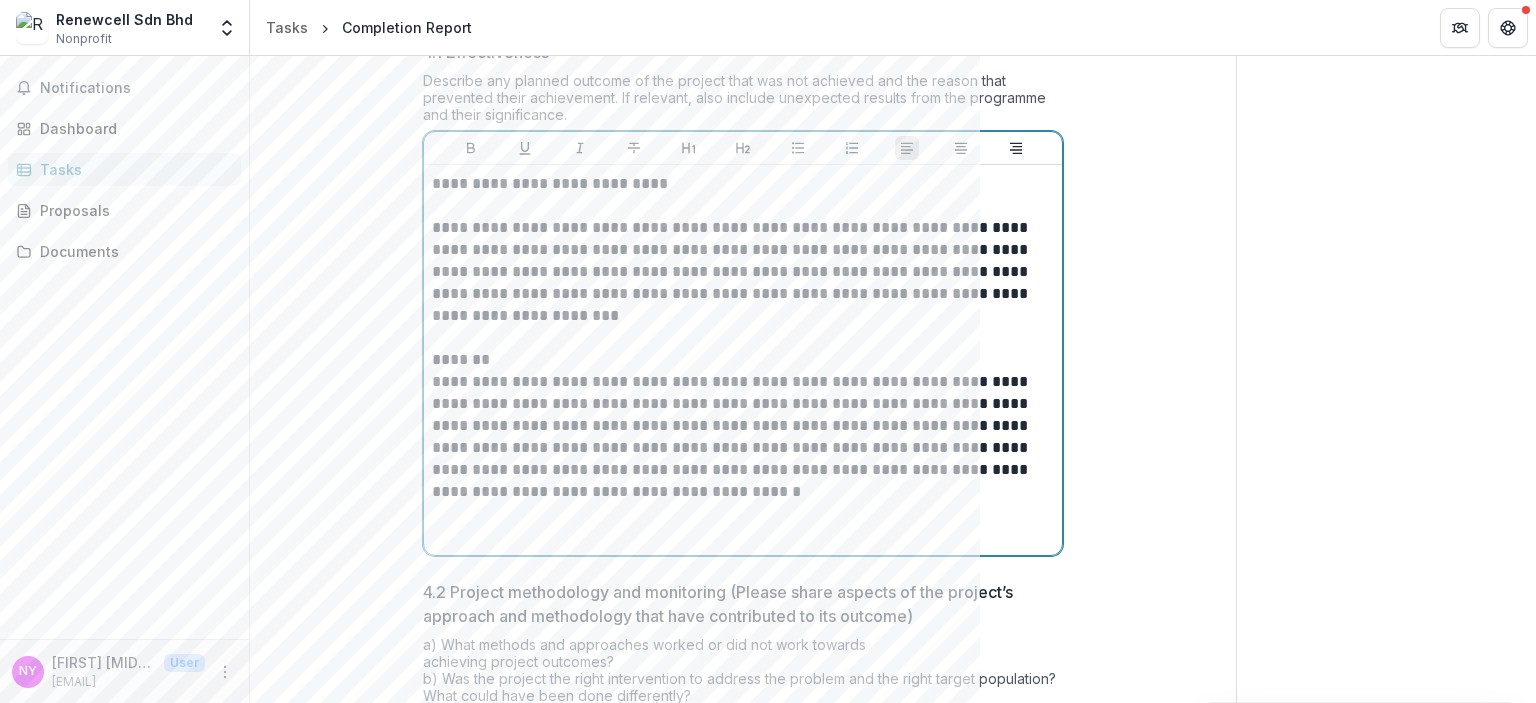 type 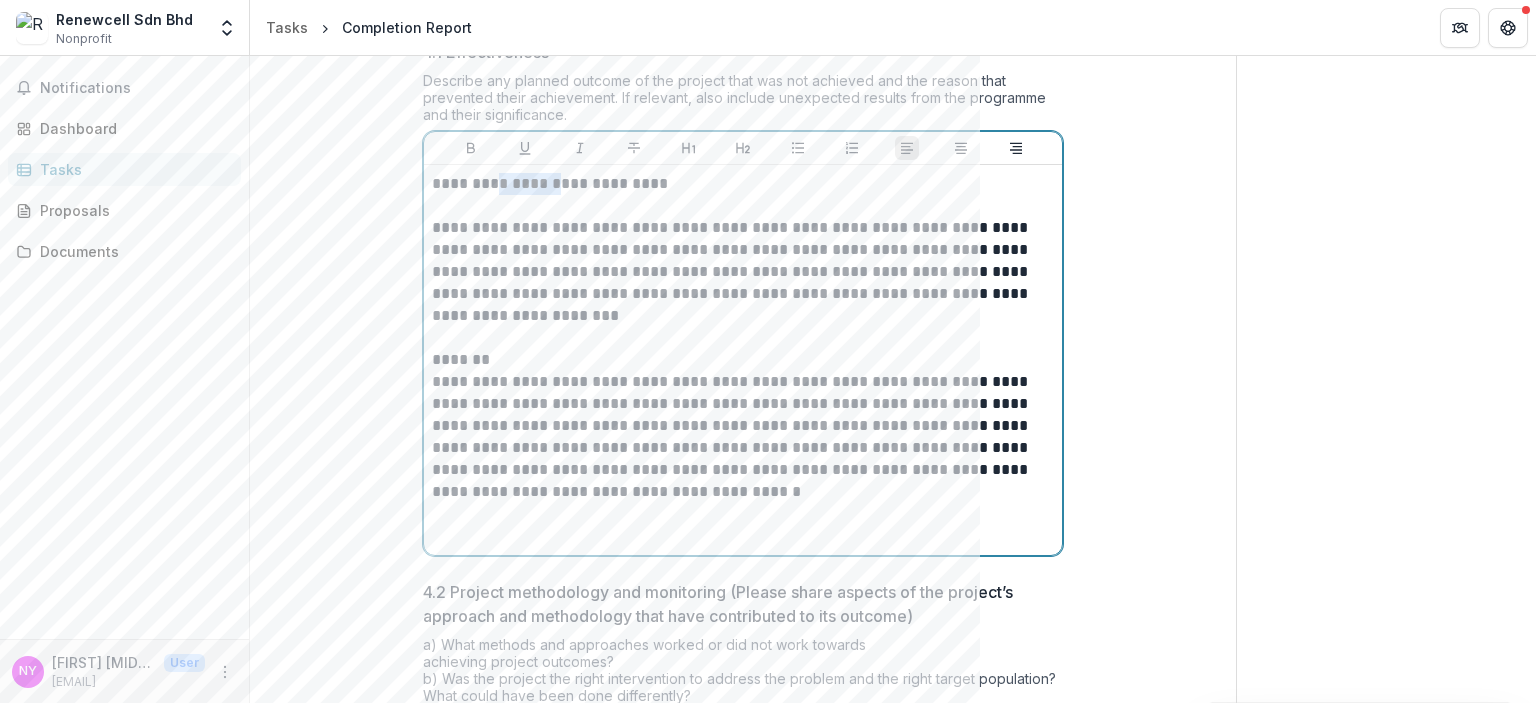 click on "**********" at bounding box center (743, 184) 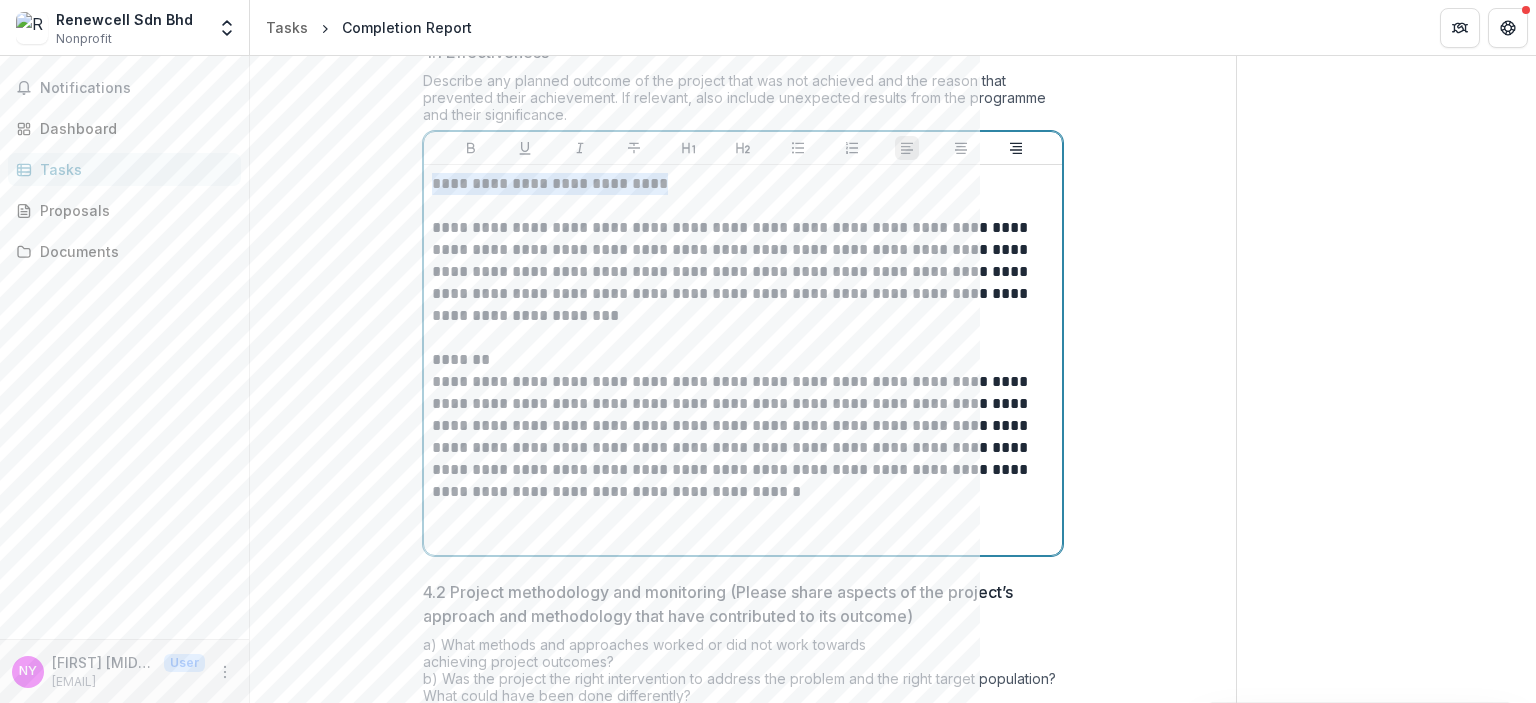 click on "**********" at bounding box center (743, 184) 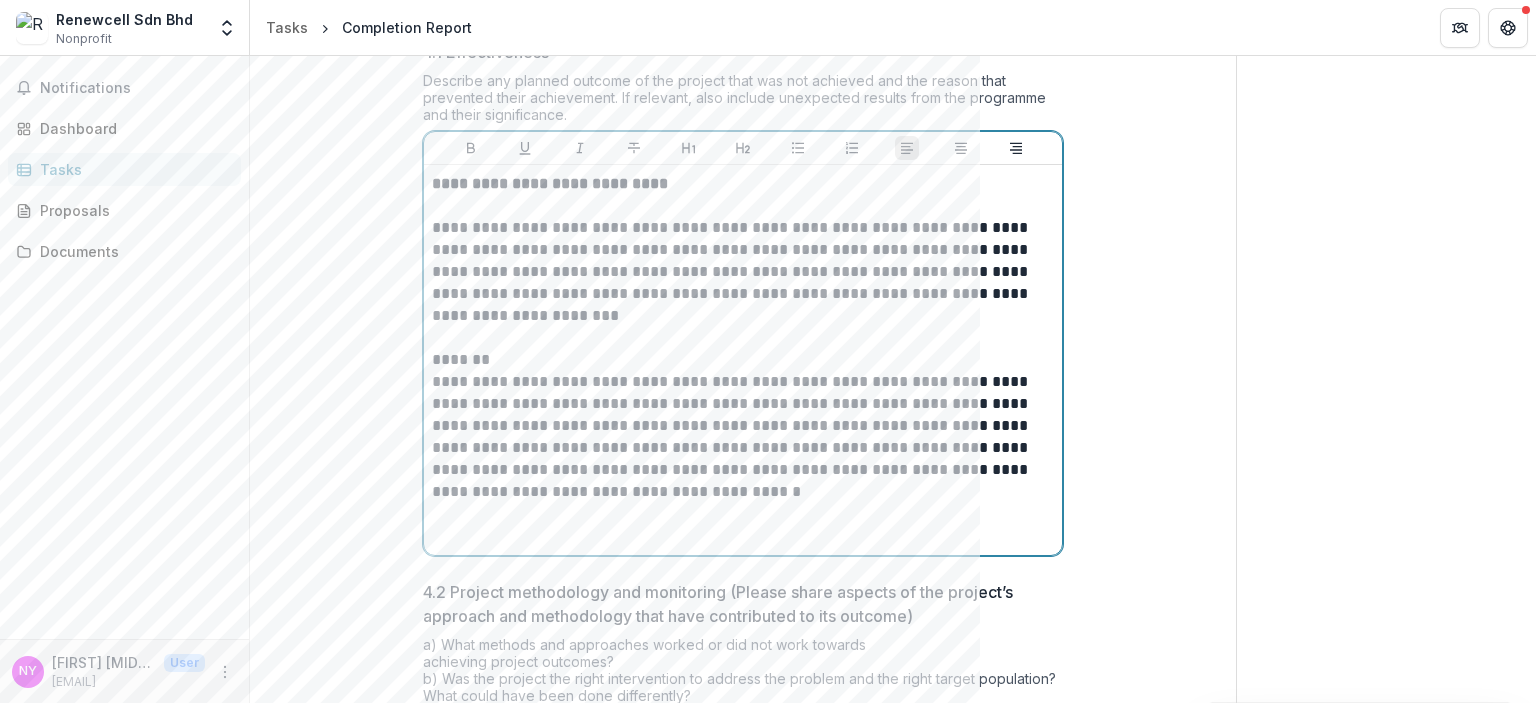 click on "**********" at bounding box center (743, 426) 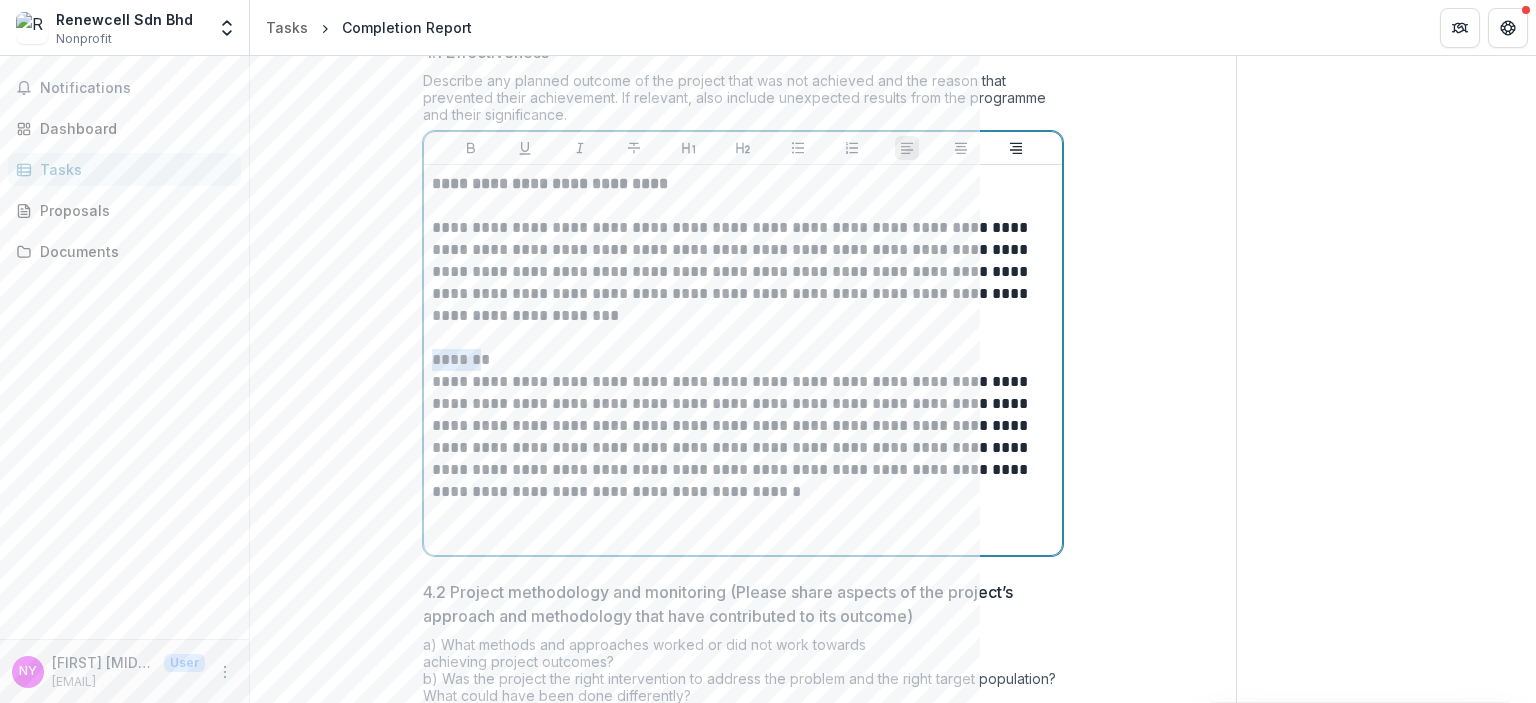 click on "**********" at bounding box center (743, 426) 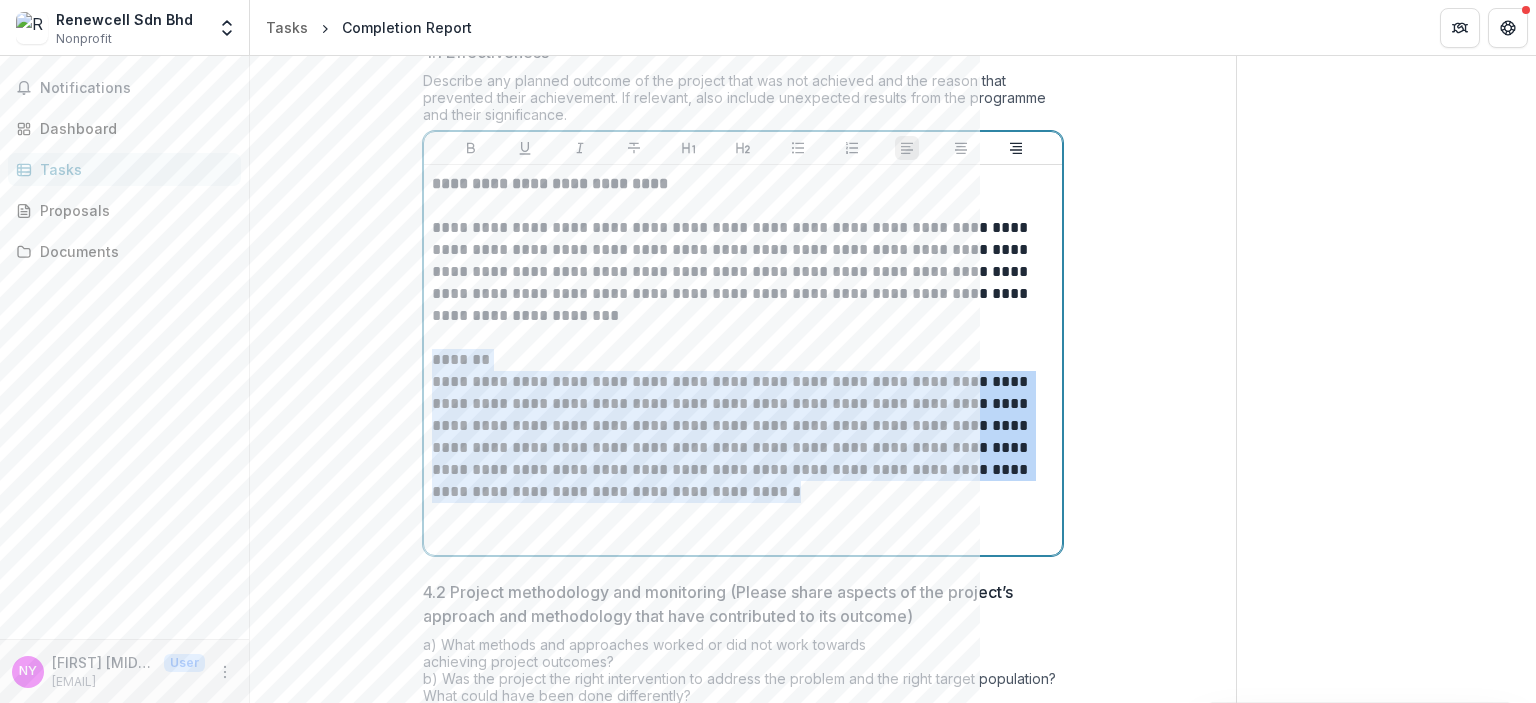 click on "**********" at bounding box center [743, 426] 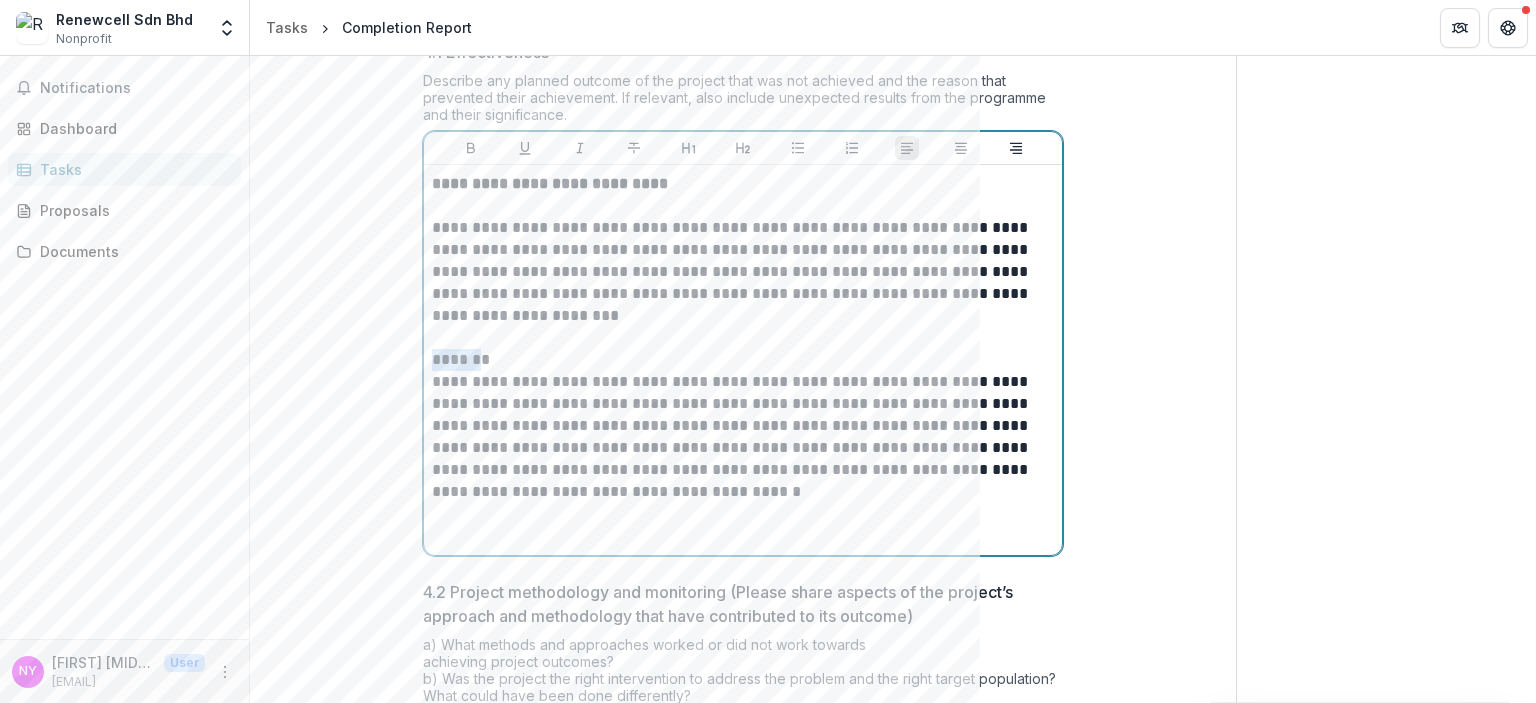 click on "**********" at bounding box center (743, 426) 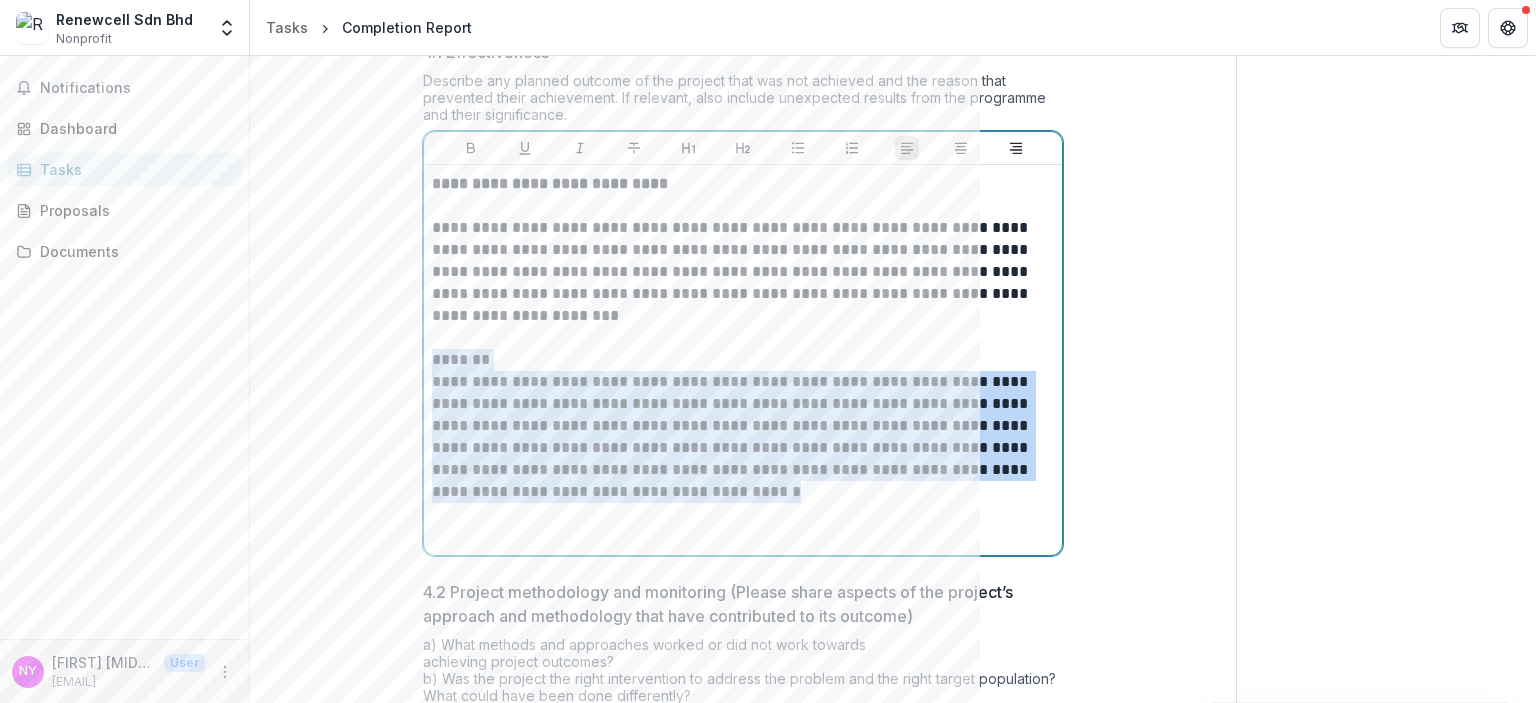 click on "**********" at bounding box center [743, 426] 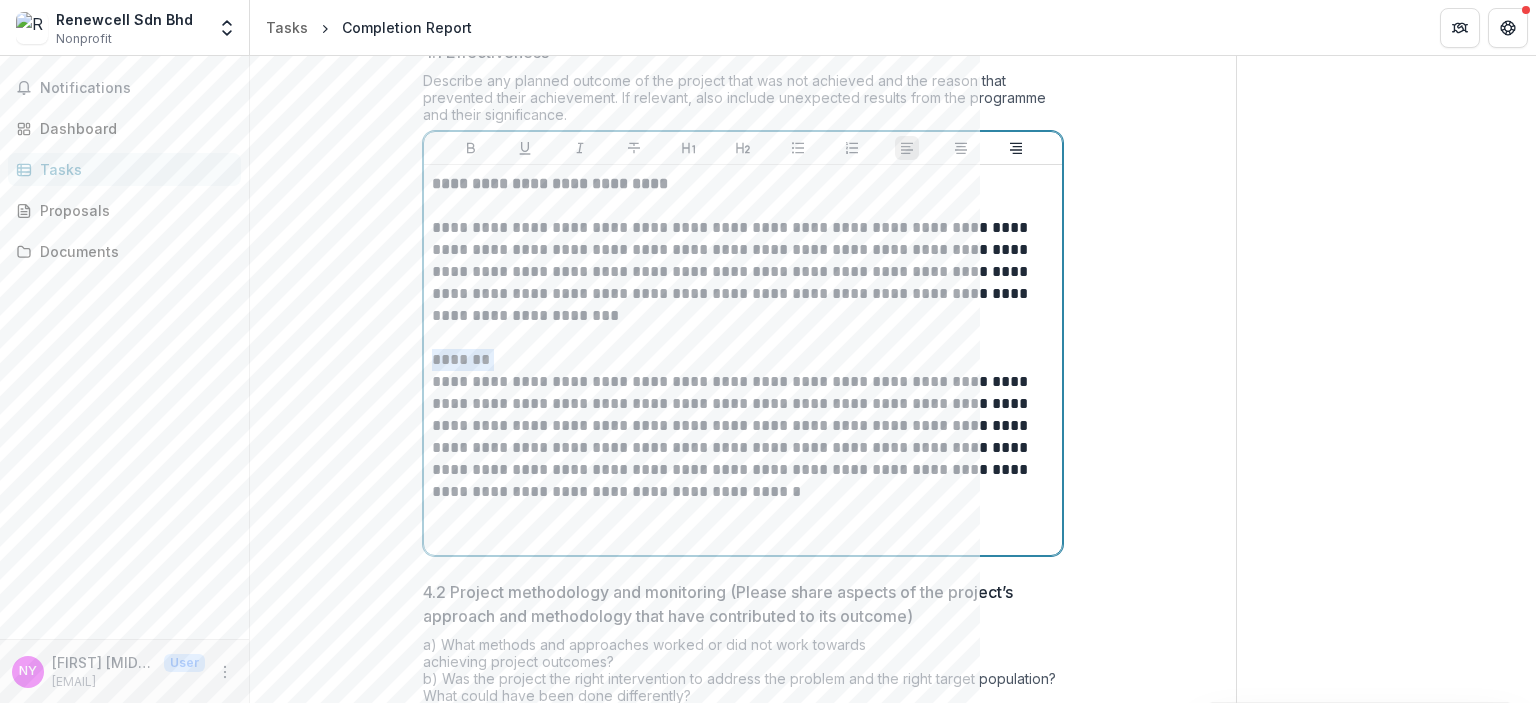 drag, startPoint x: 466, startPoint y: 351, endPoint x: 408, endPoint y: 348, distance: 58.077534 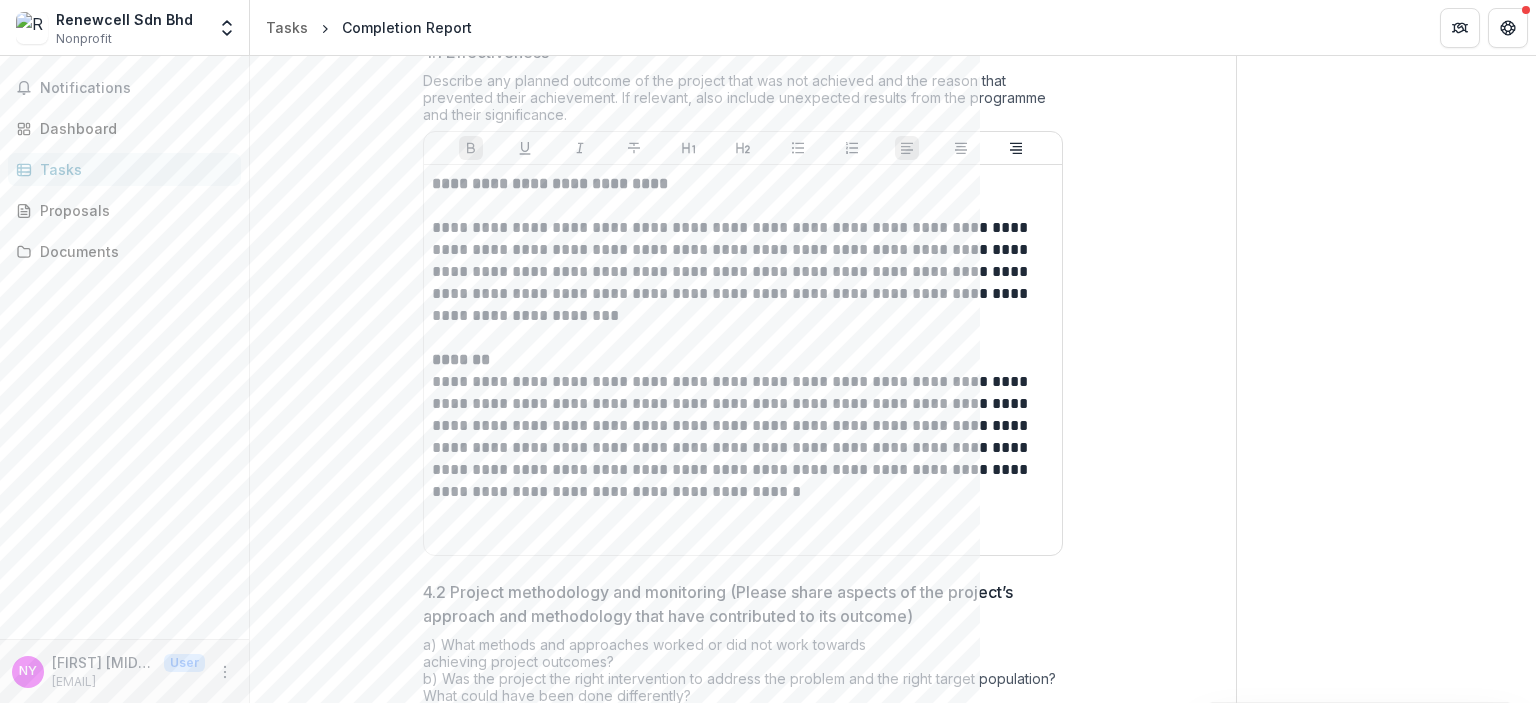 drag, startPoint x: 445, startPoint y: 345, endPoint x: 500, endPoint y: 345, distance: 55 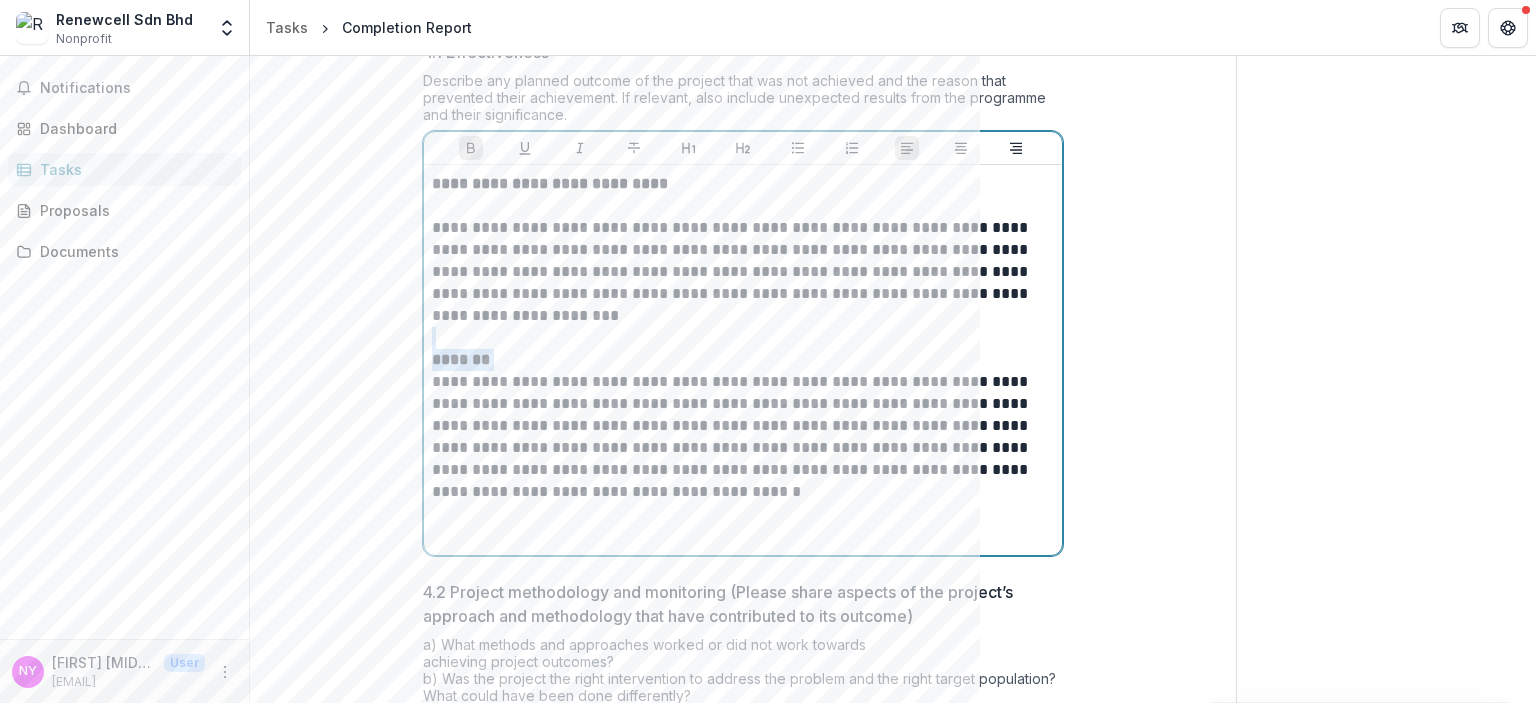 click at bounding box center (743, 338) 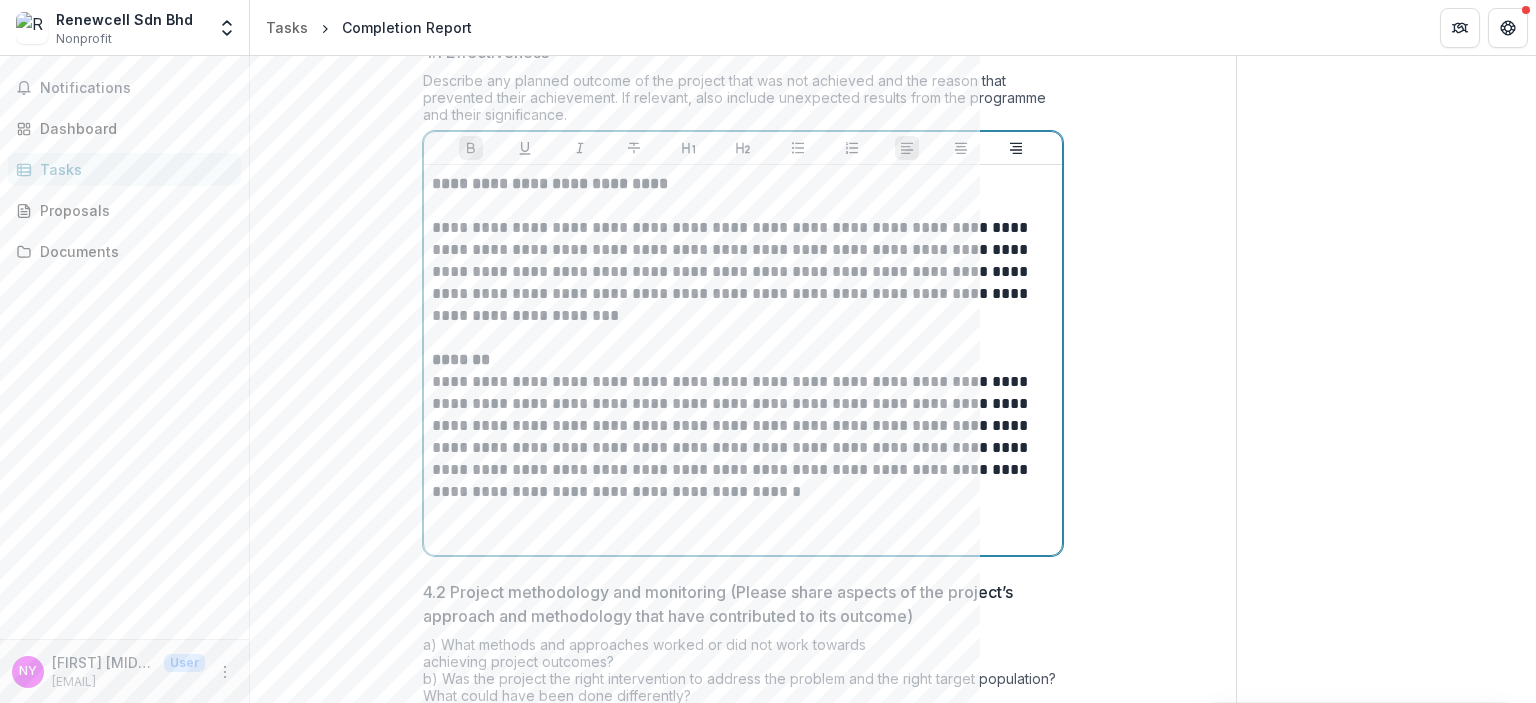 click on "**********" at bounding box center (743, 261) 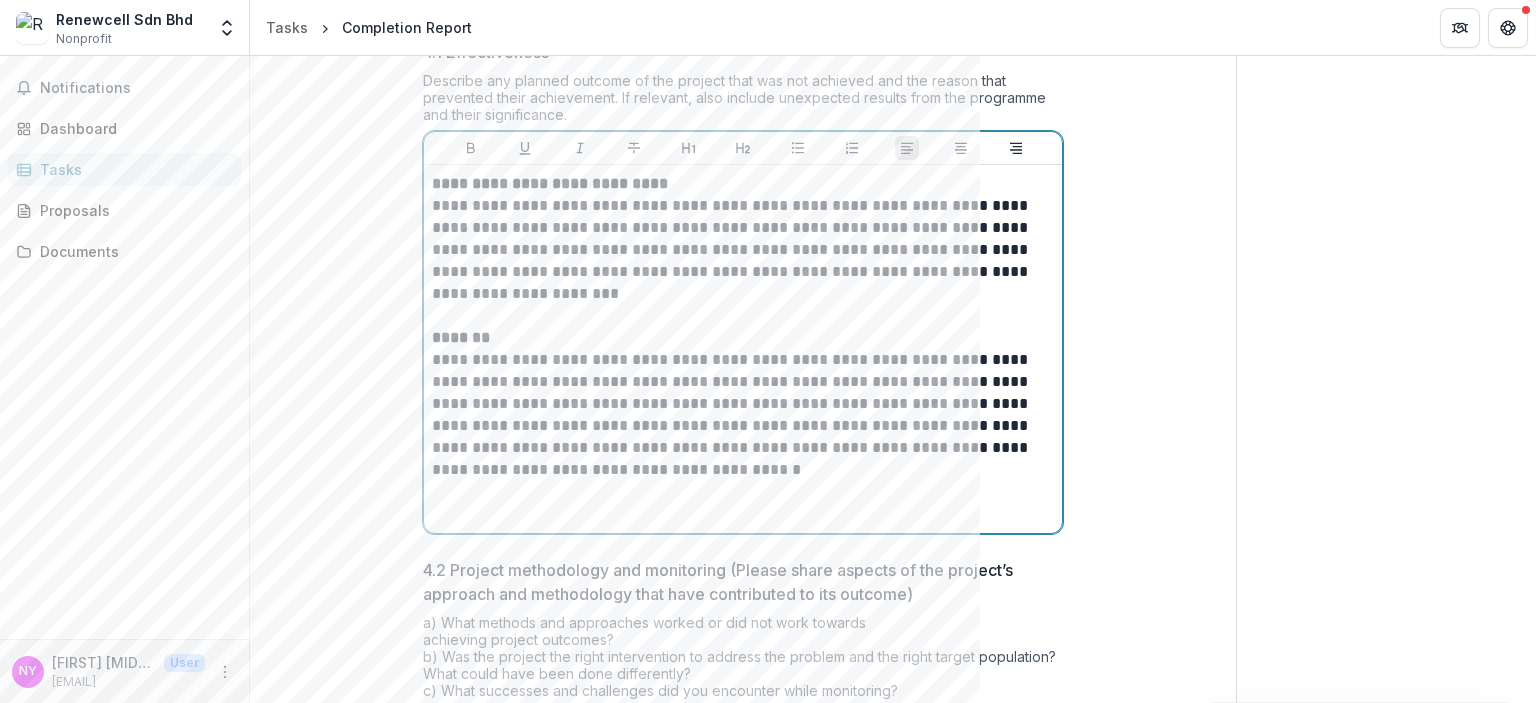 click on "**********" at bounding box center [743, 404] 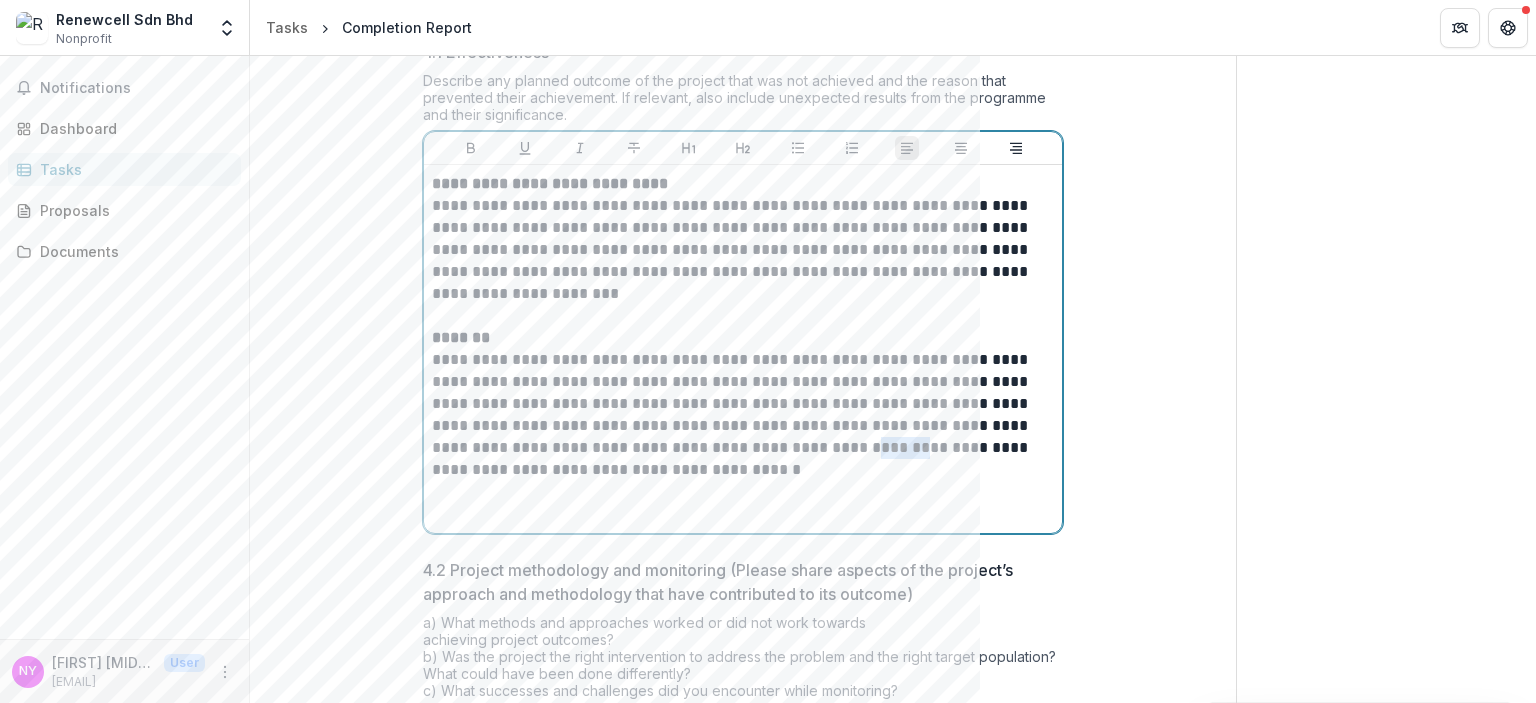 click on "**********" at bounding box center [743, 404] 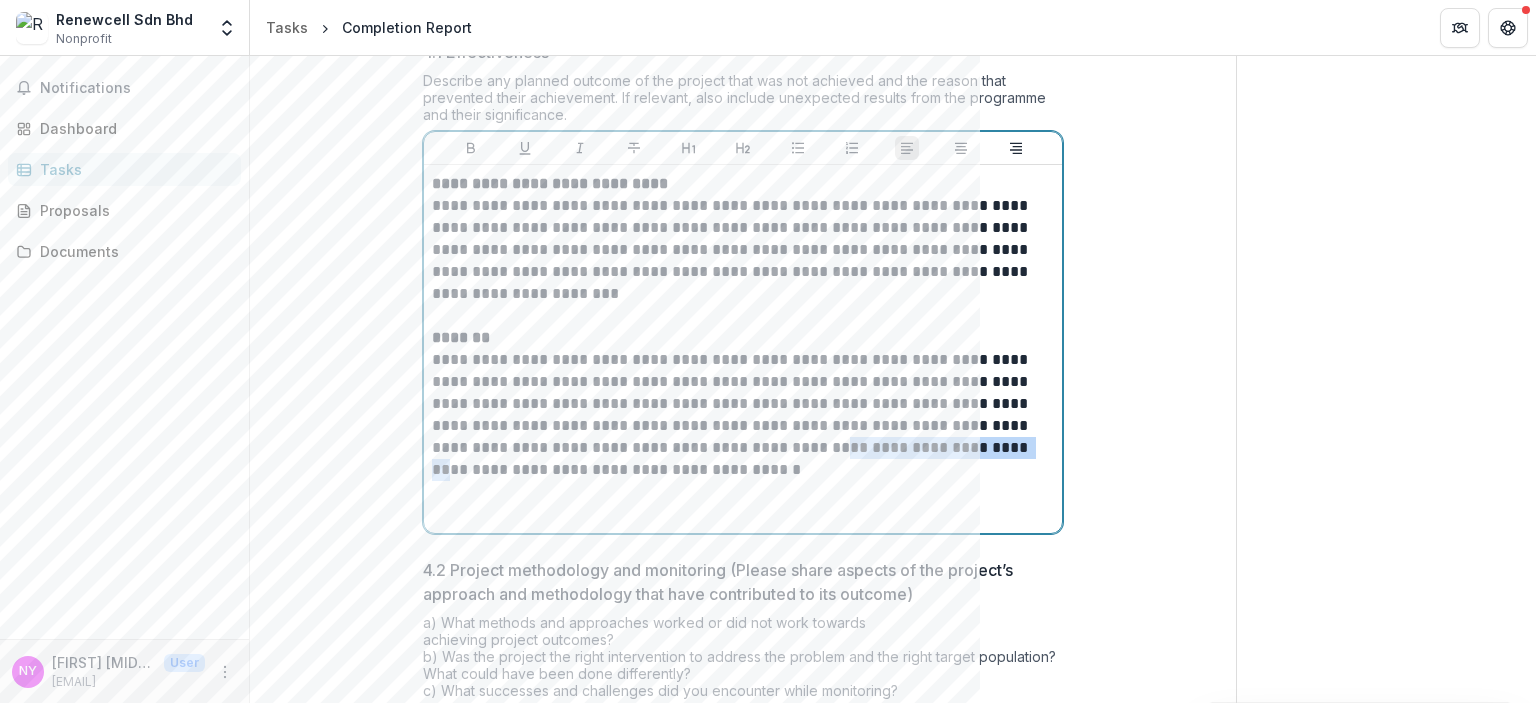 drag, startPoint x: 804, startPoint y: 445, endPoint x: 628, endPoint y: 441, distance: 176.04546 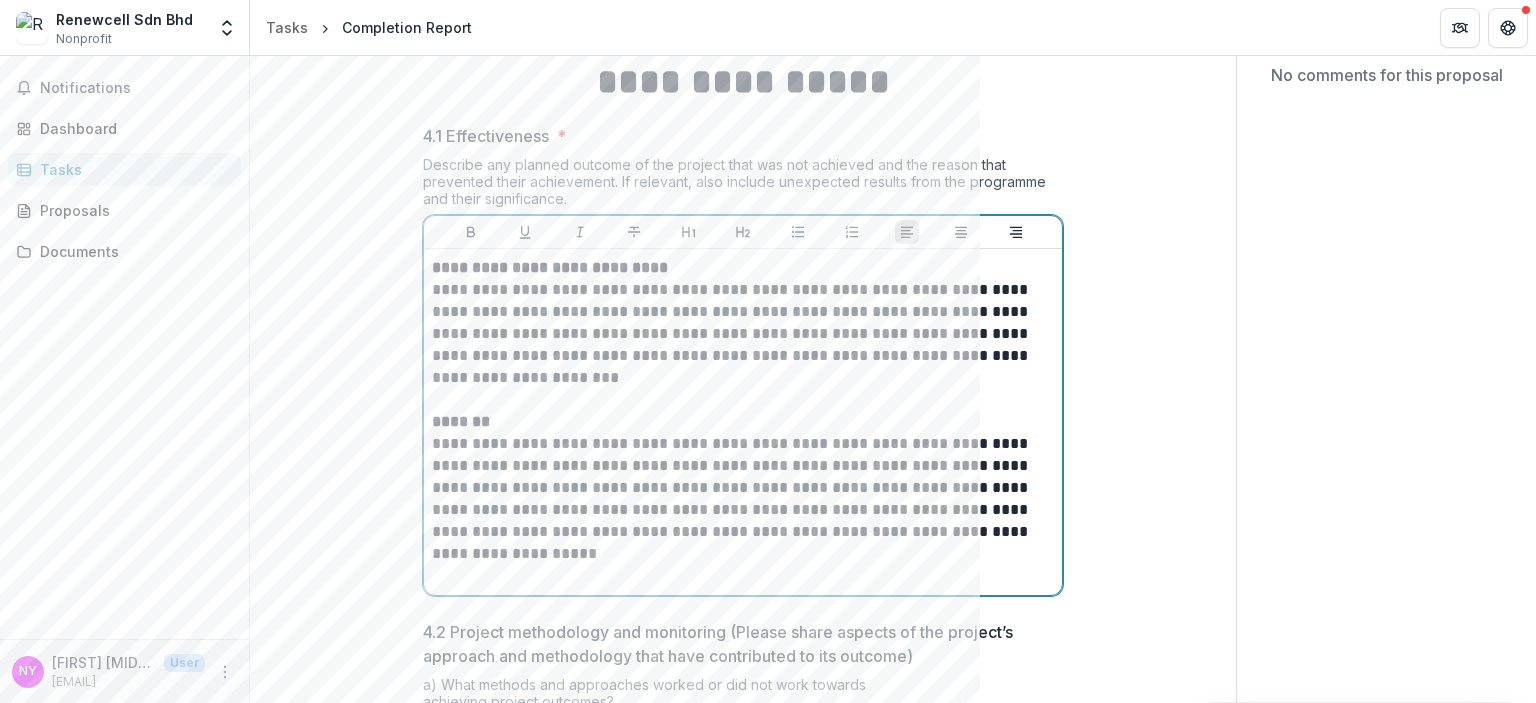 scroll, scrollTop: 200, scrollLeft: 0, axis: vertical 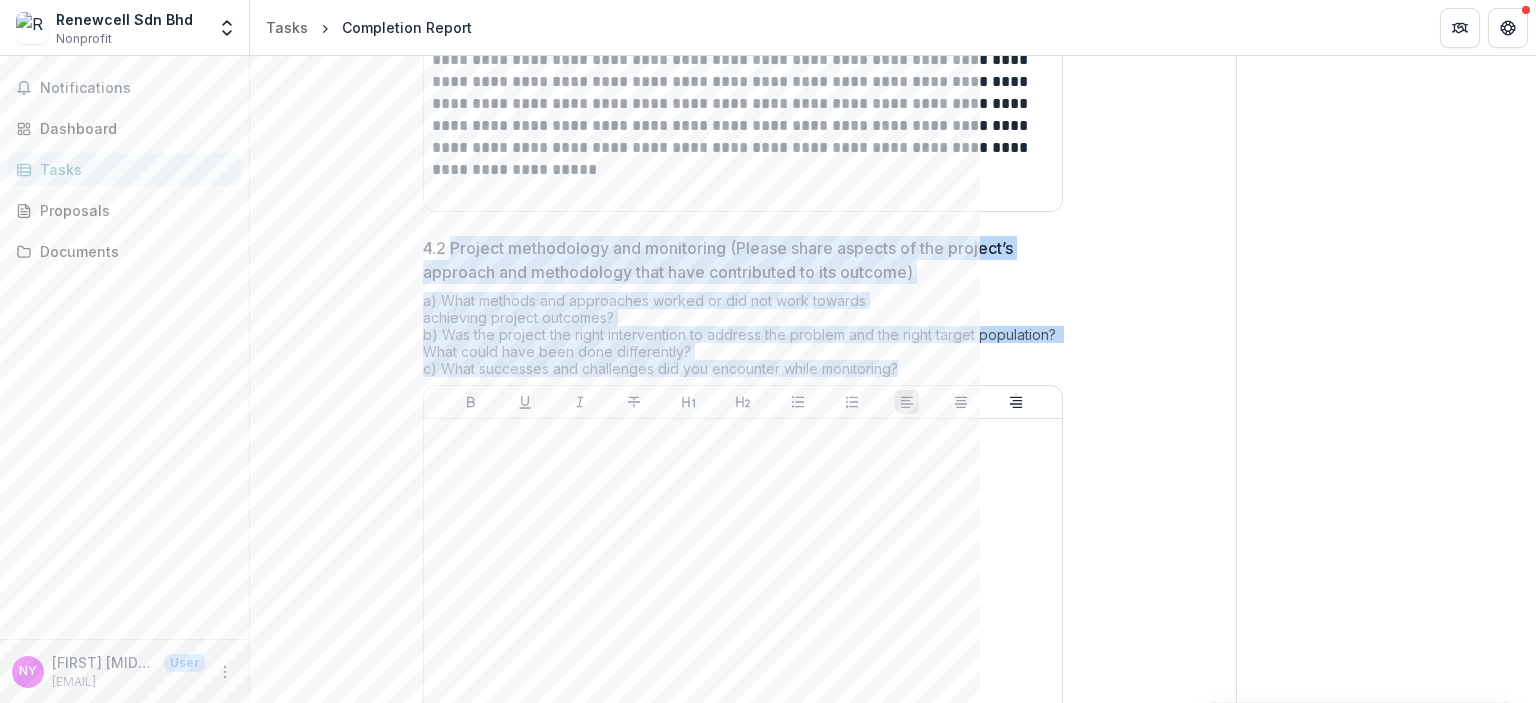 drag, startPoint x: 919, startPoint y: 367, endPoint x: 453, endPoint y: 235, distance: 484.3346 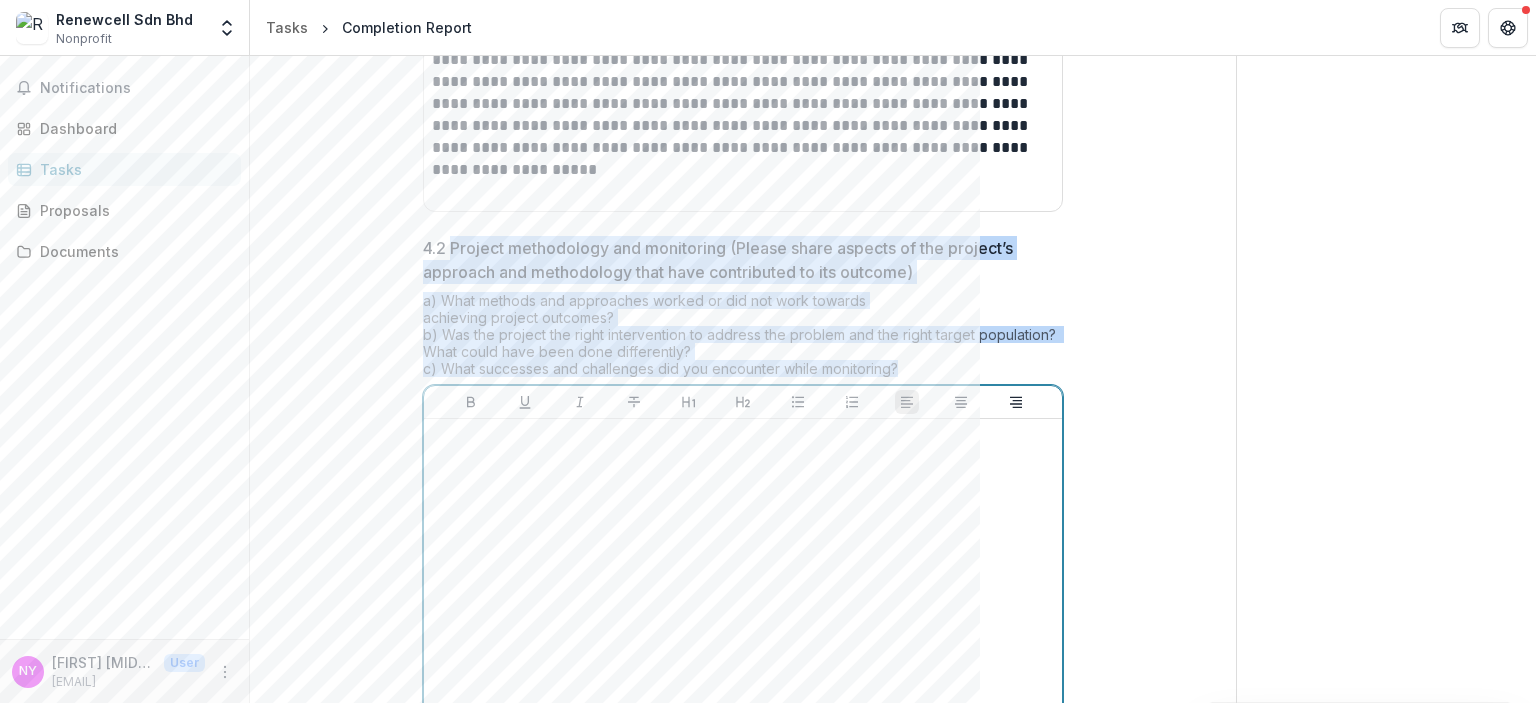 click at bounding box center [743, 577] 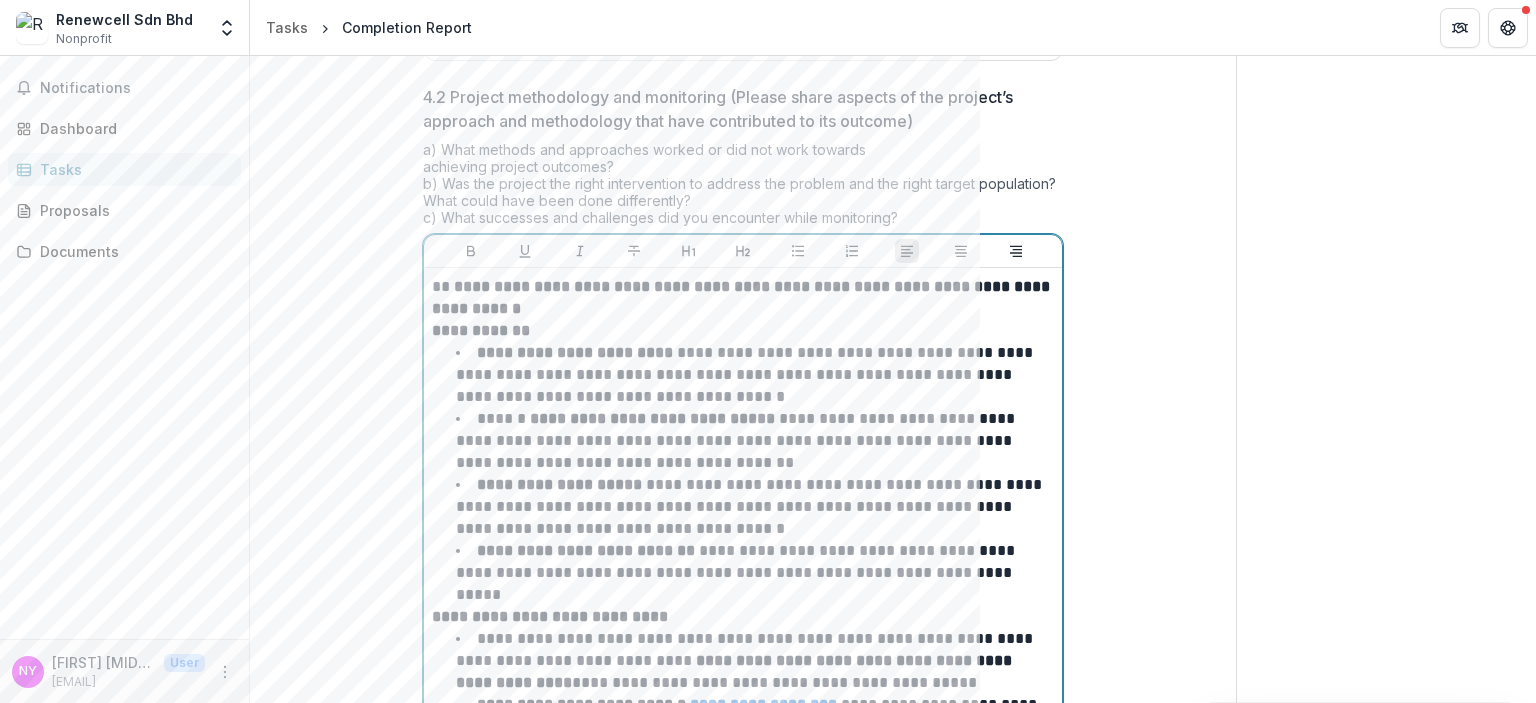 scroll, scrollTop: 785, scrollLeft: 0, axis: vertical 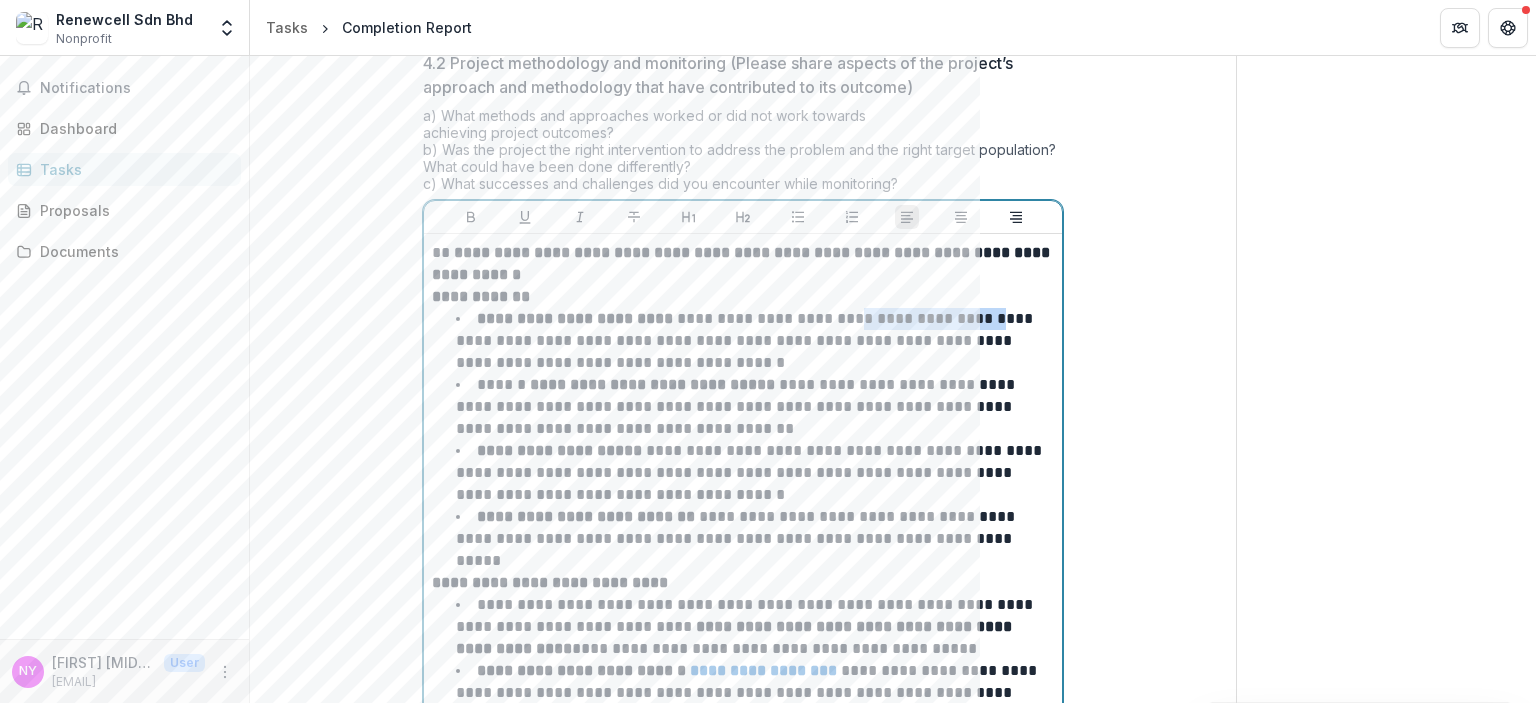 drag, startPoint x: 874, startPoint y: 312, endPoint x: 992, endPoint y: 314, distance: 118.016945 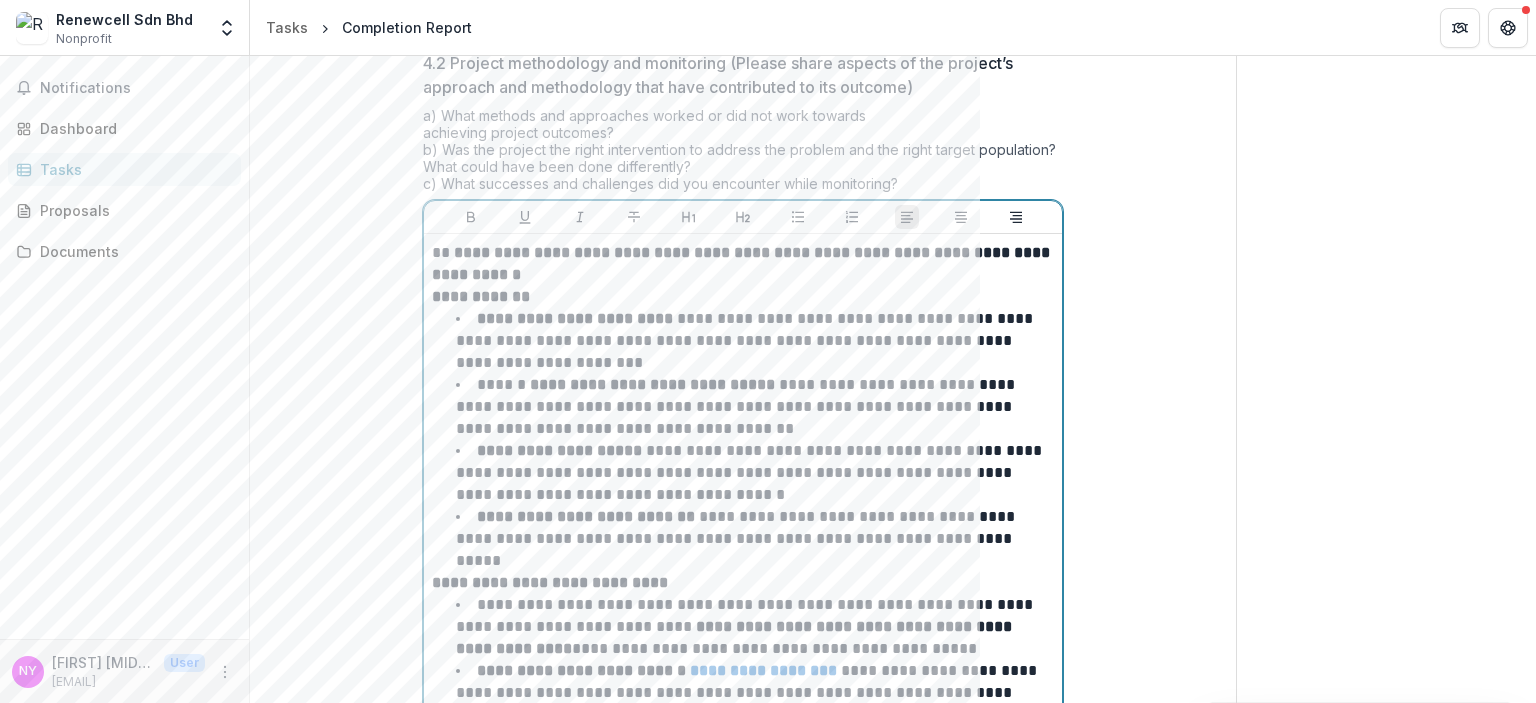type 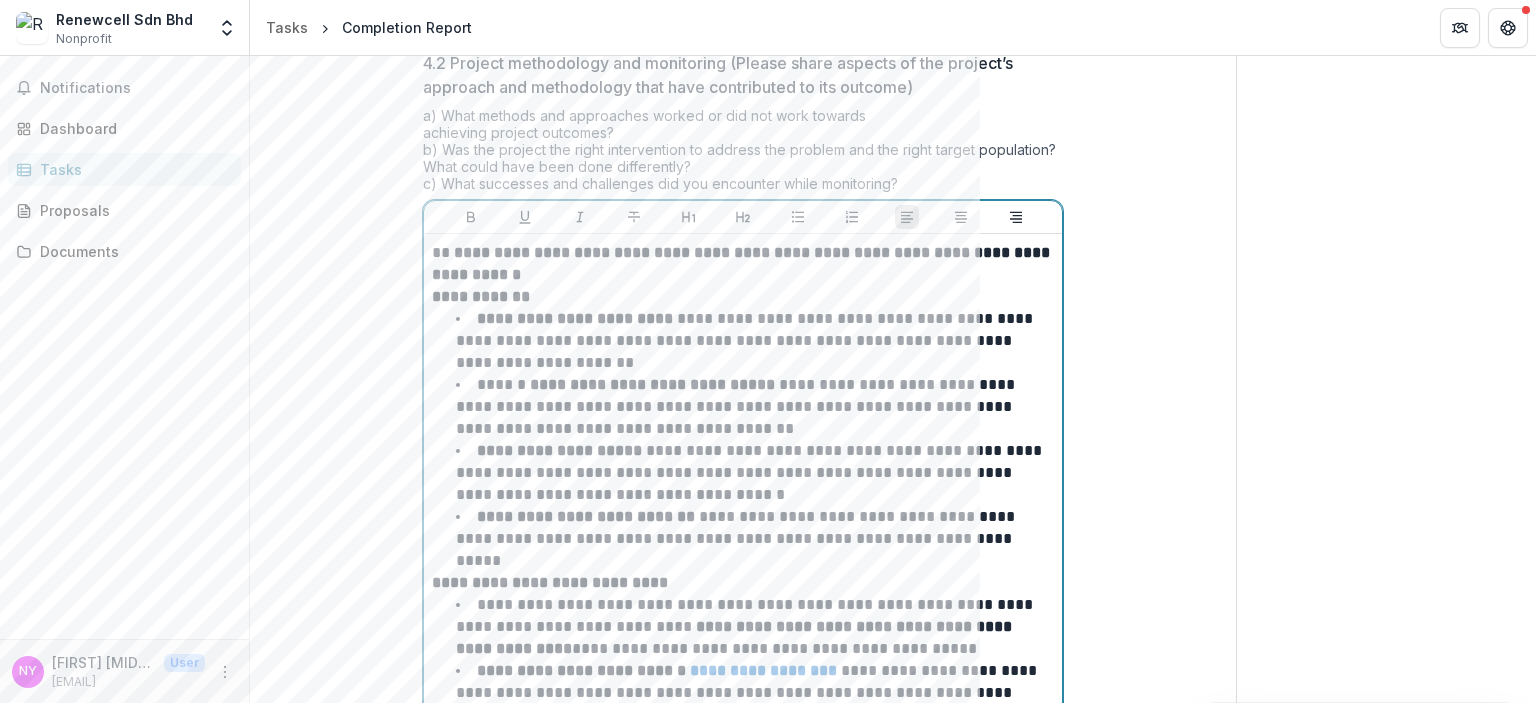 scroll, scrollTop: 885, scrollLeft: 0, axis: vertical 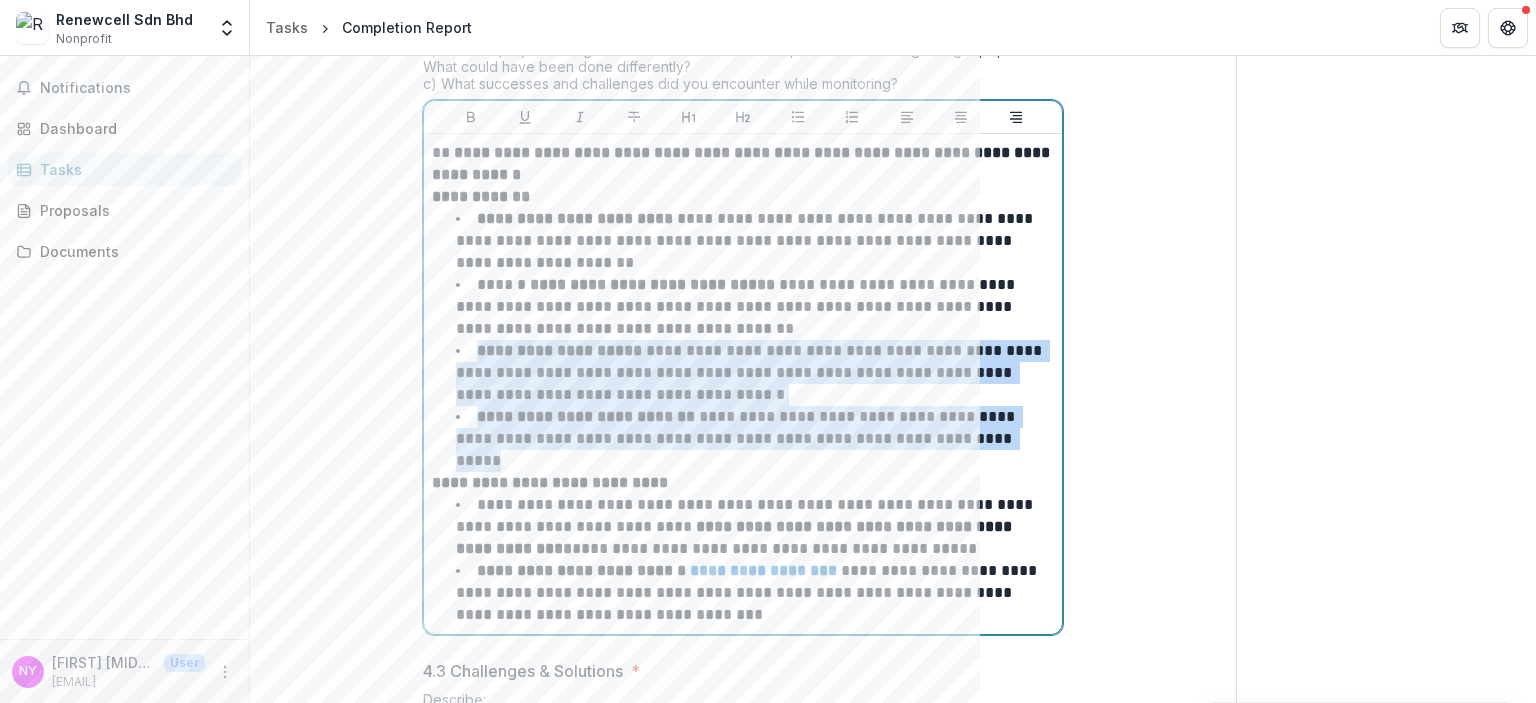 drag, startPoint x: 1040, startPoint y: 435, endPoint x: 430, endPoint y: 346, distance: 616.45844 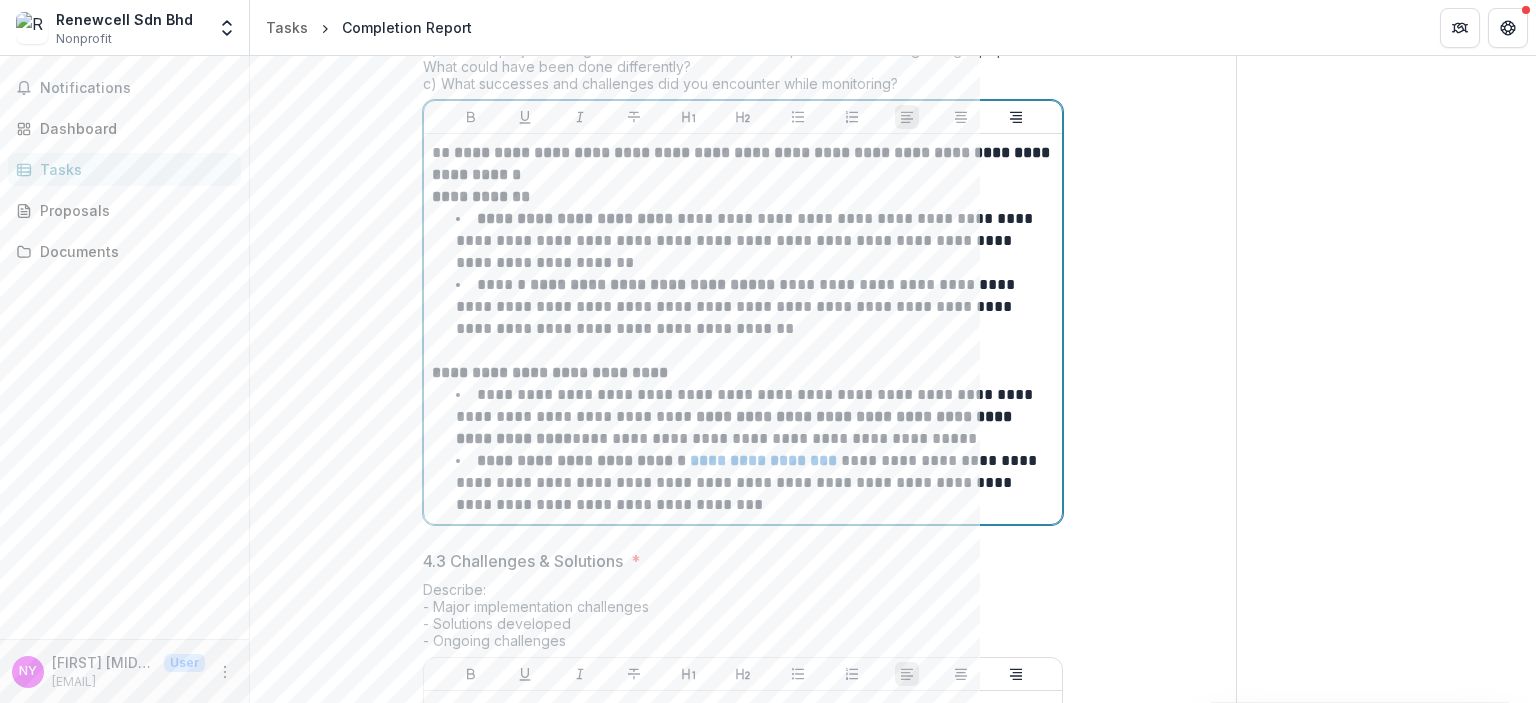 click on "**********" at bounding box center (755, 417) 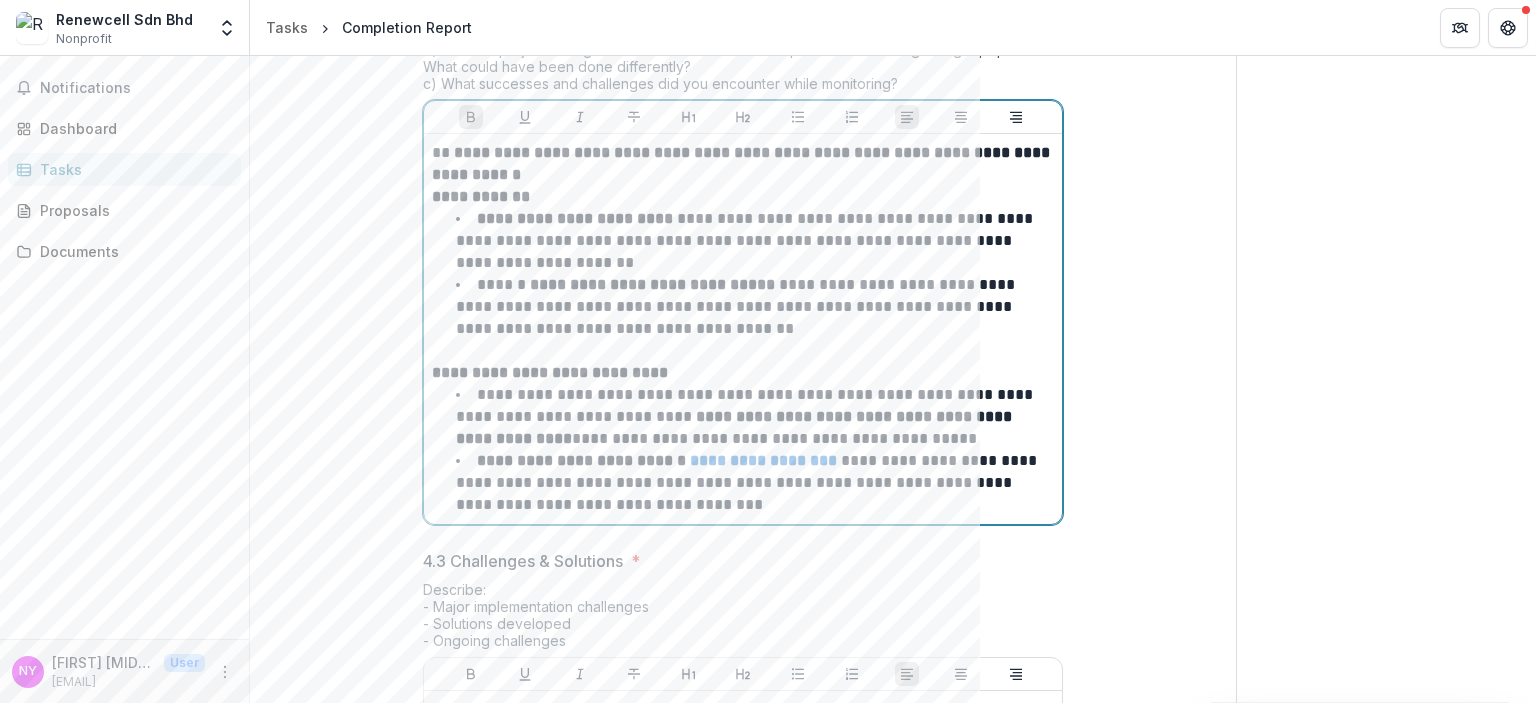 click on "**********" at bounding box center [755, 417] 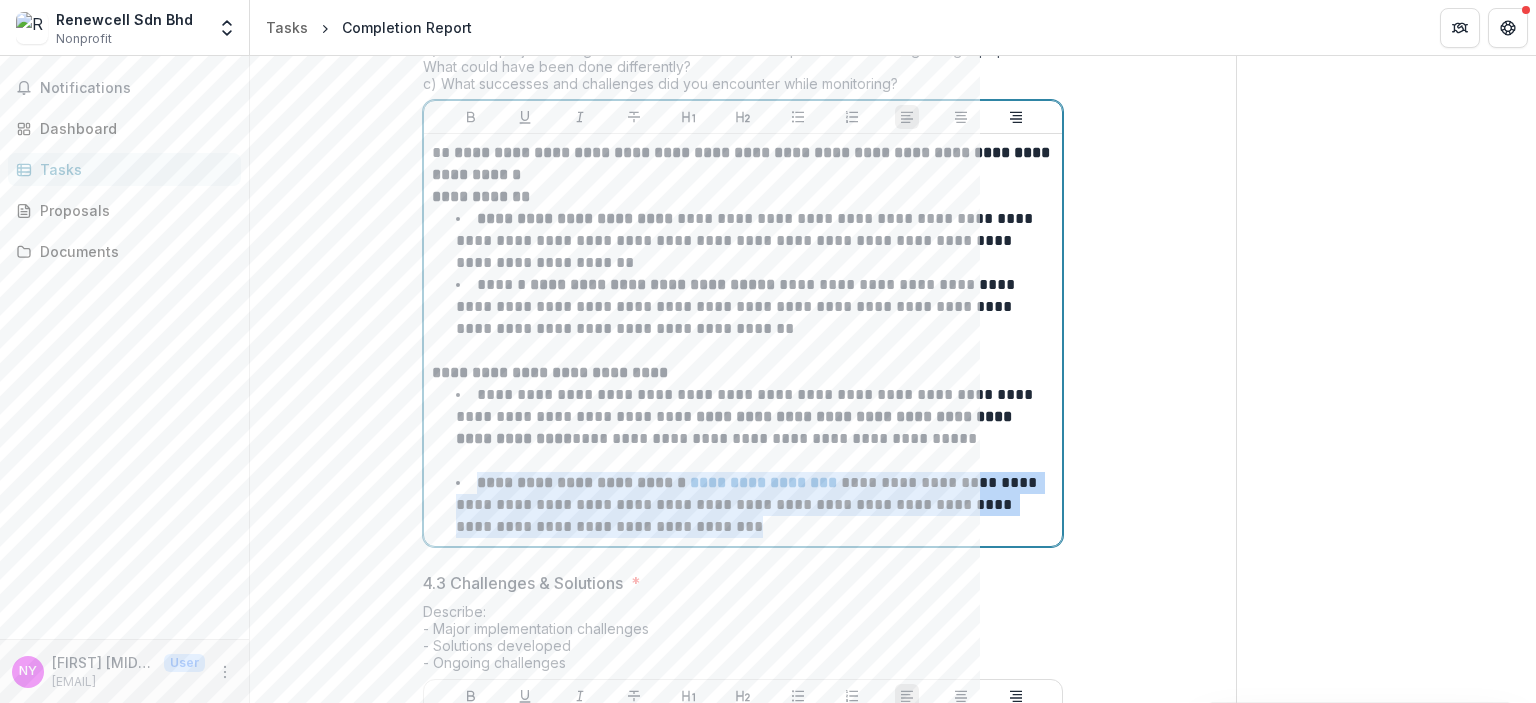 drag, startPoint x: 804, startPoint y: 534, endPoint x: 423, endPoint y: 475, distance: 385.54117 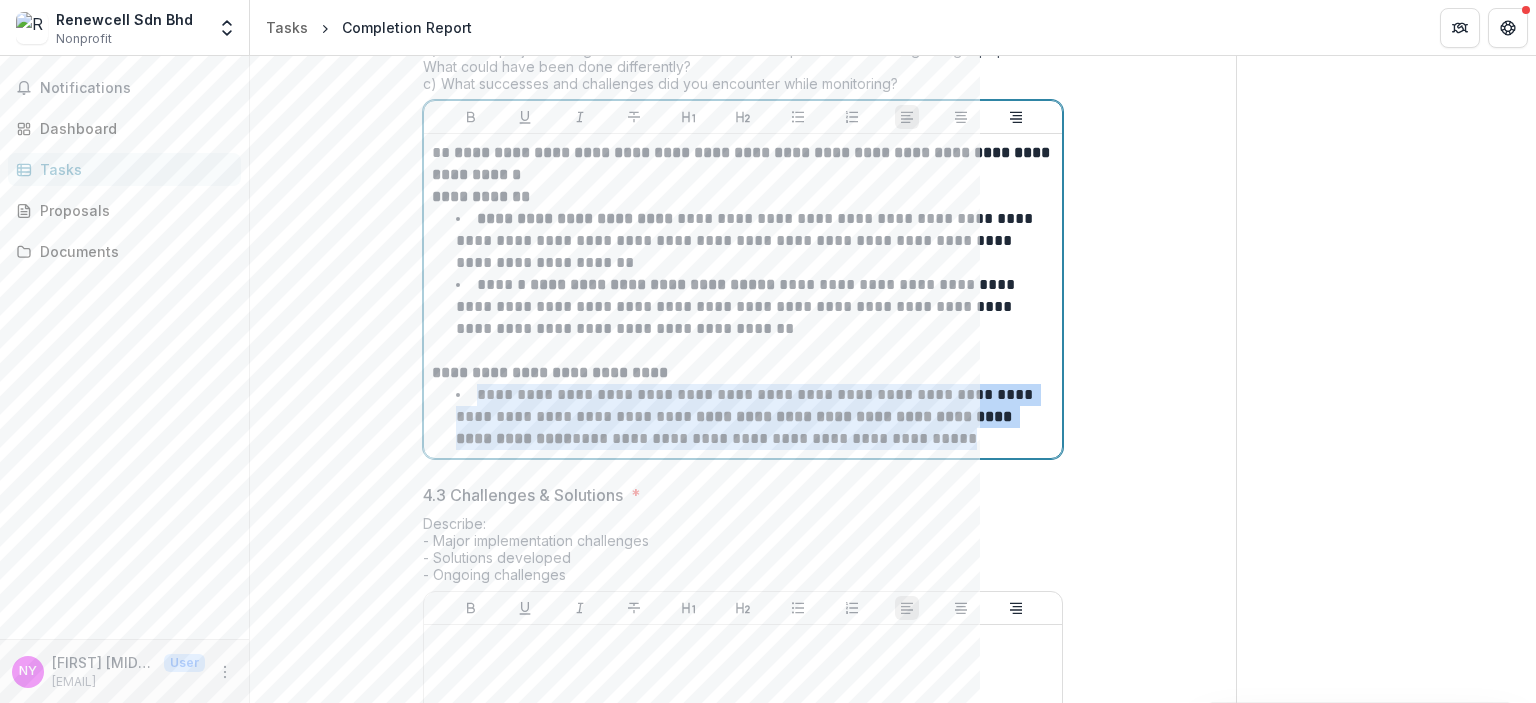 drag, startPoint x: 953, startPoint y: 434, endPoint x: 419, endPoint y: 391, distance: 535.72845 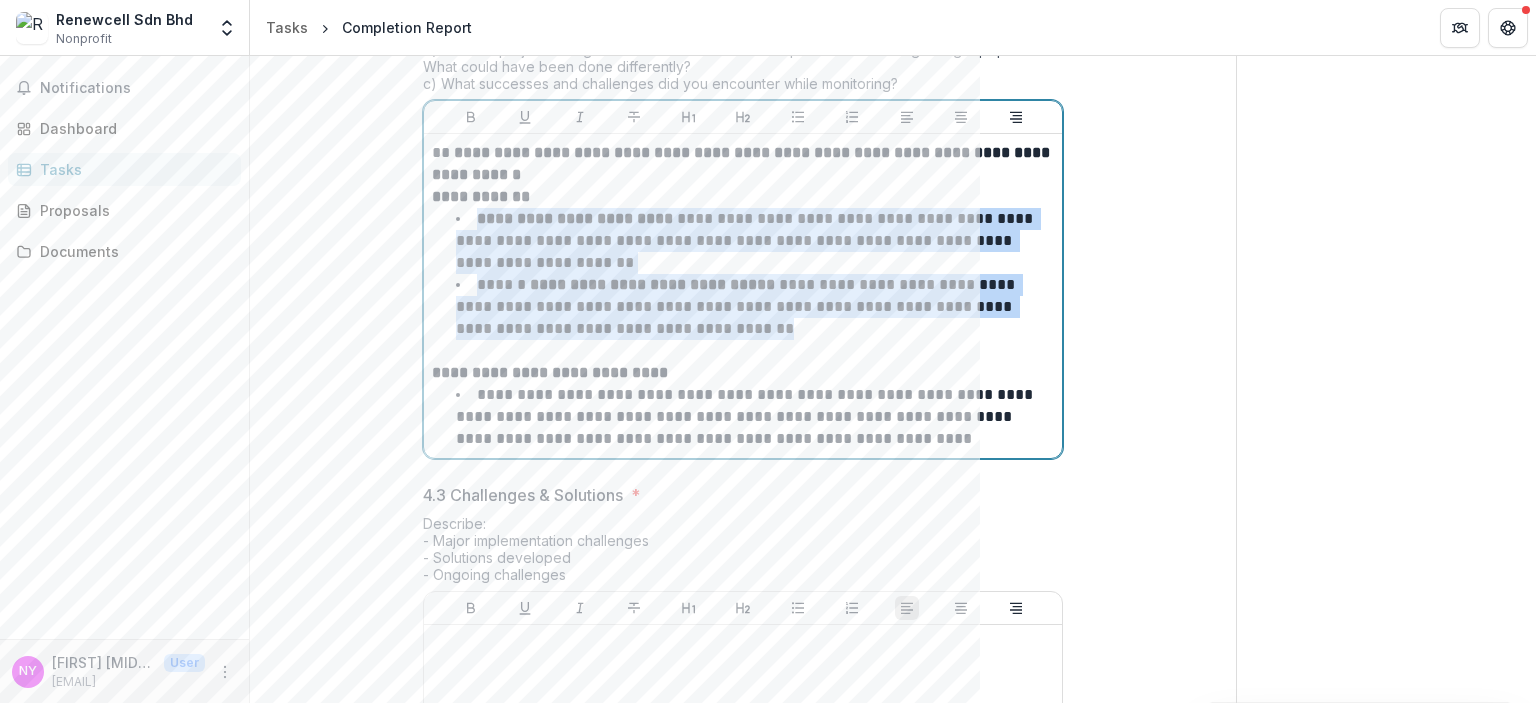 drag, startPoint x: 783, startPoint y: 324, endPoint x: 469, endPoint y: 219, distance: 331.09064 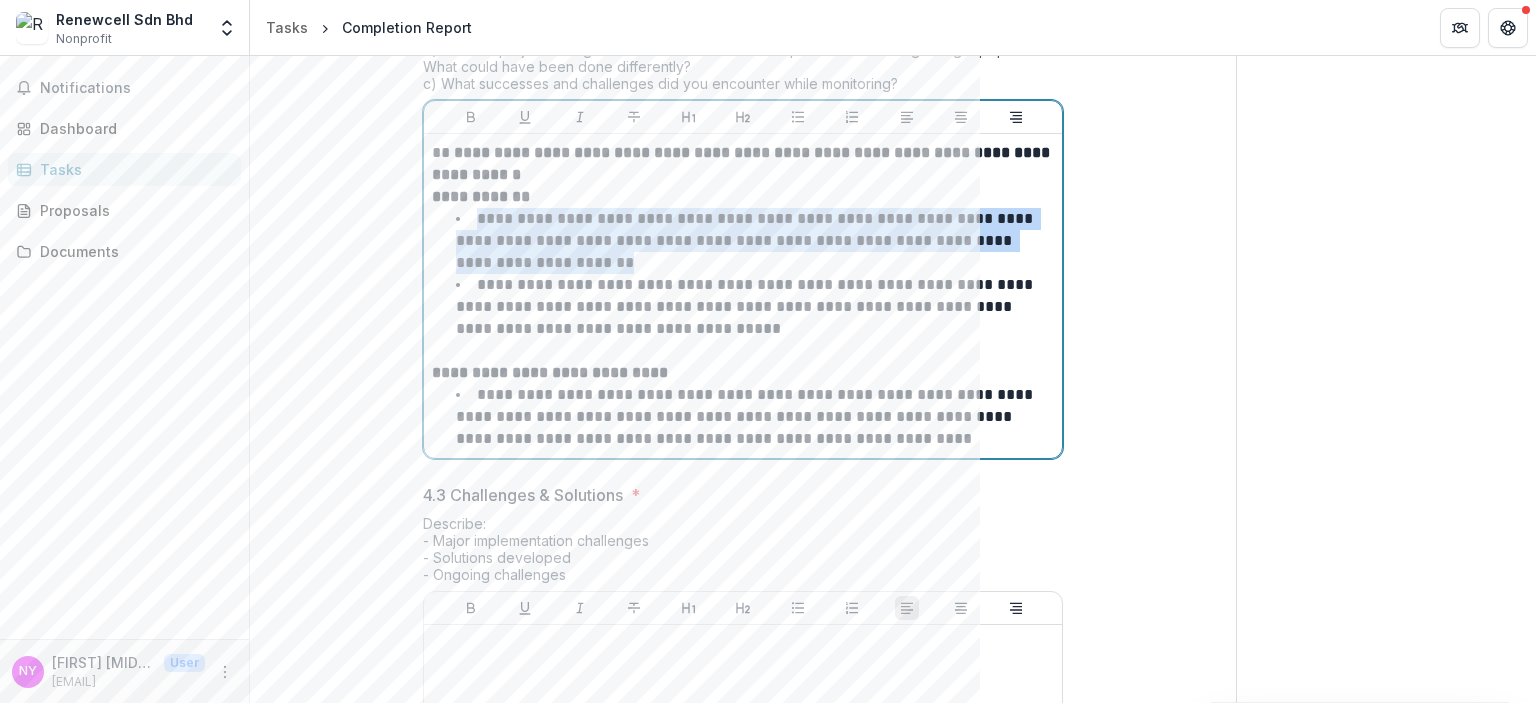 click on "**********" at bounding box center [746, 306] 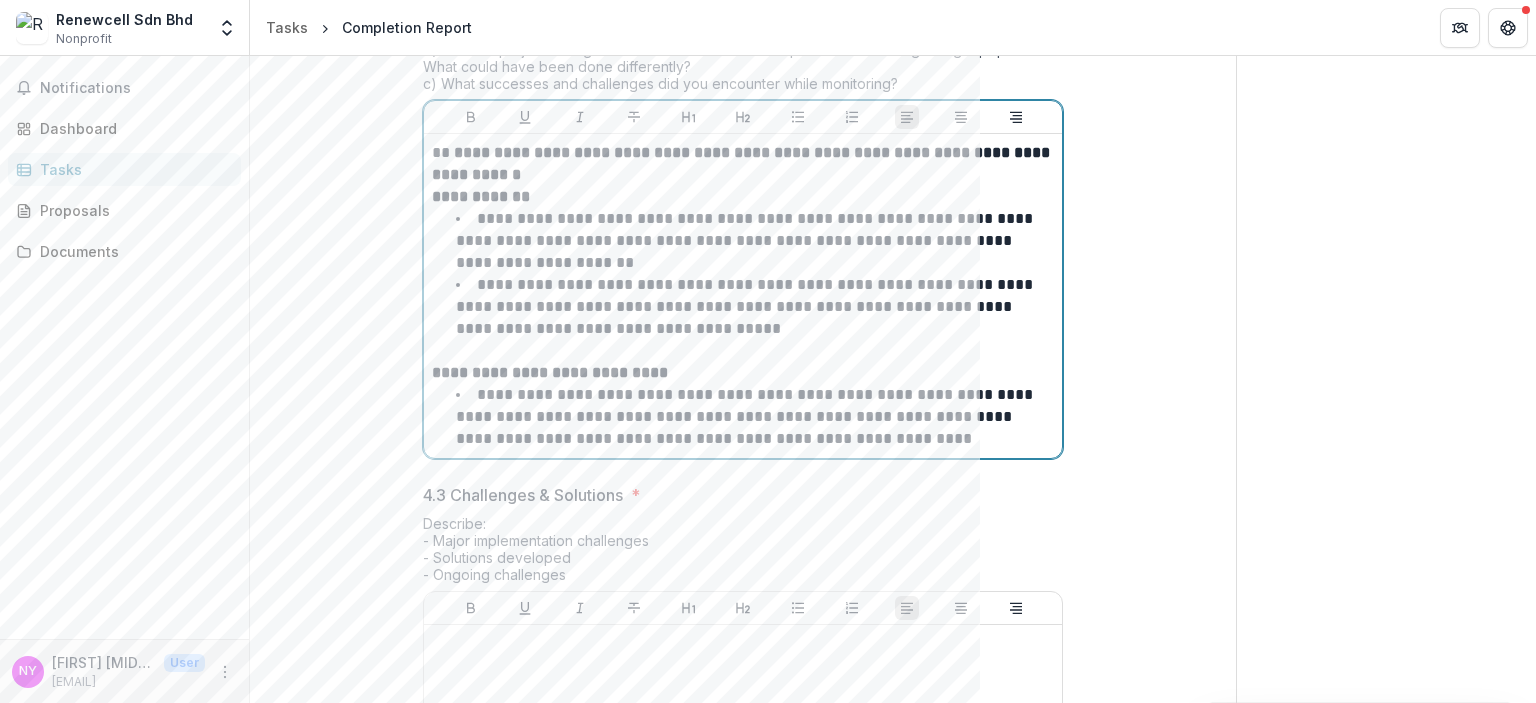 scroll, scrollTop: 785, scrollLeft: 0, axis: vertical 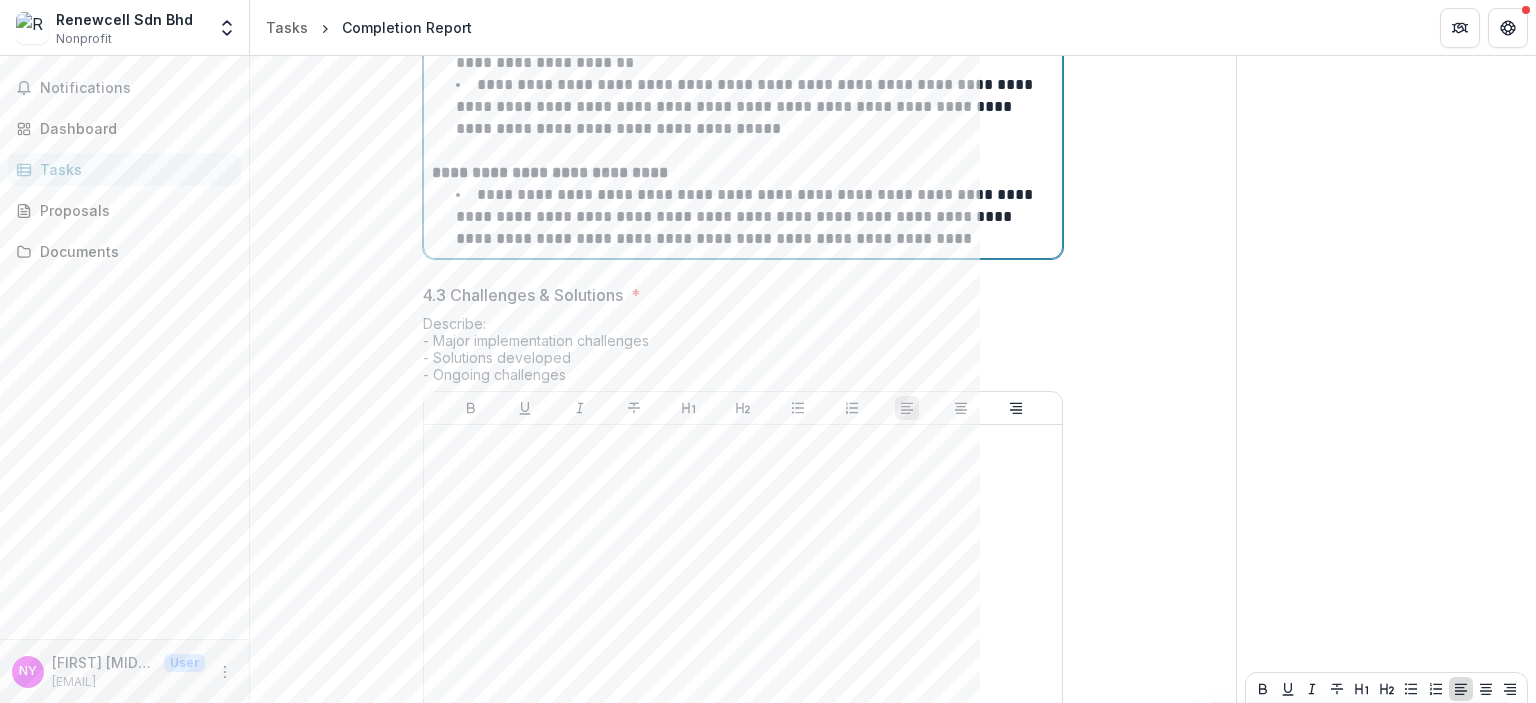 click on "**********" at bounding box center [755, 217] 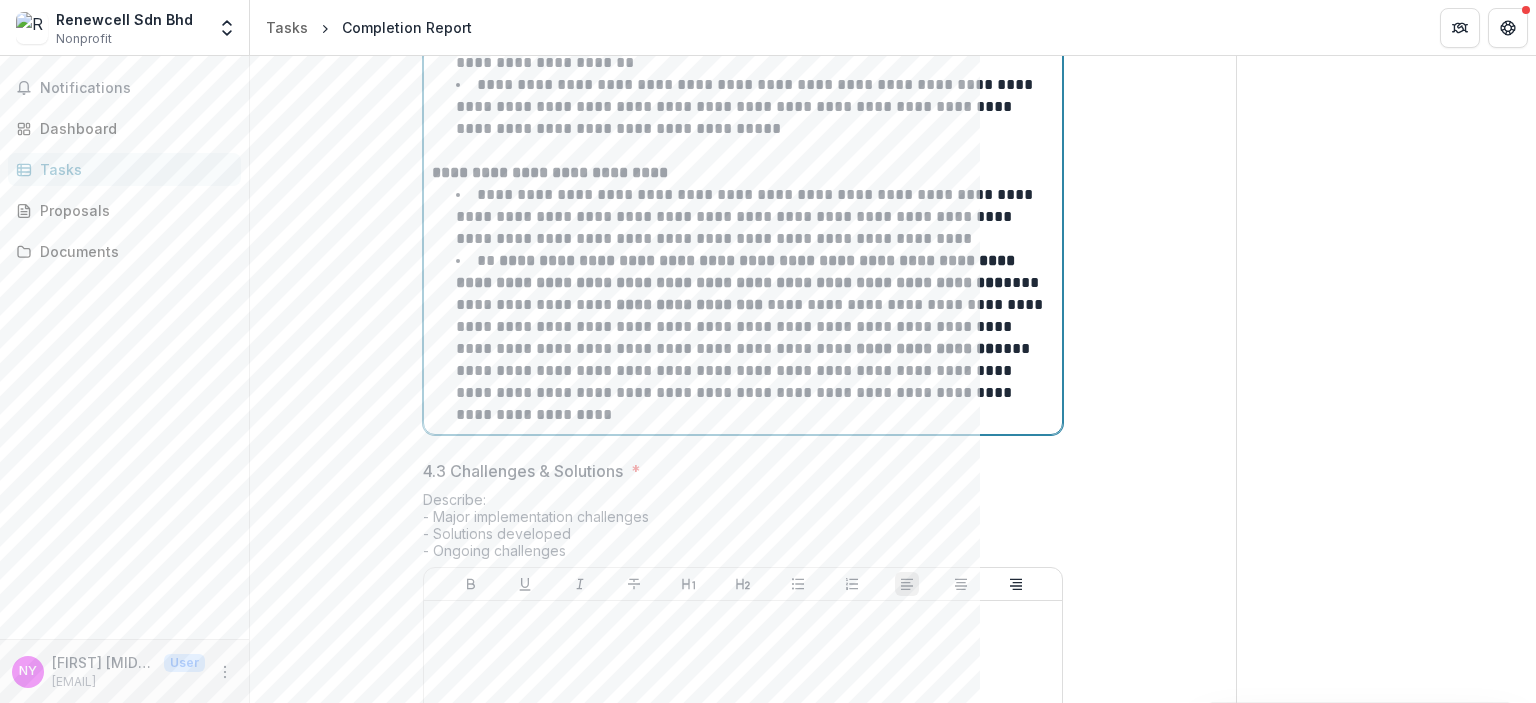 click on "**********" at bounding box center [737, 271] 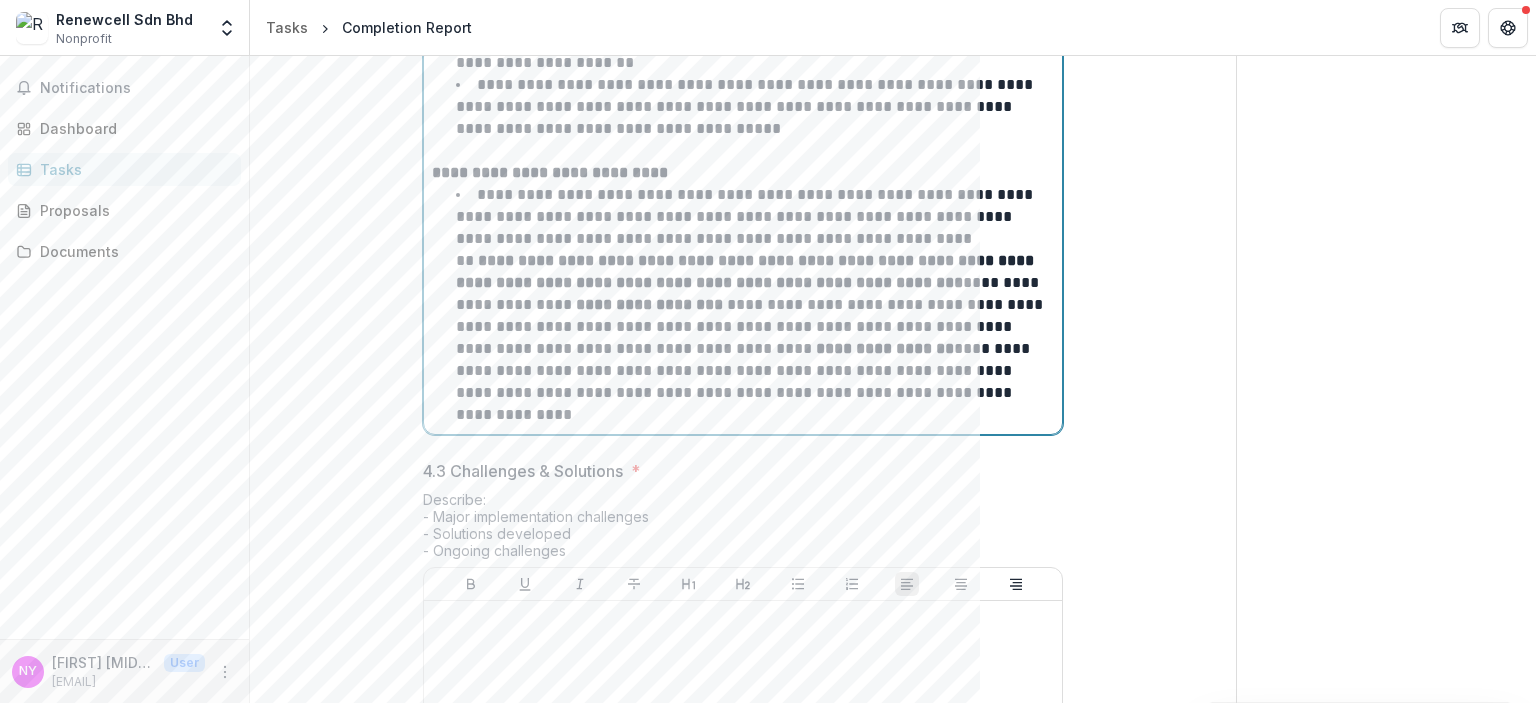 scroll, scrollTop: 785, scrollLeft: 0, axis: vertical 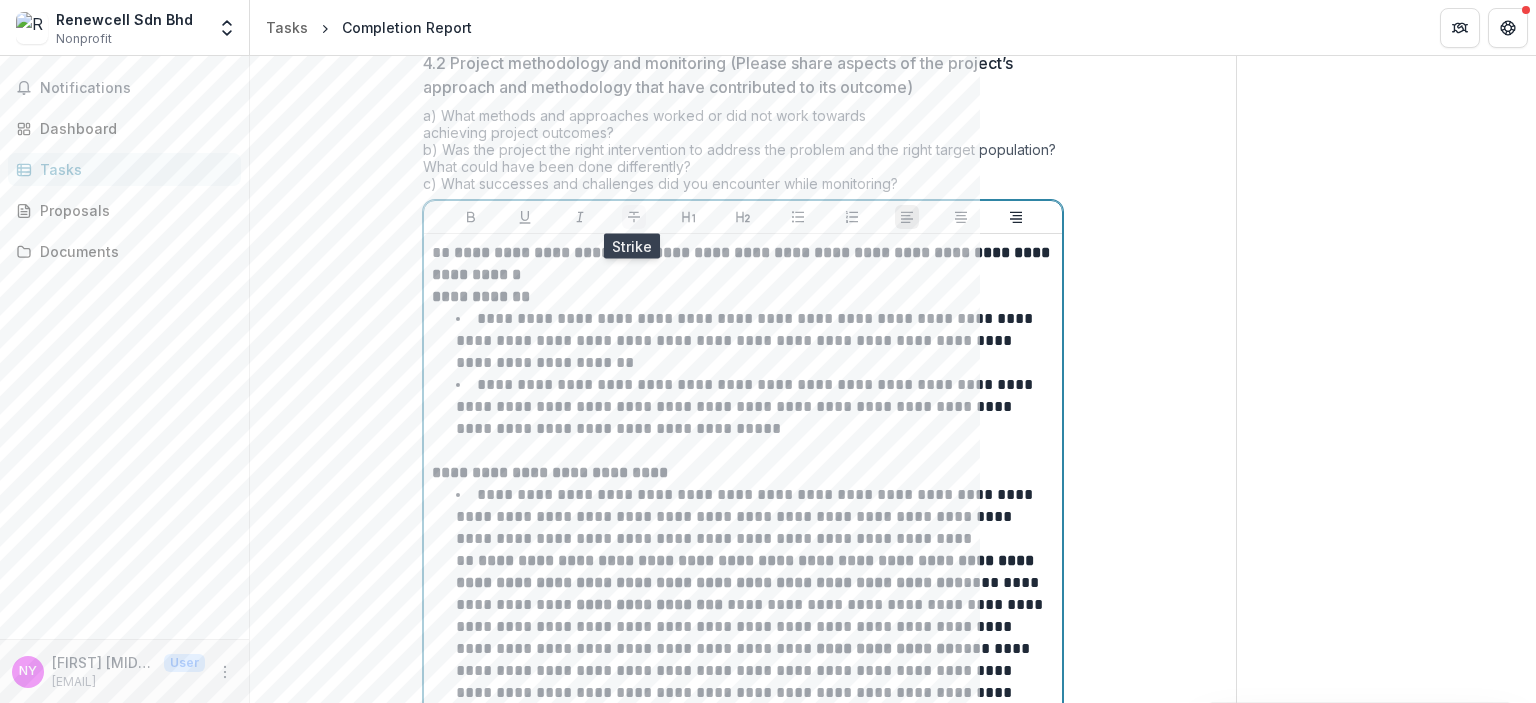 click 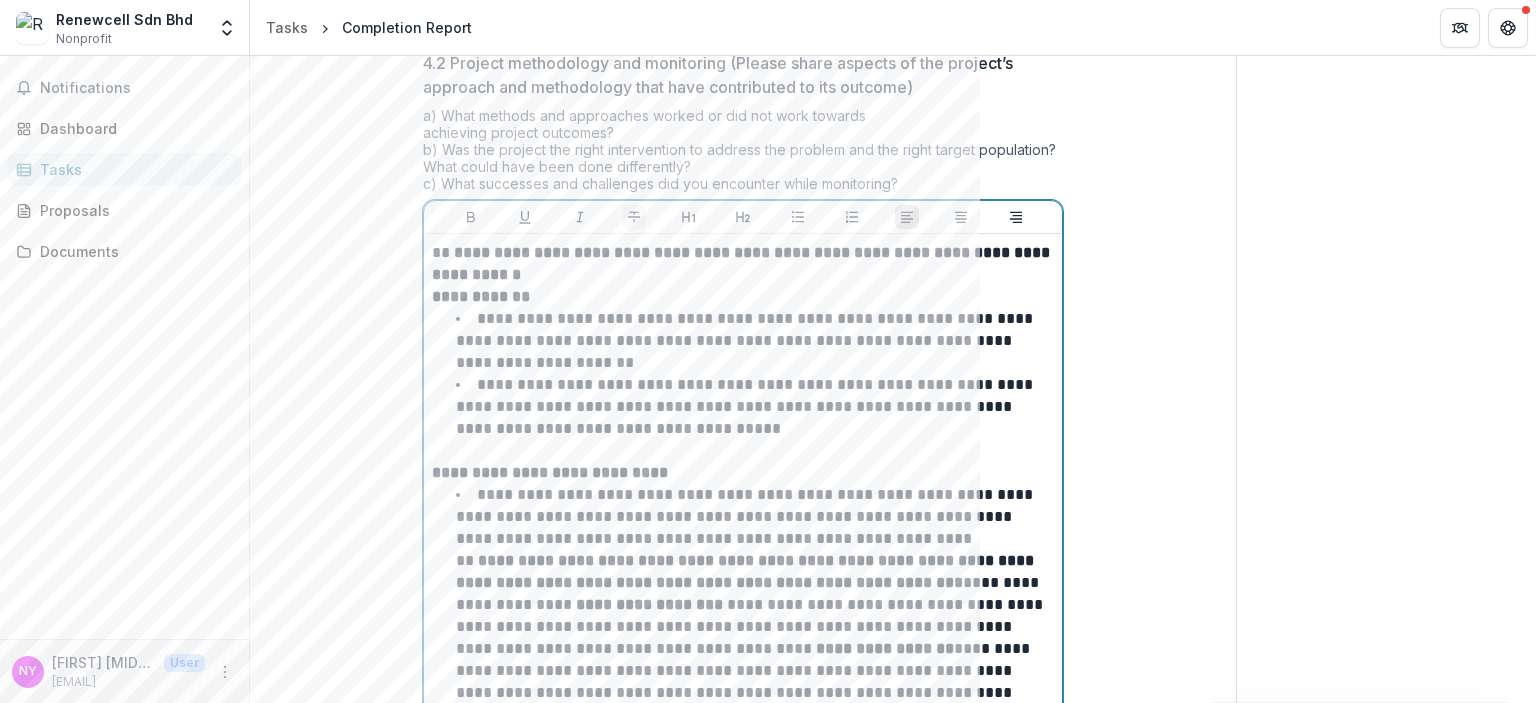 click 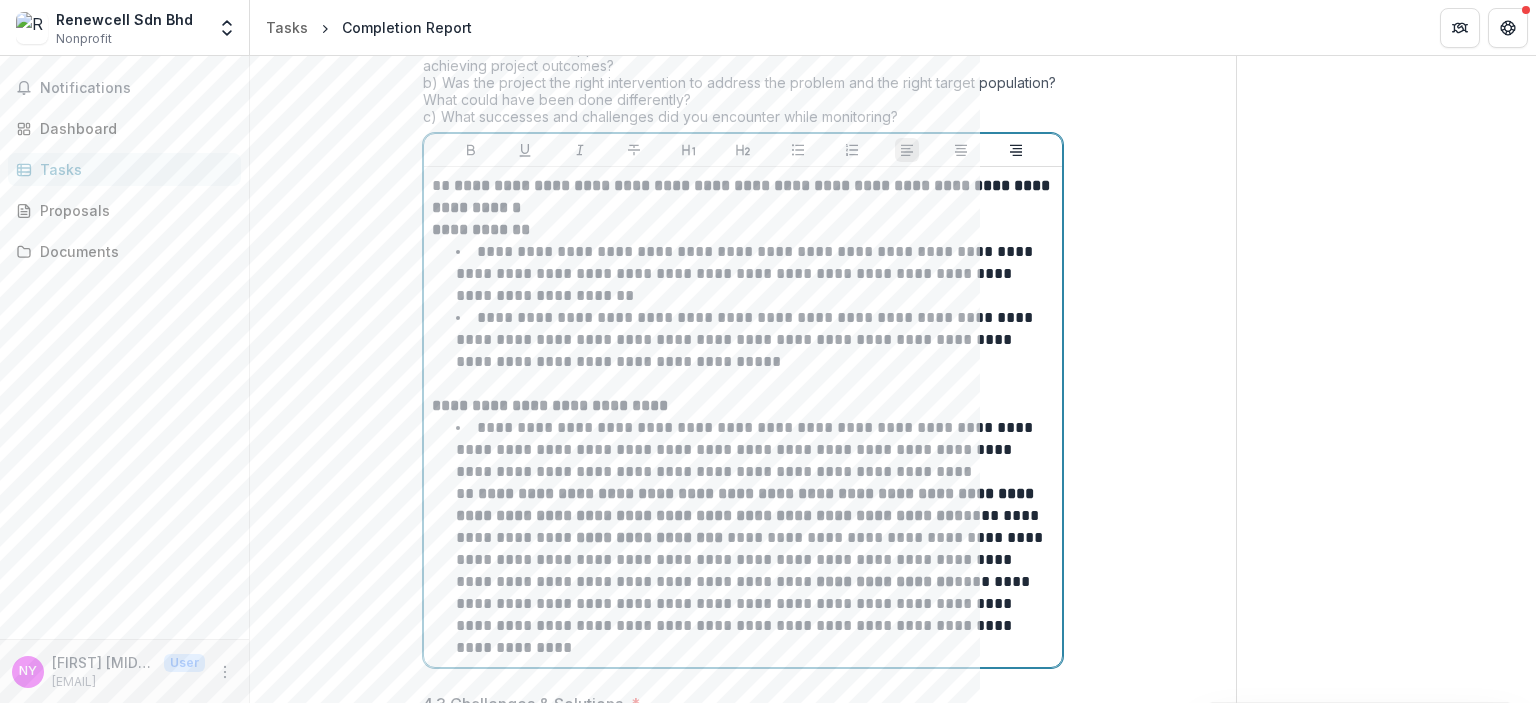 scroll, scrollTop: 885, scrollLeft: 0, axis: vertical 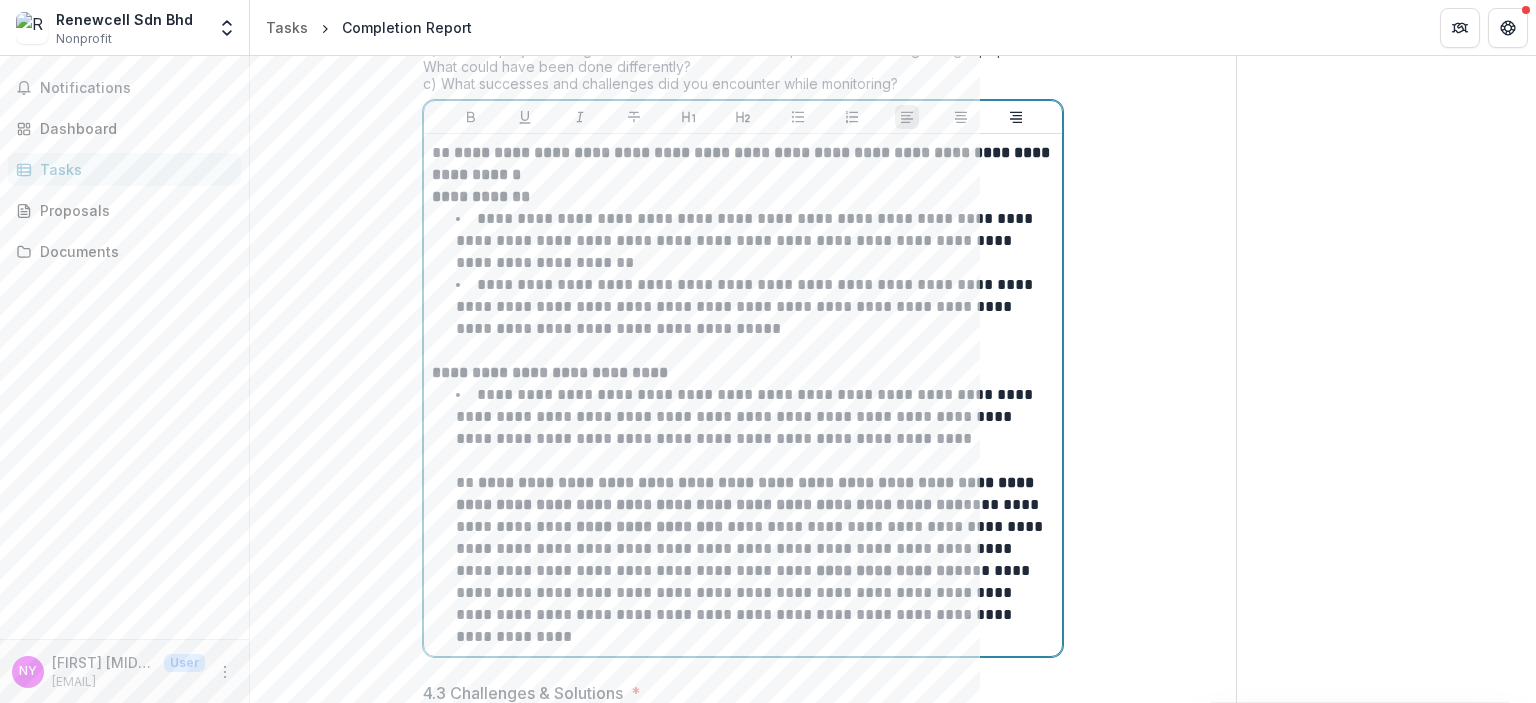 drag, startPoint x: 585, startPoint y: 410, endPoint x: 576, endPoint y: 449, distance: 40.024994 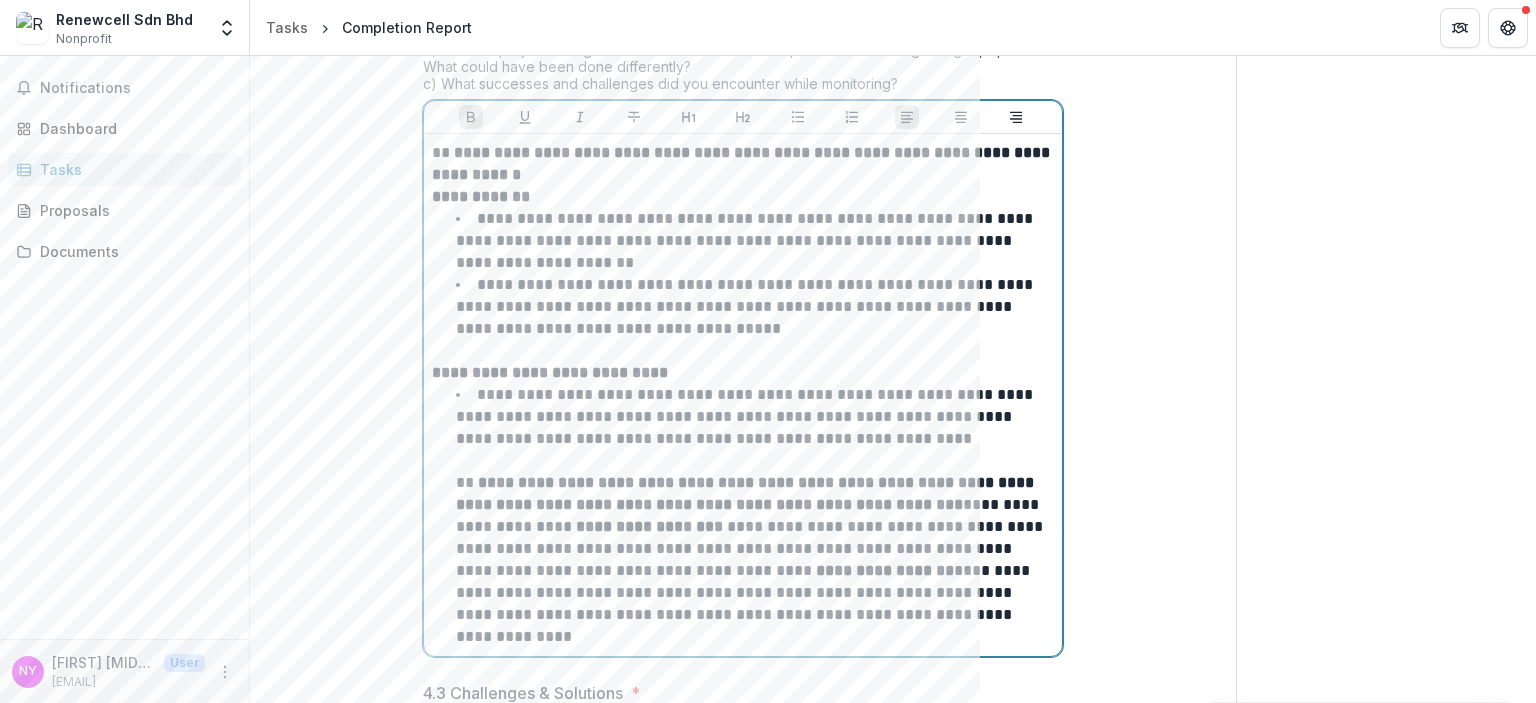 click on "**********" at bounding box center (747, 493) 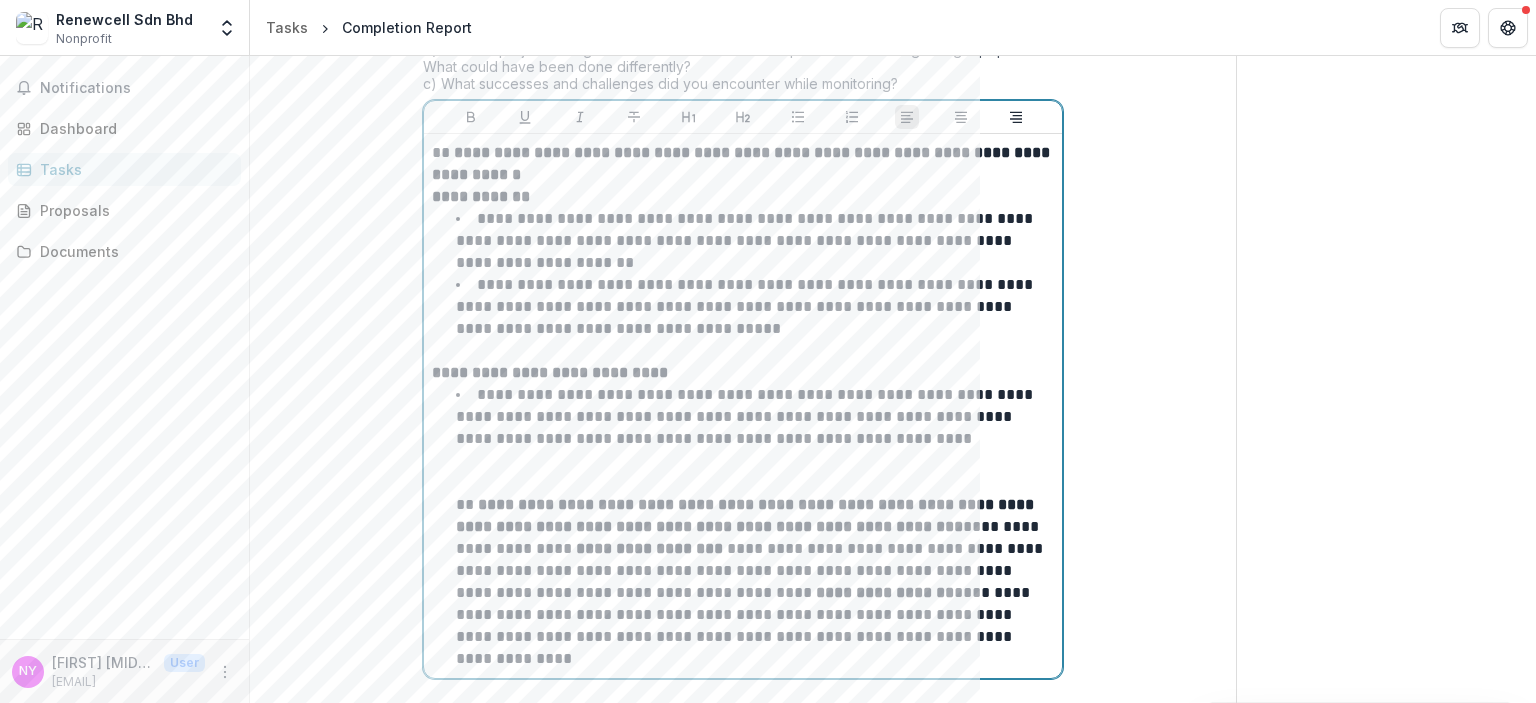 click on "**********" at bounding box center (755, 527) 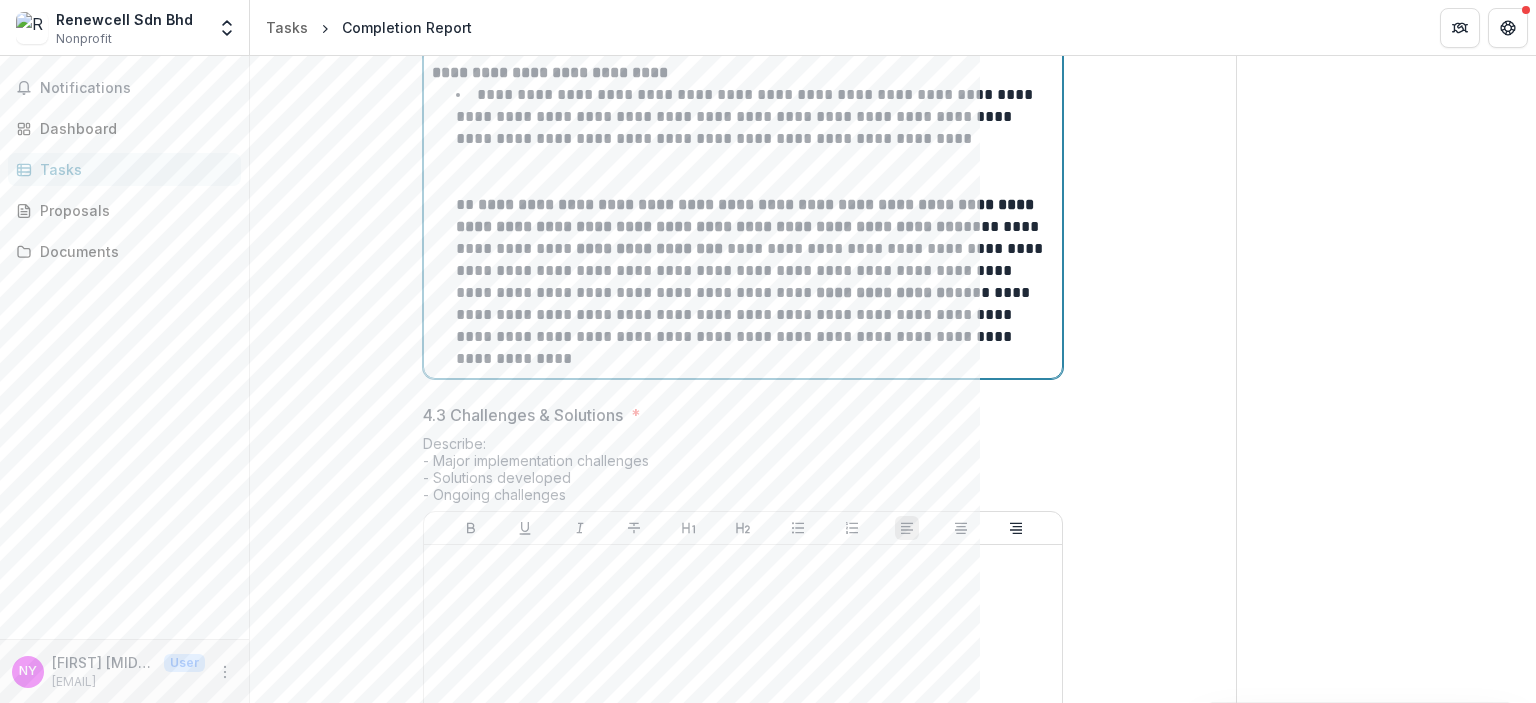 click on "**********" at bounding box center [755, 227] 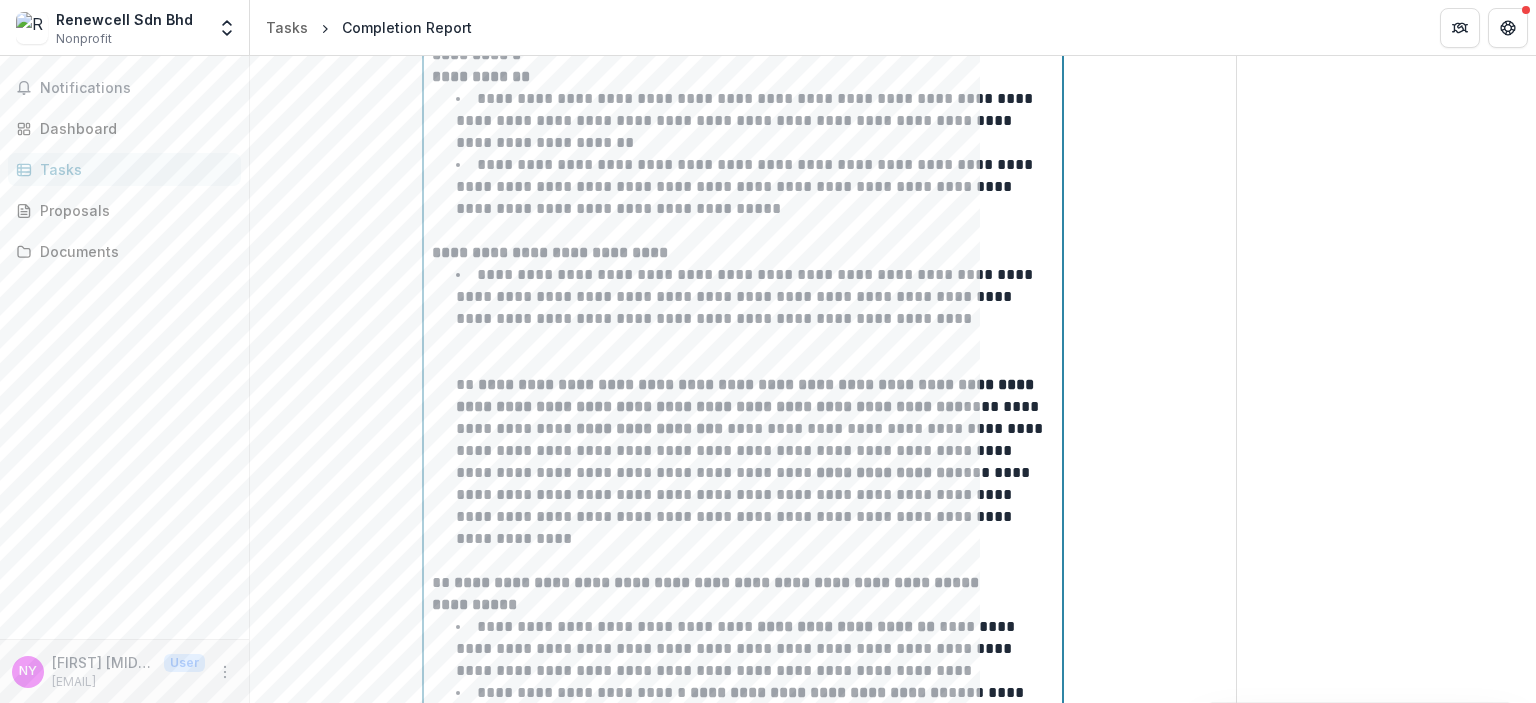 scroll, scrollTop: 1004, scrollLeft: 0, axis: vertical 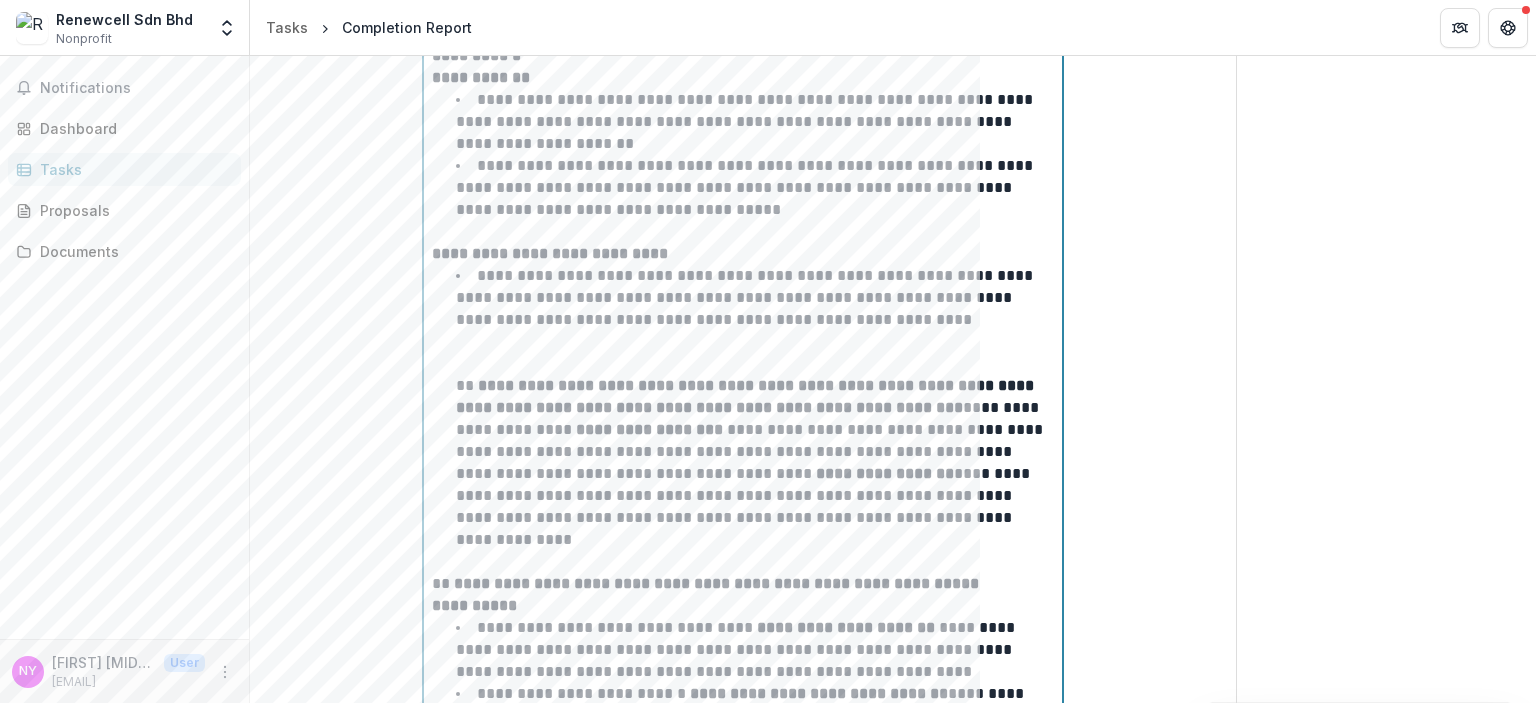 drag, startPoint x: 662, startPoint y: 348, endPoint x: 844, endPoint y: 342, distance: 182.09888 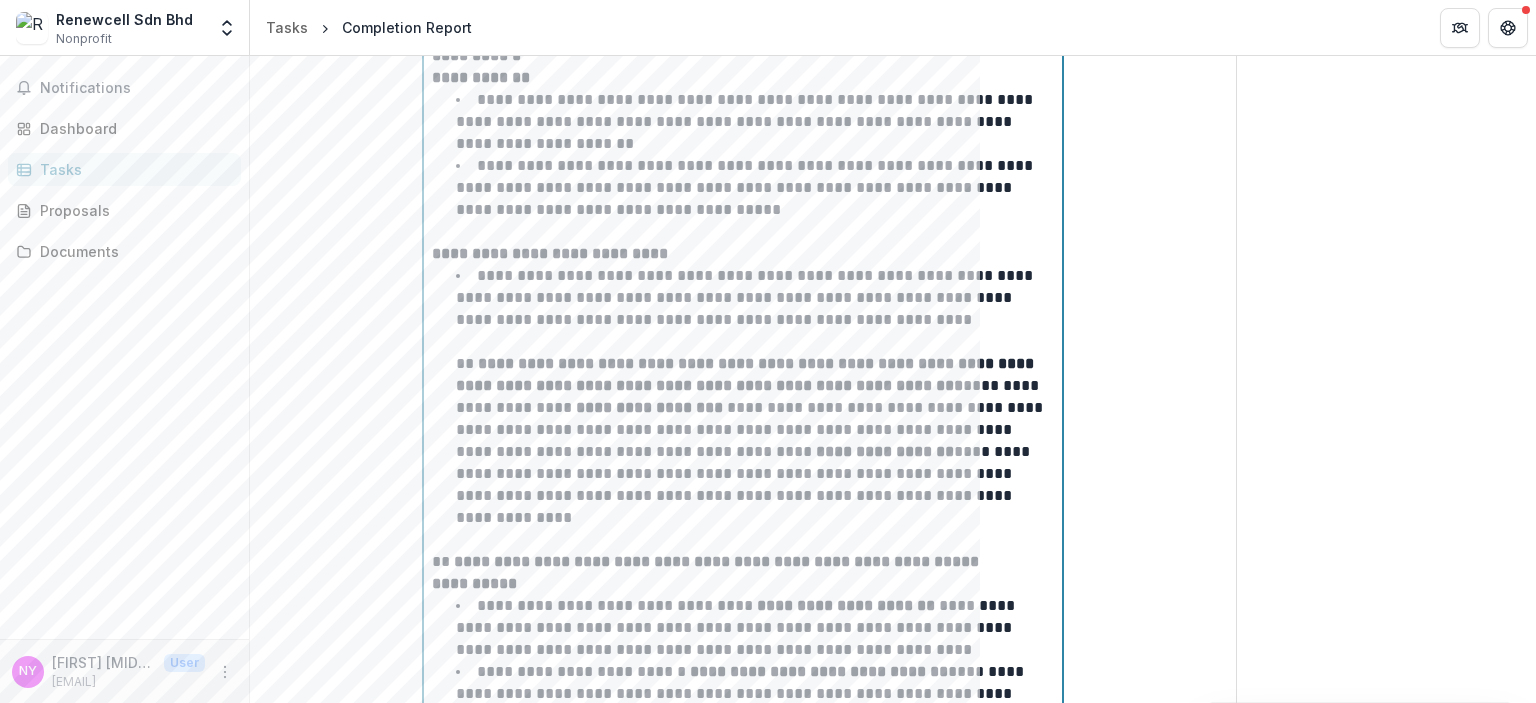 click on "**********" at bounding box center (755, 397) 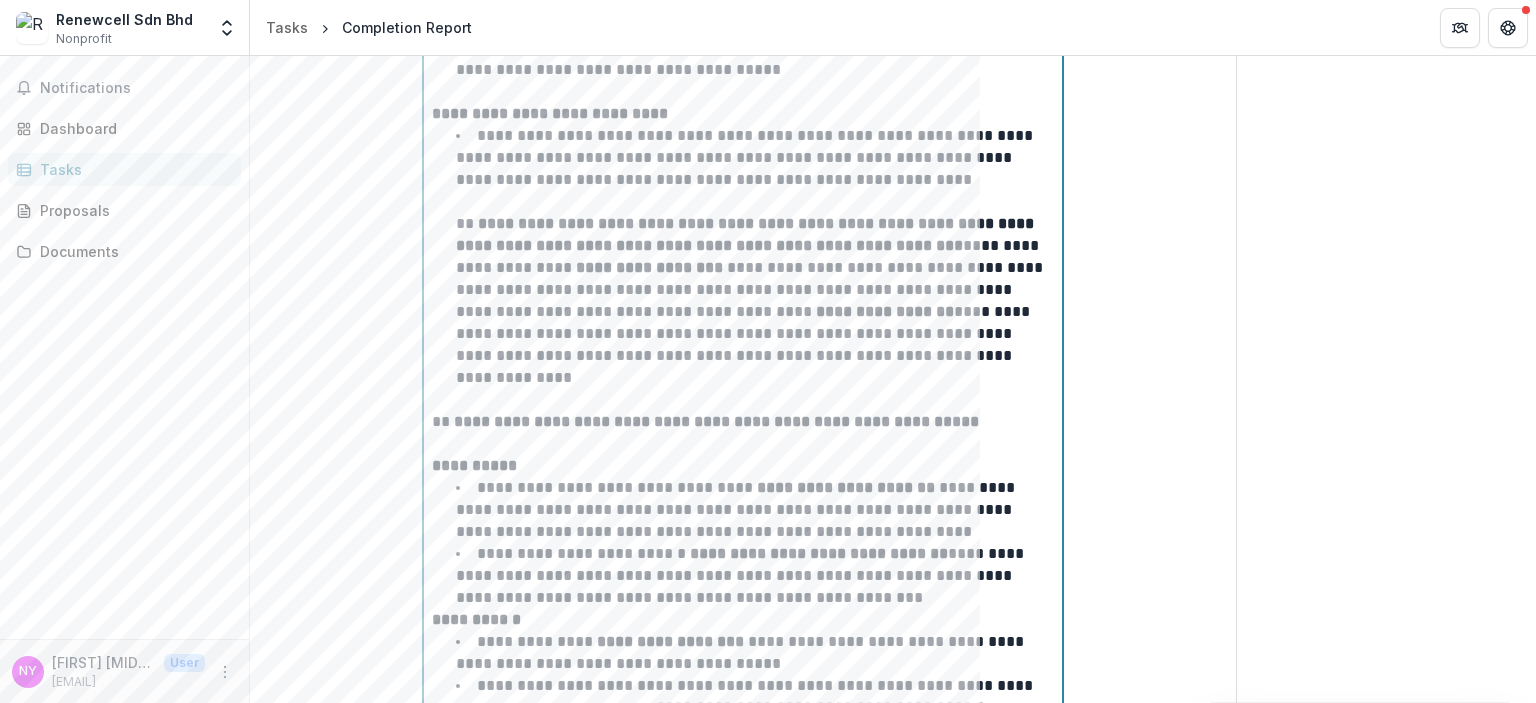 scroll, scrollTop: 1204, scrollLeft: 0, axis: vertical 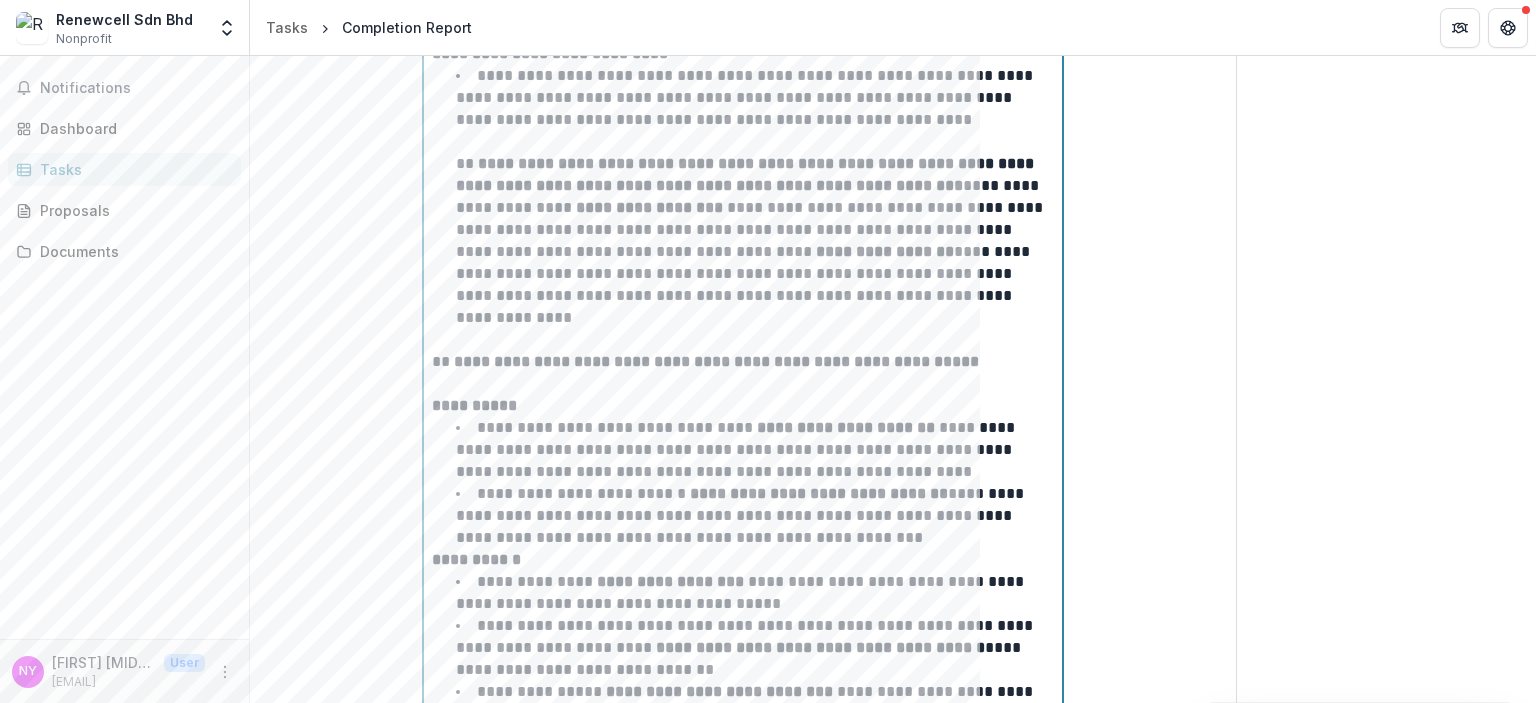 click on "**********" at bounding box center [476, 559] 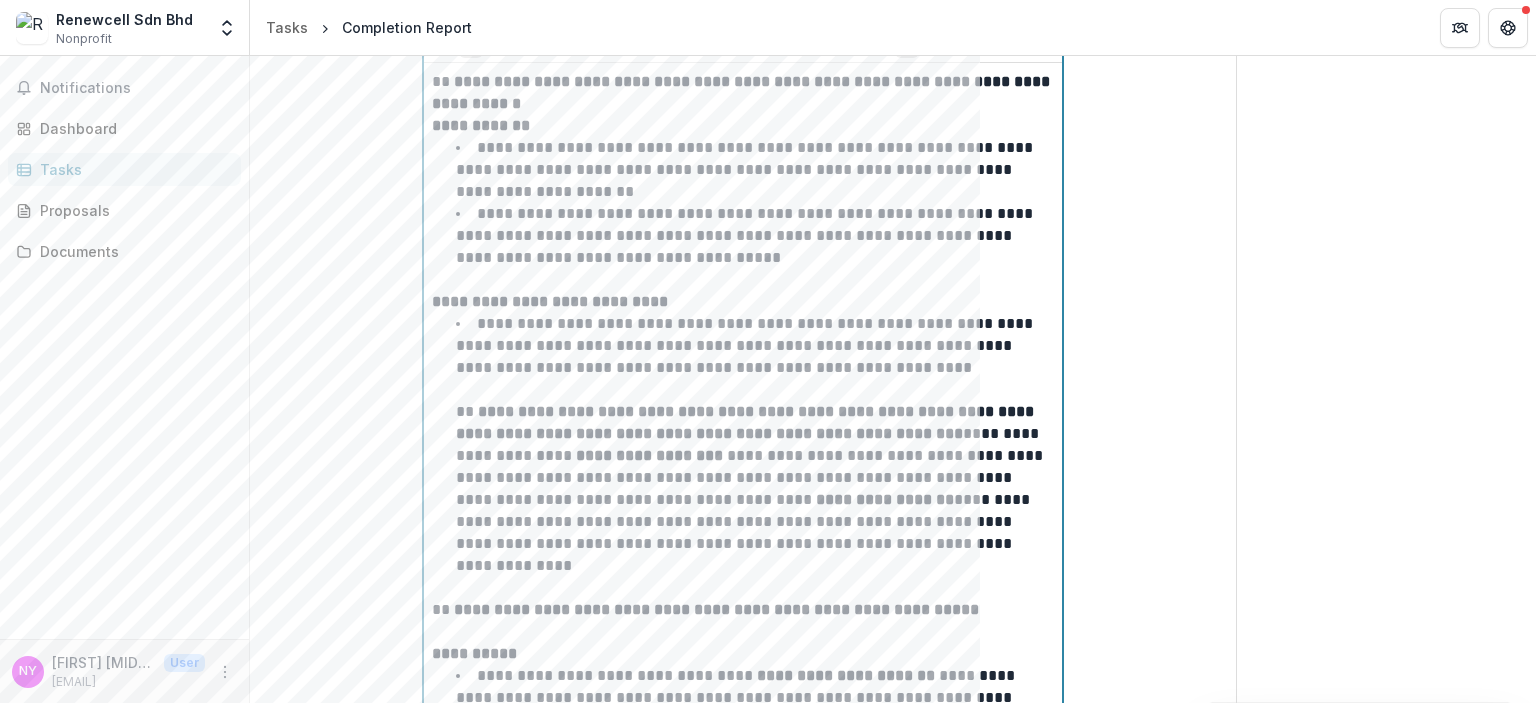 scroll, scrollTop: 1004, scrollLeft: 0, axis: vertical 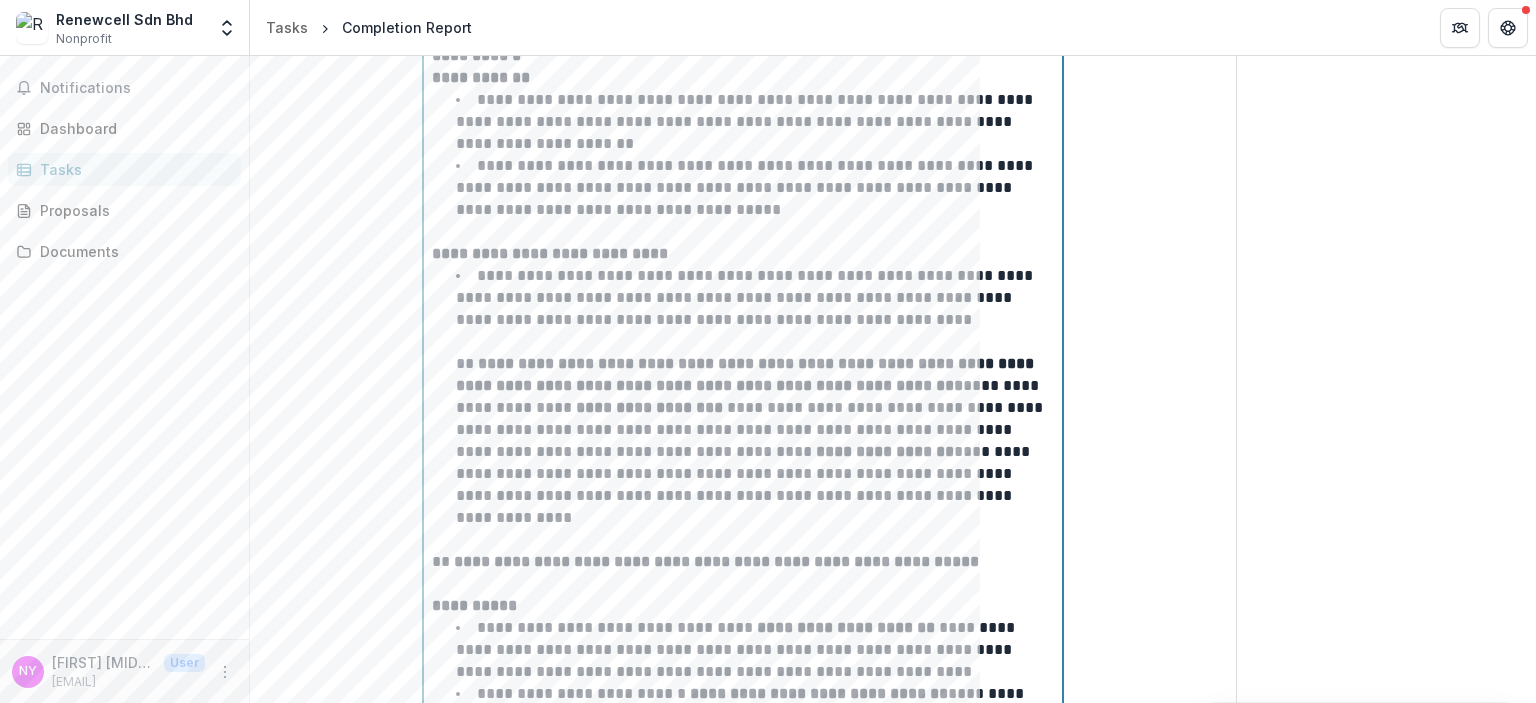 click on "**********" at bounding box center (751, 451) 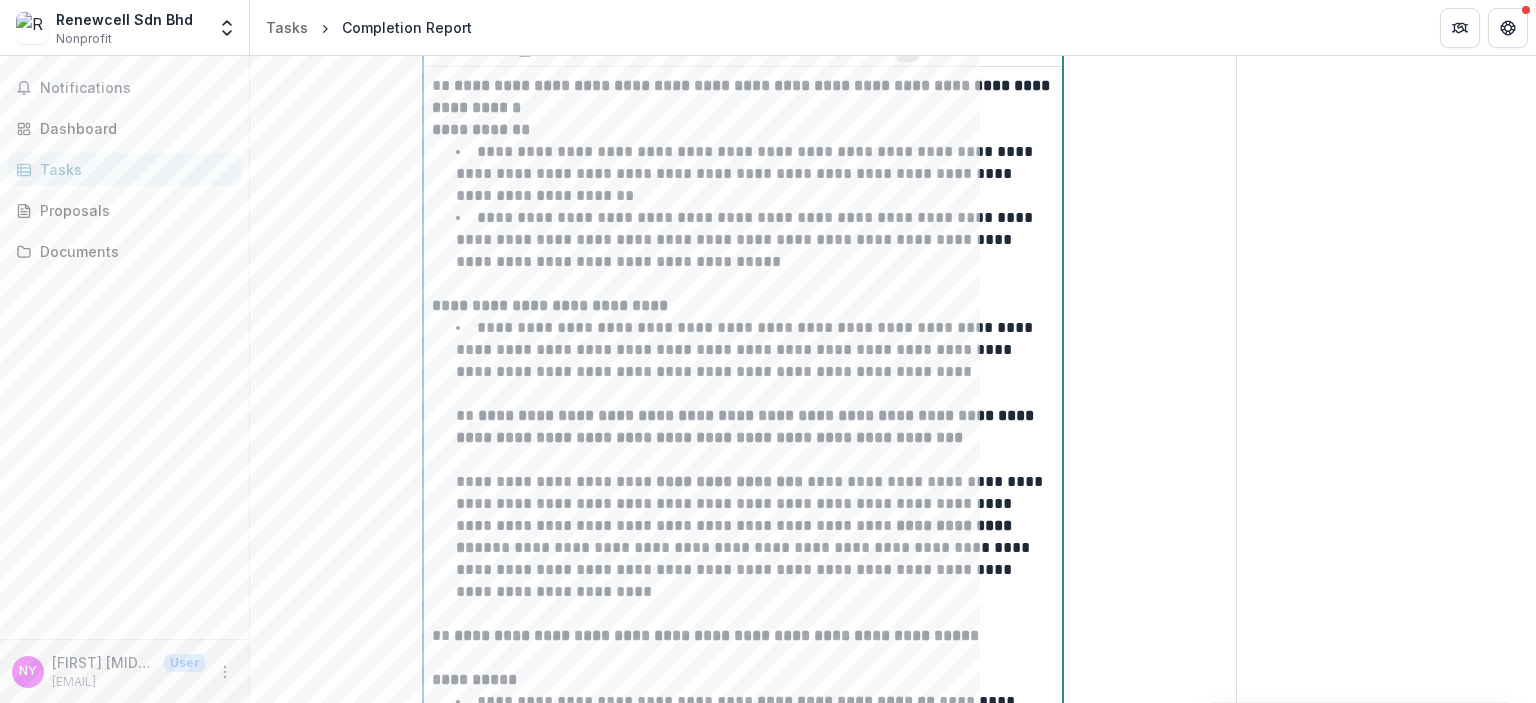 scroll, scrollTop: 904, scrollLeft: 0, axis: vertical 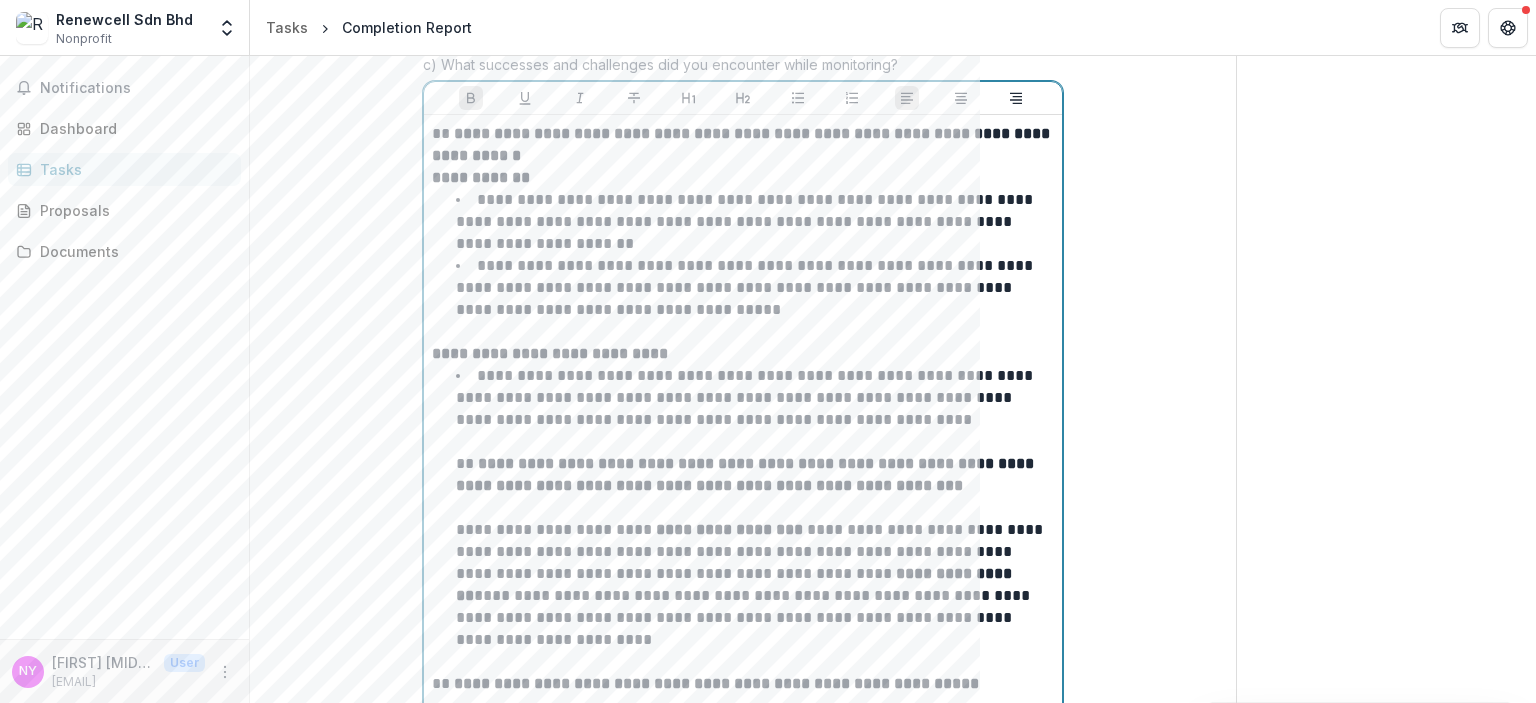 click on "**********" at bounding box center [481, 177] 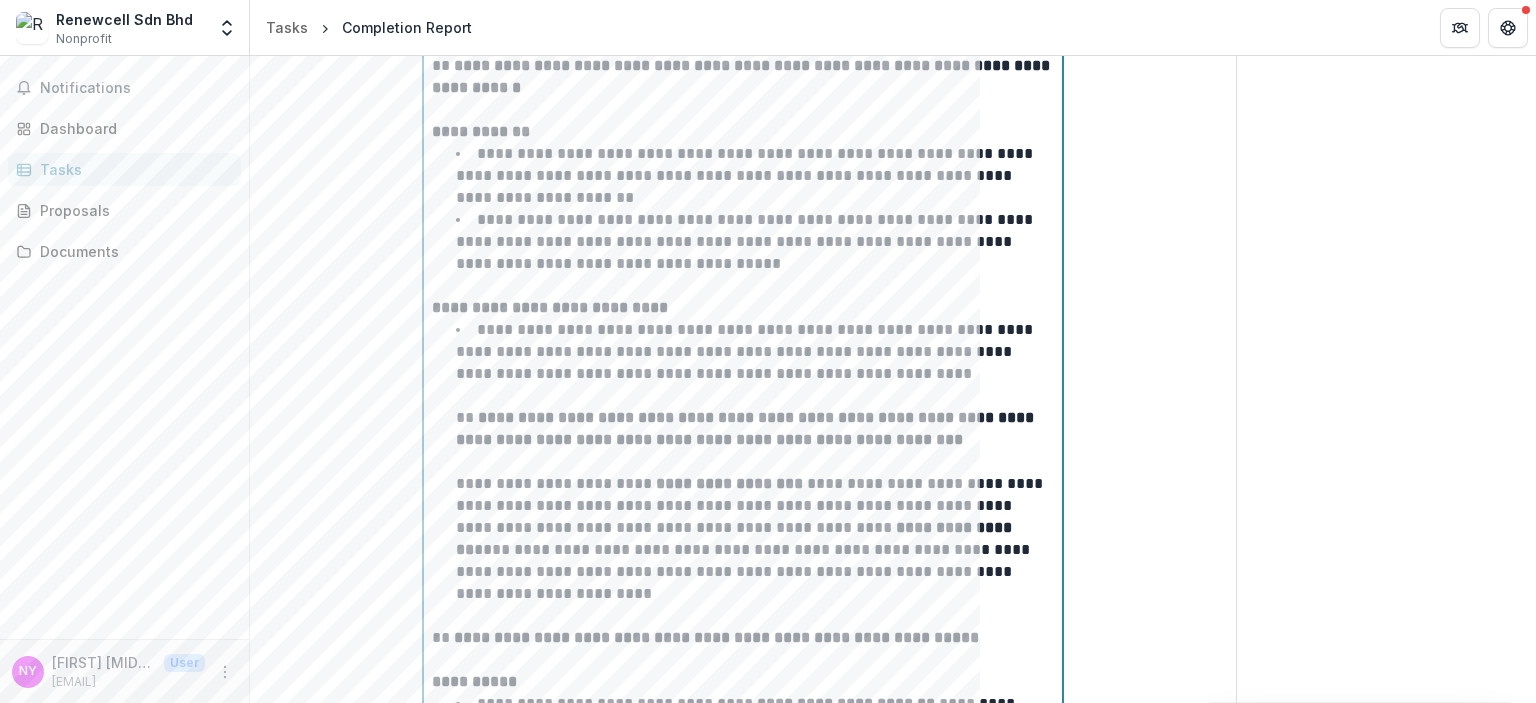 scroll, scrollTop: 1004, scrollLeft: 0, axis: vertical 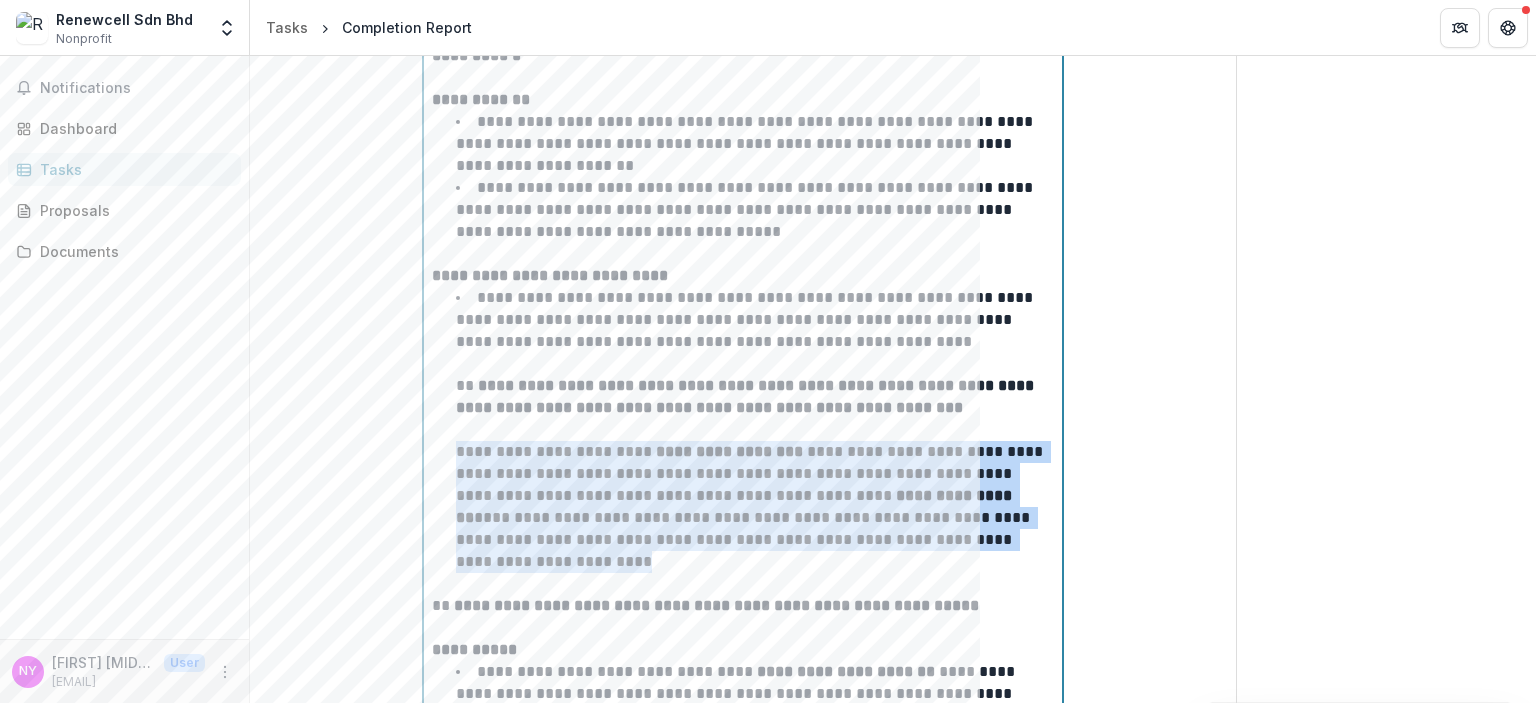 drag, startPoint x: 1040, startPoint y: 538, endPoint x: 401, endPoint y: 441, distance: 646.3204 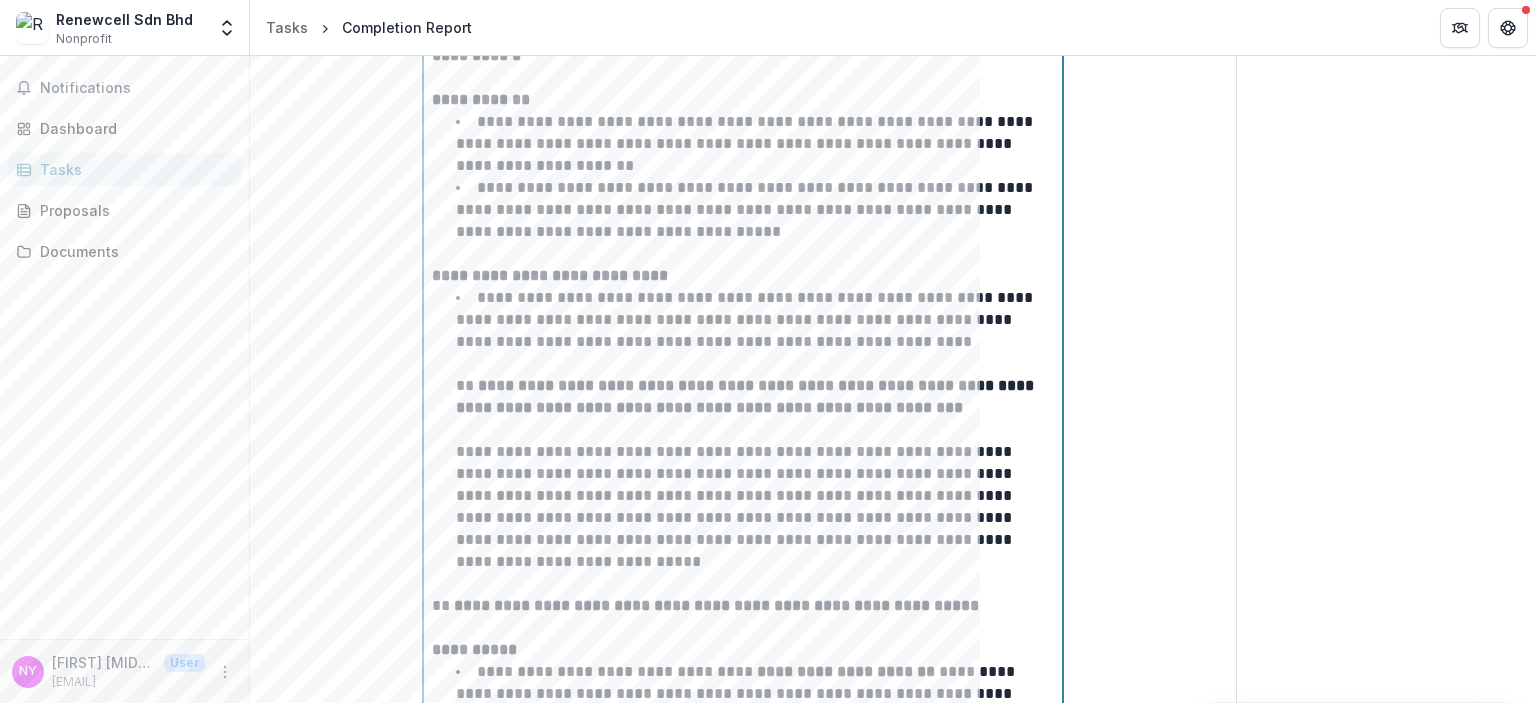 click on "**********" at bounding box center (736, 506) 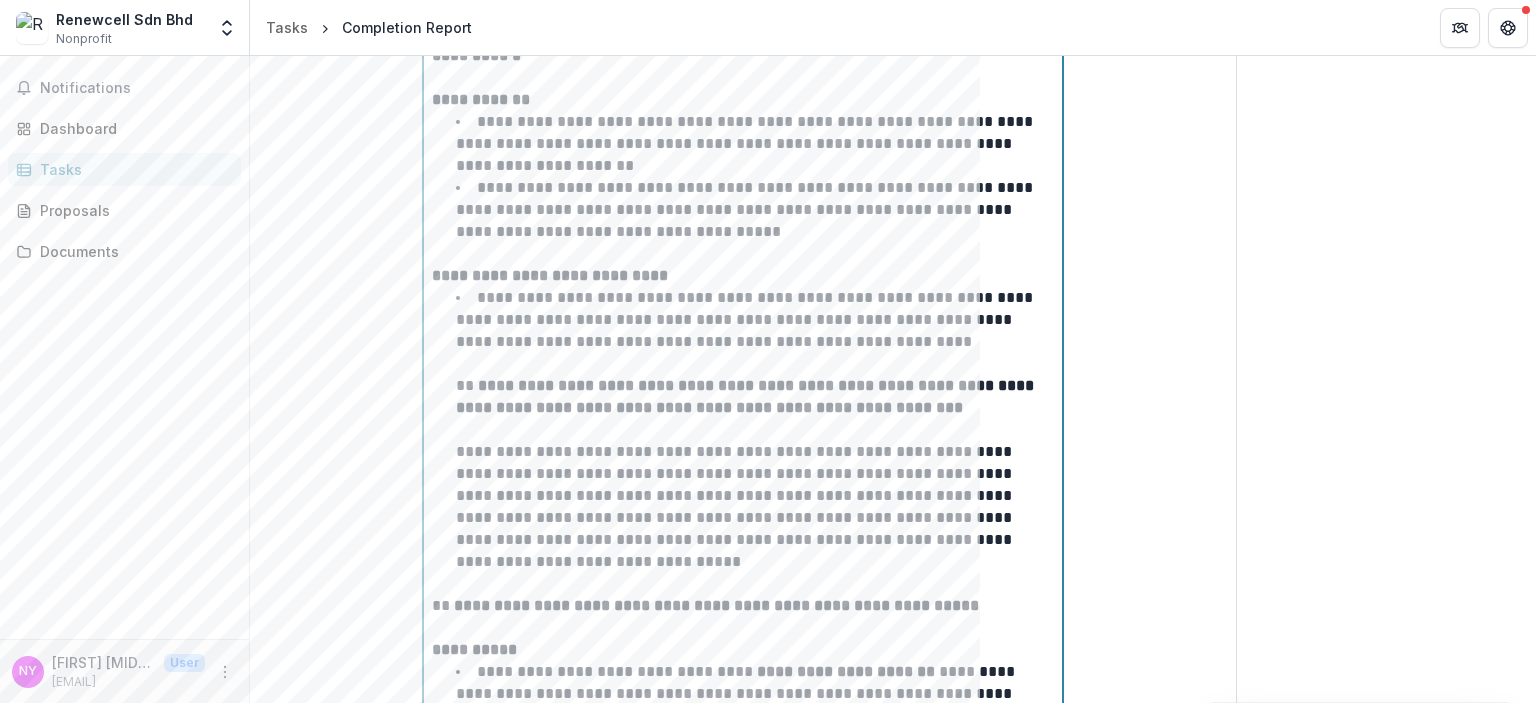click on "**********" at bounding box center [736, 506] 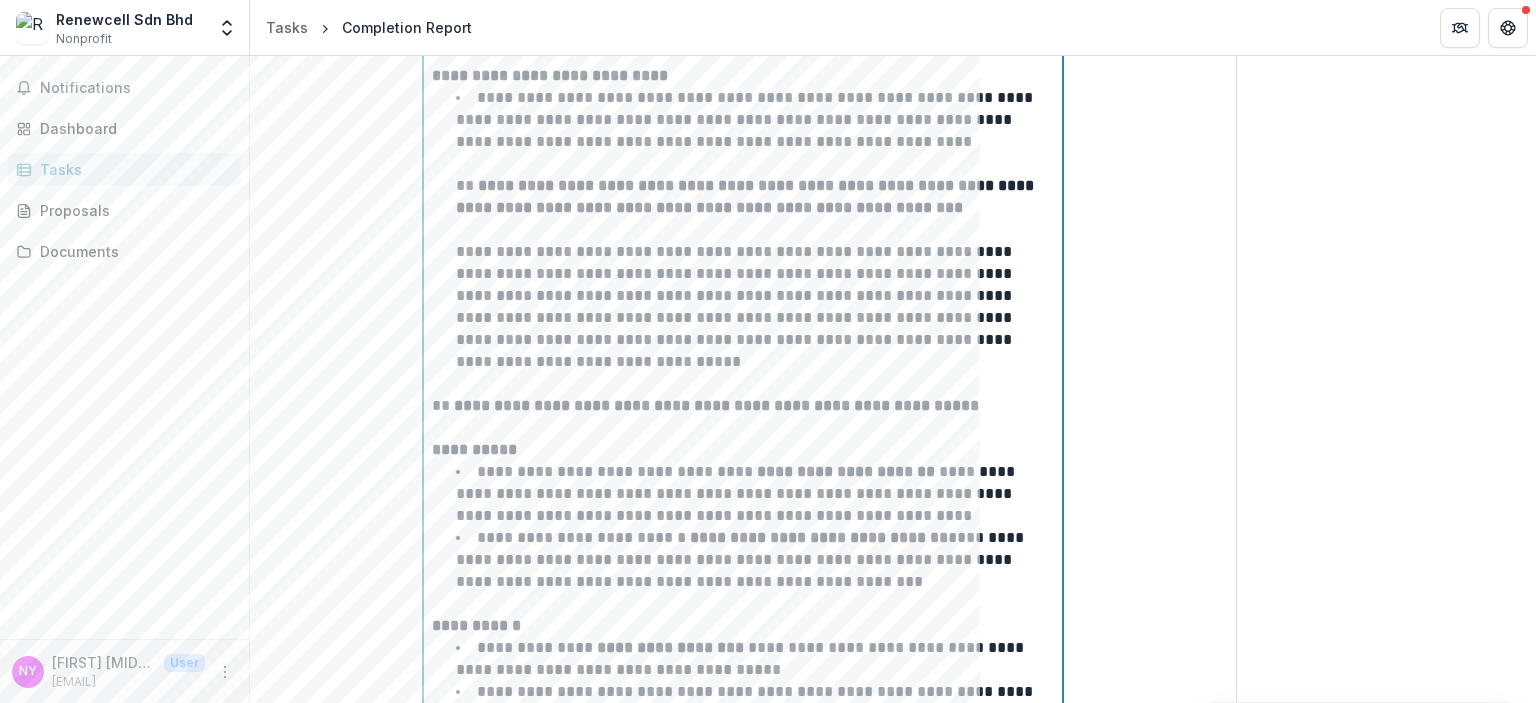 drag, startPoint x: 867, startPoint y: 557, endPoint x: 496, endPoint y: 447, distance: 386.96384 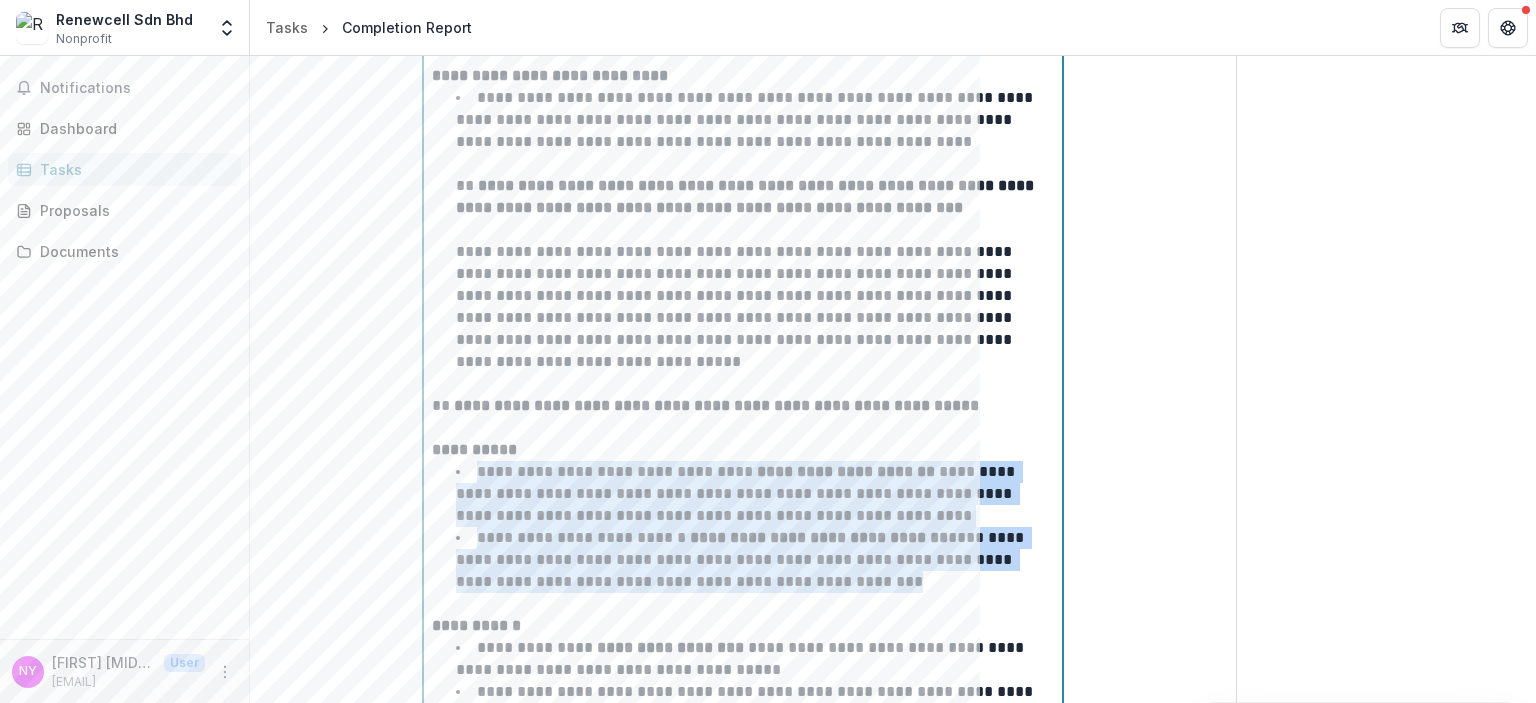 drag, startPoint x: 478, startPoint y: 445, endPoint x: 872, endPoint y: 565, distance: 411.8689 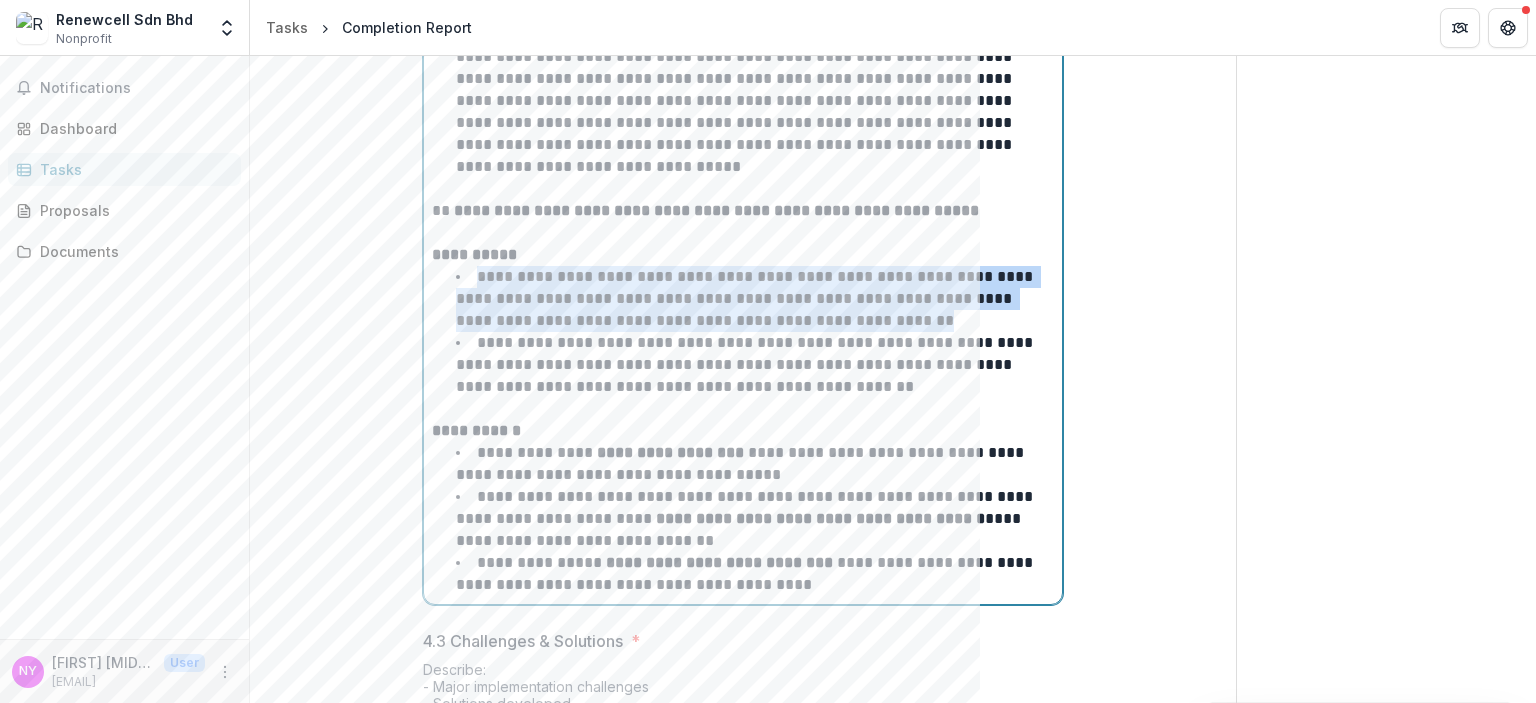 scroll, scrollTop: 1404, scrollLeft: 0, axis: vertical 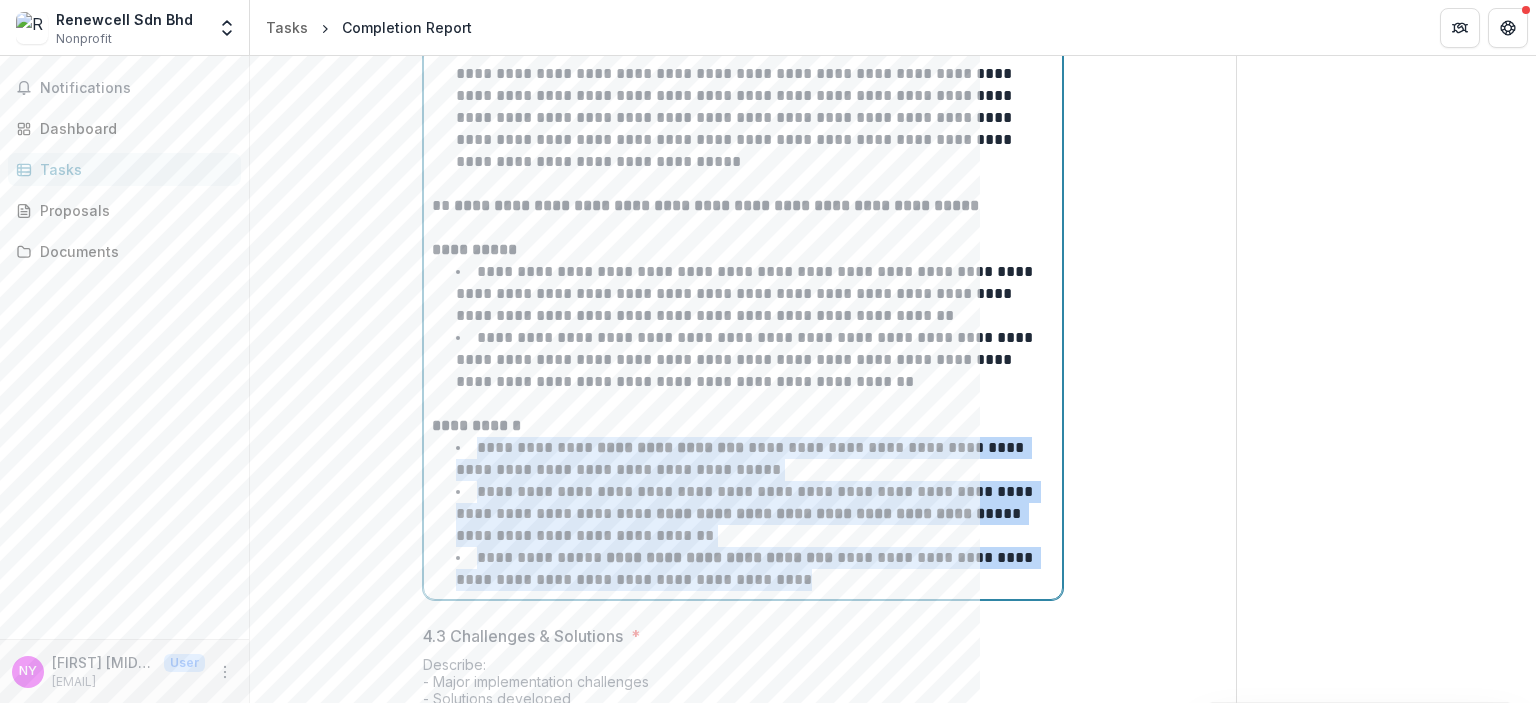 drag, startPoint x: 792, startPoint y: 554, endPoint x: 478, endPoint y: 431, distance: 337.23138 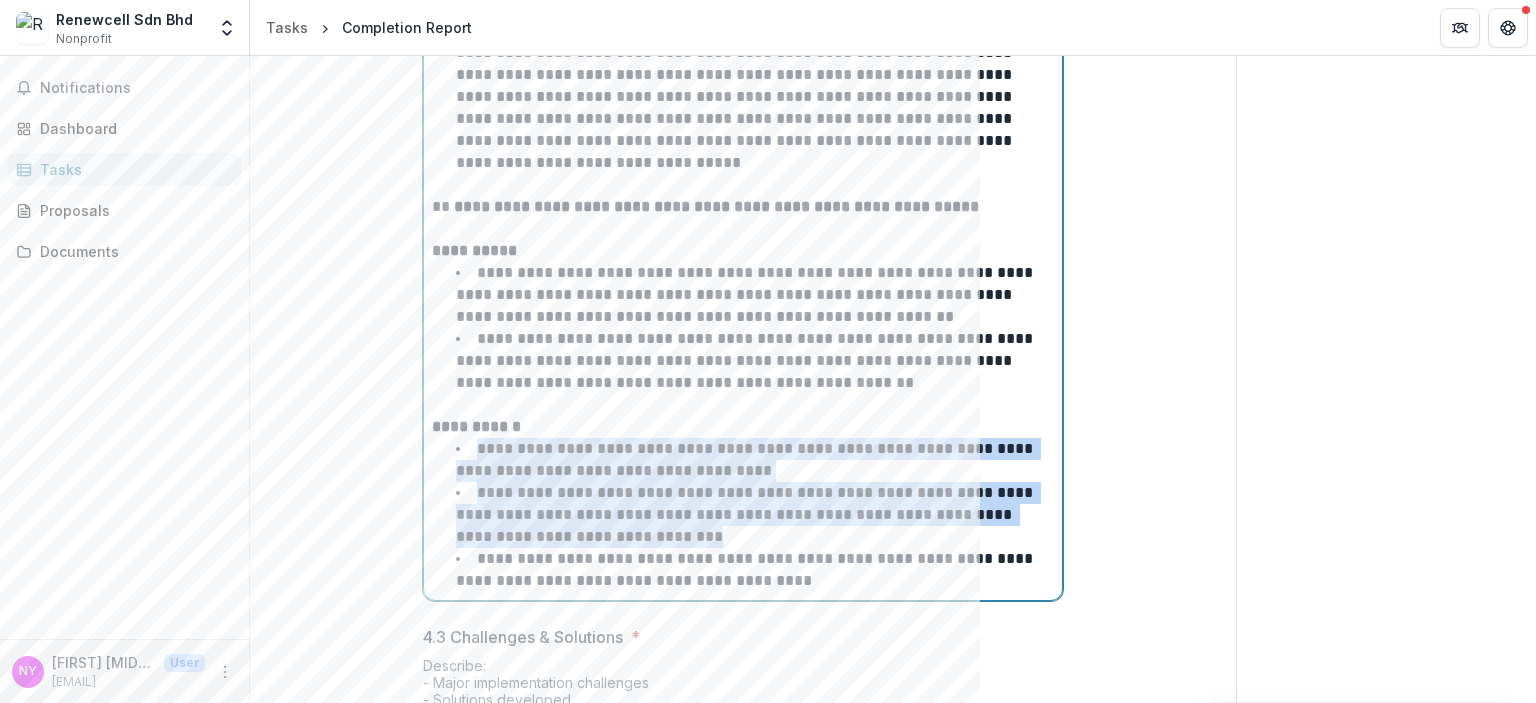 scroll, scrollTop: 1404, scrollLeft: 0, axis: vertical 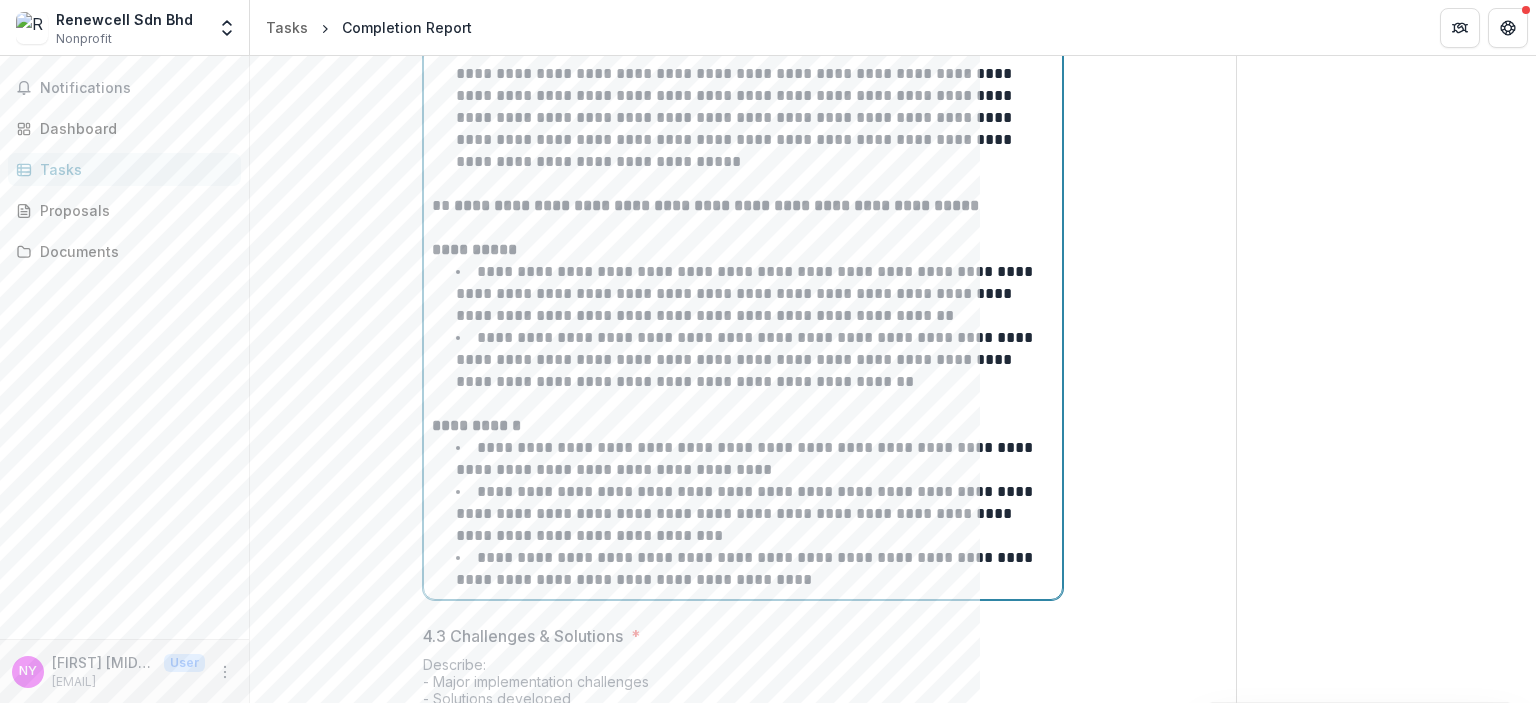click at bounding box center [743, 404] 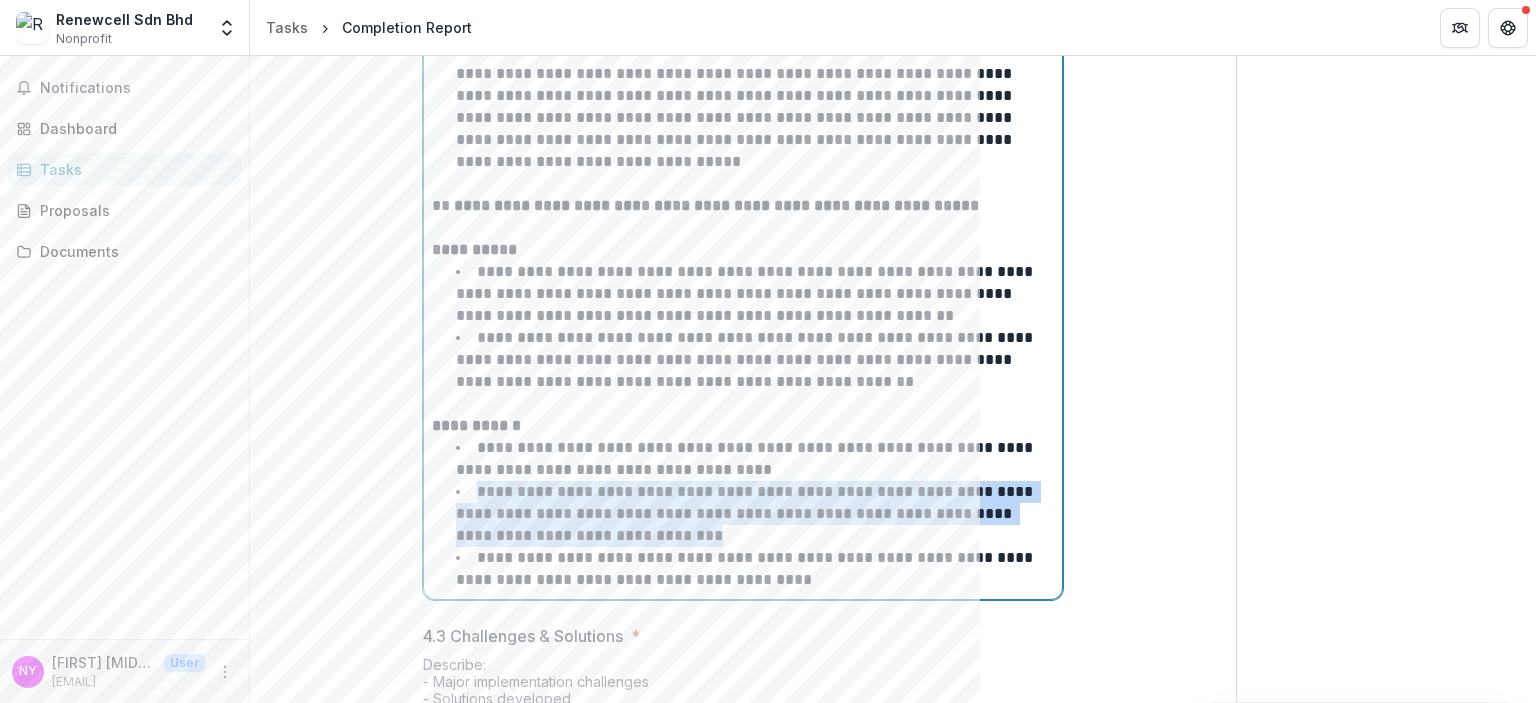 drag, startPoint x: 732, startPoint y: 507, endPoint x: 475, endPoint y: 460, distance: 261.26233 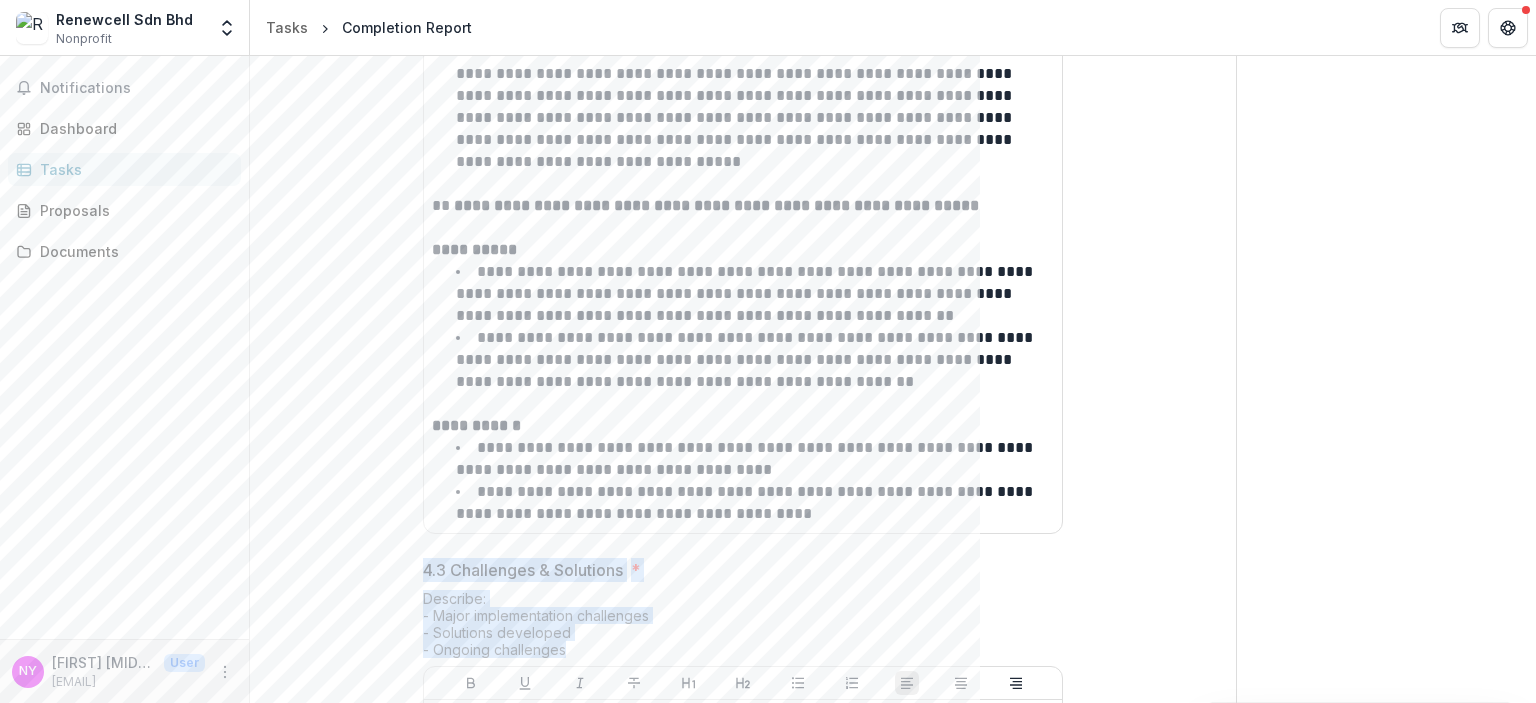 drag, startPoint x: 566, startPoint y: 618, endPoint x: 415, endPoint y: 546, distance: 167.28719 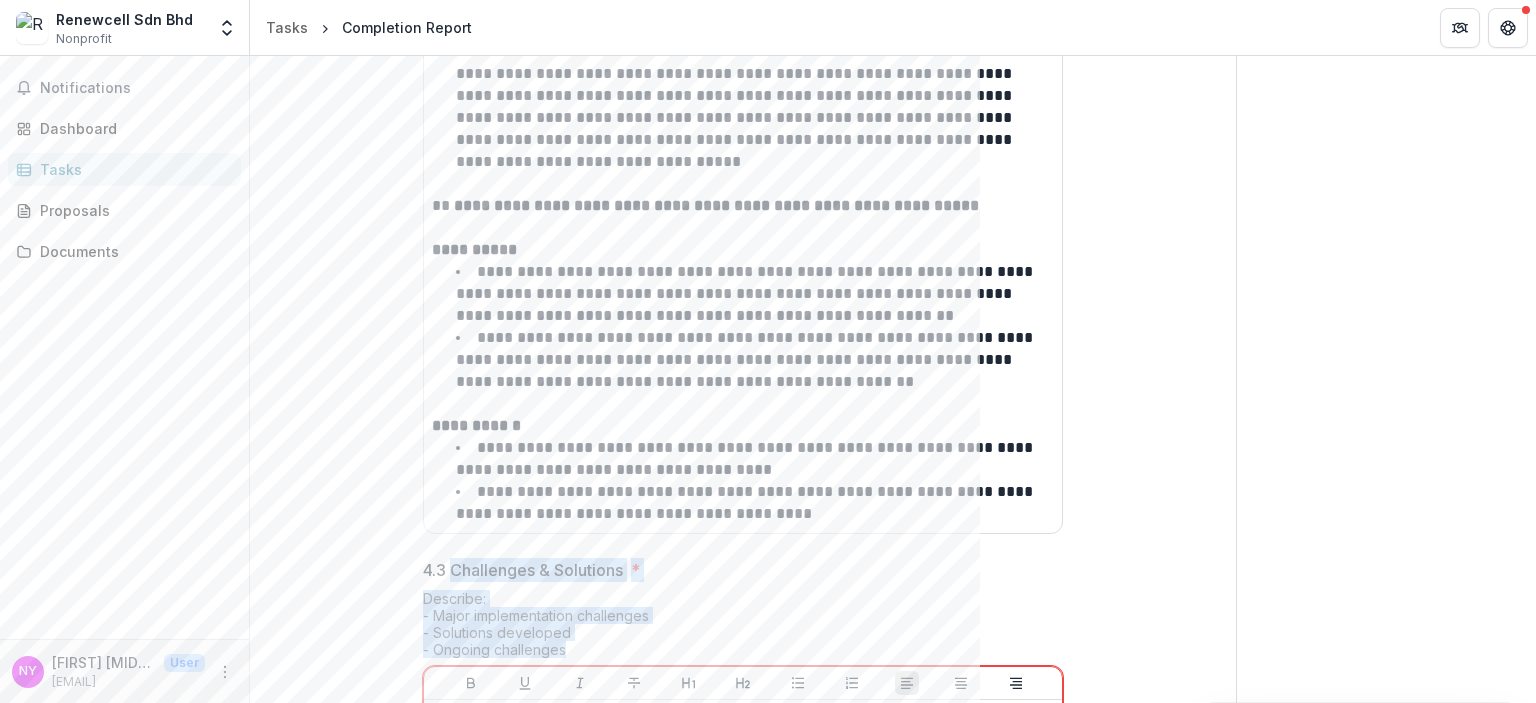 drag, startPoint x: 447, startPoint y: 536, endPoint x: 584, endPoint y: 639, distance: 171.40012 